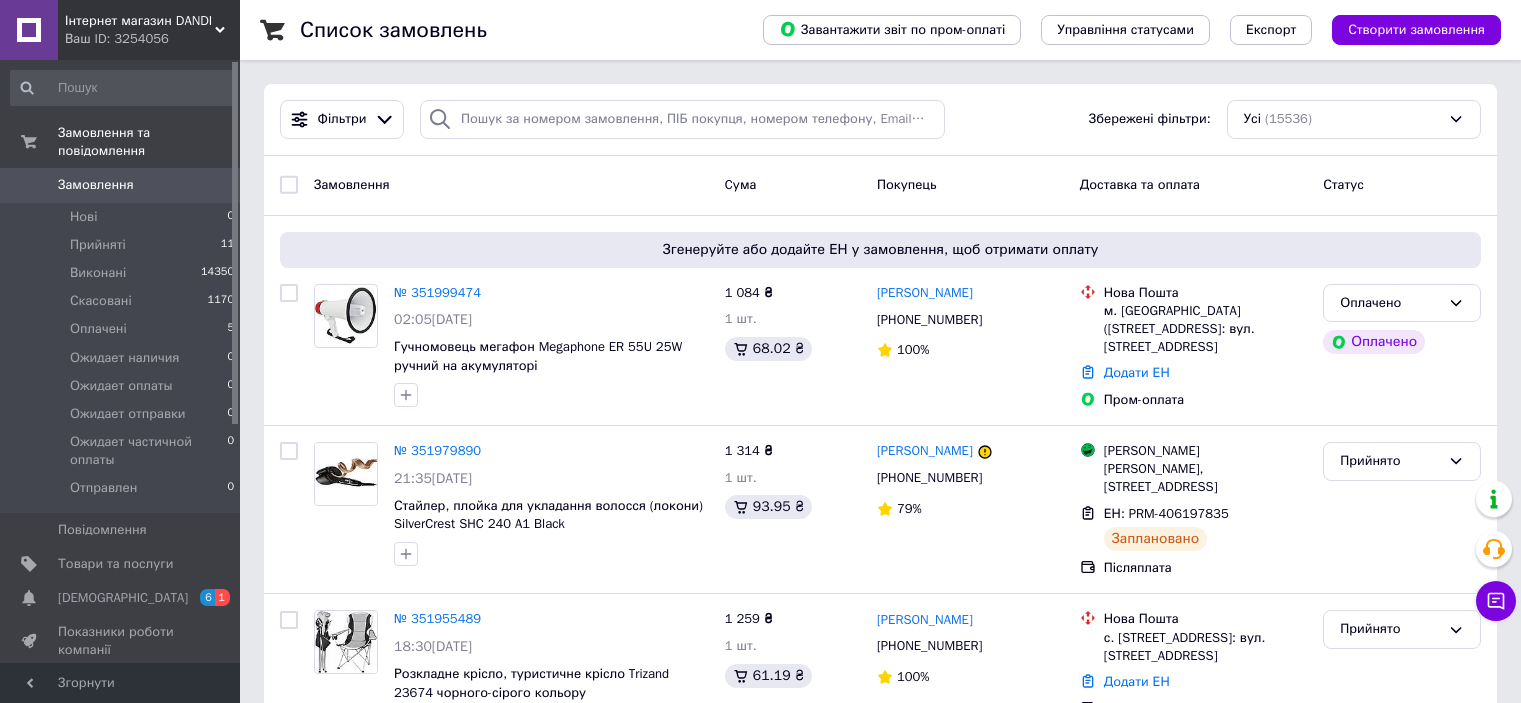 scroll, scrollTop: 0, scrollLeft: 0, axis: both 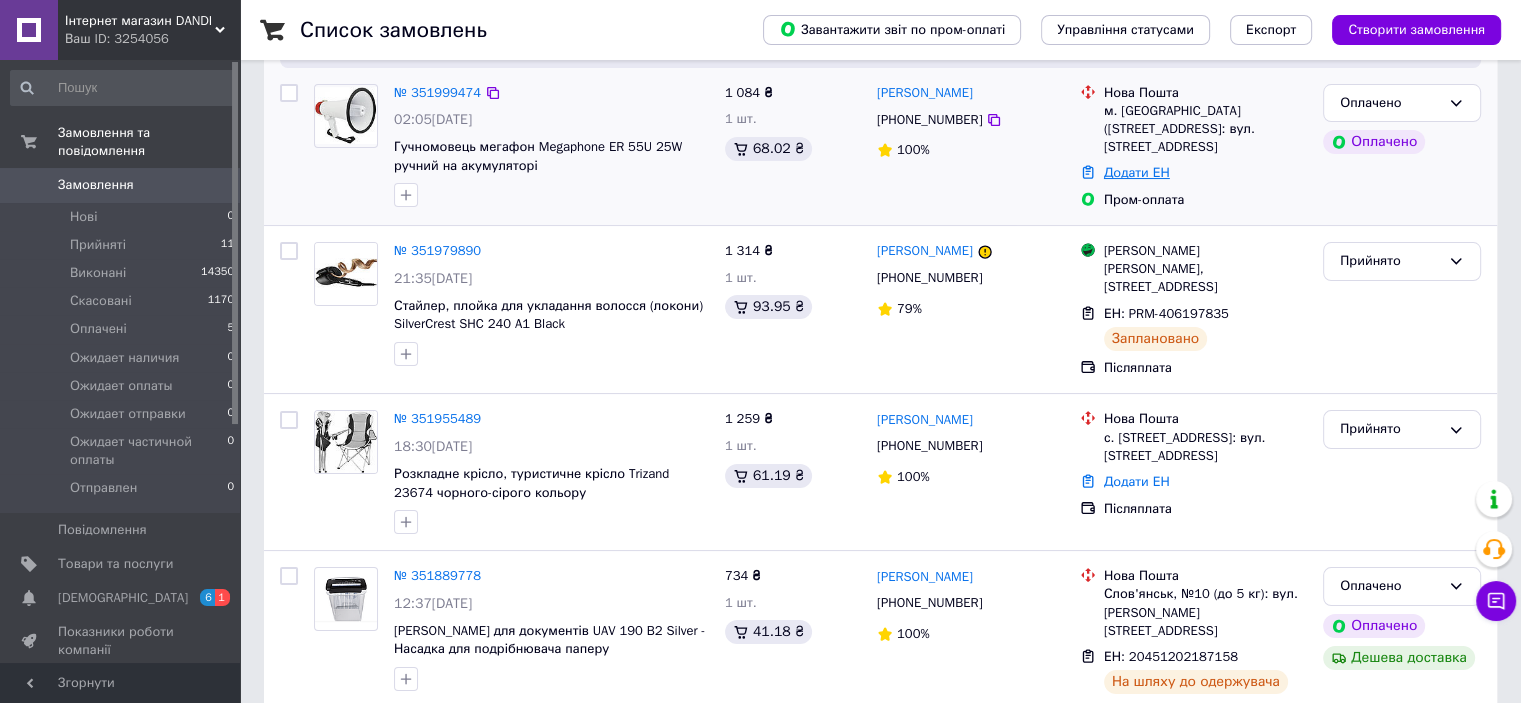 click on "Додати ЕН" at bounding box center (1137, 172) 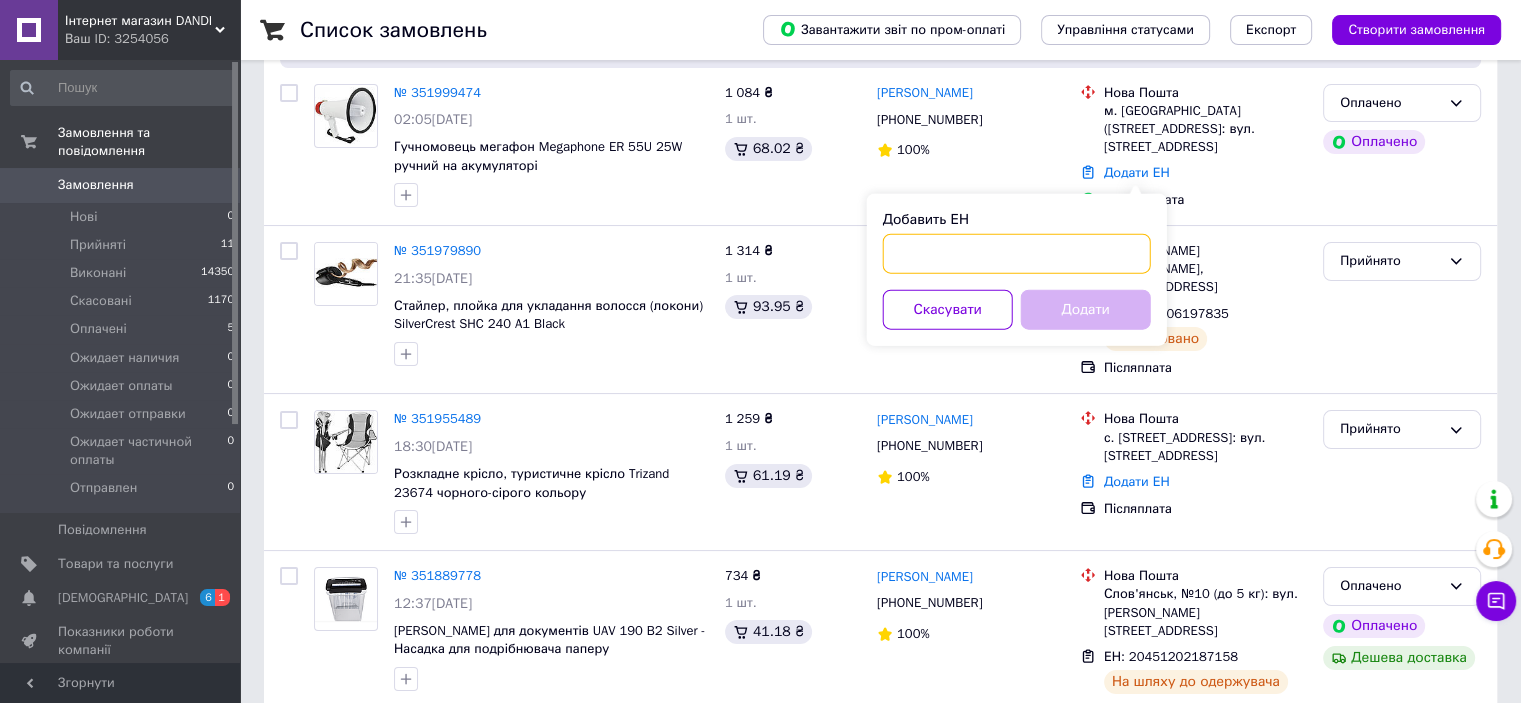 click on "Добавить ЕН" at bounding box center [1017, 254] 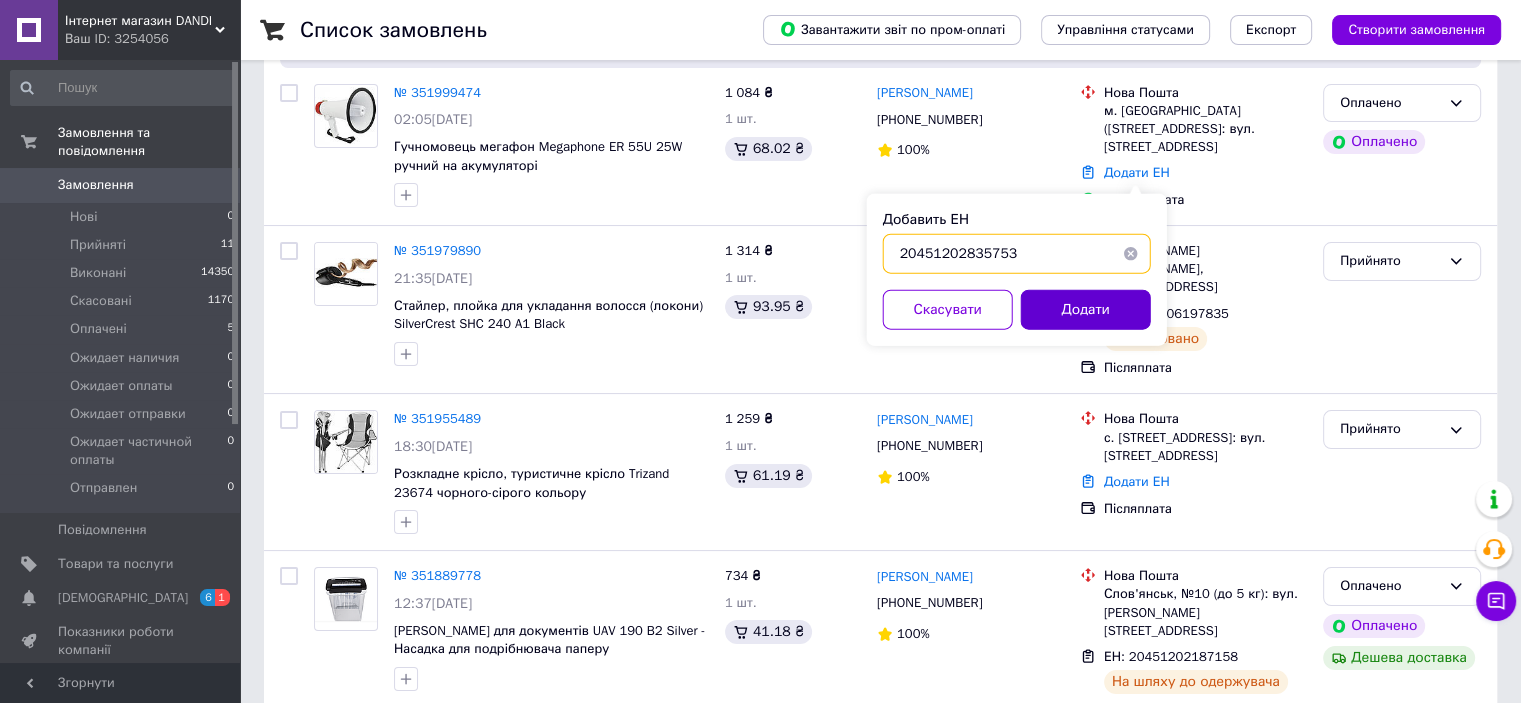 type on "20451202835753" 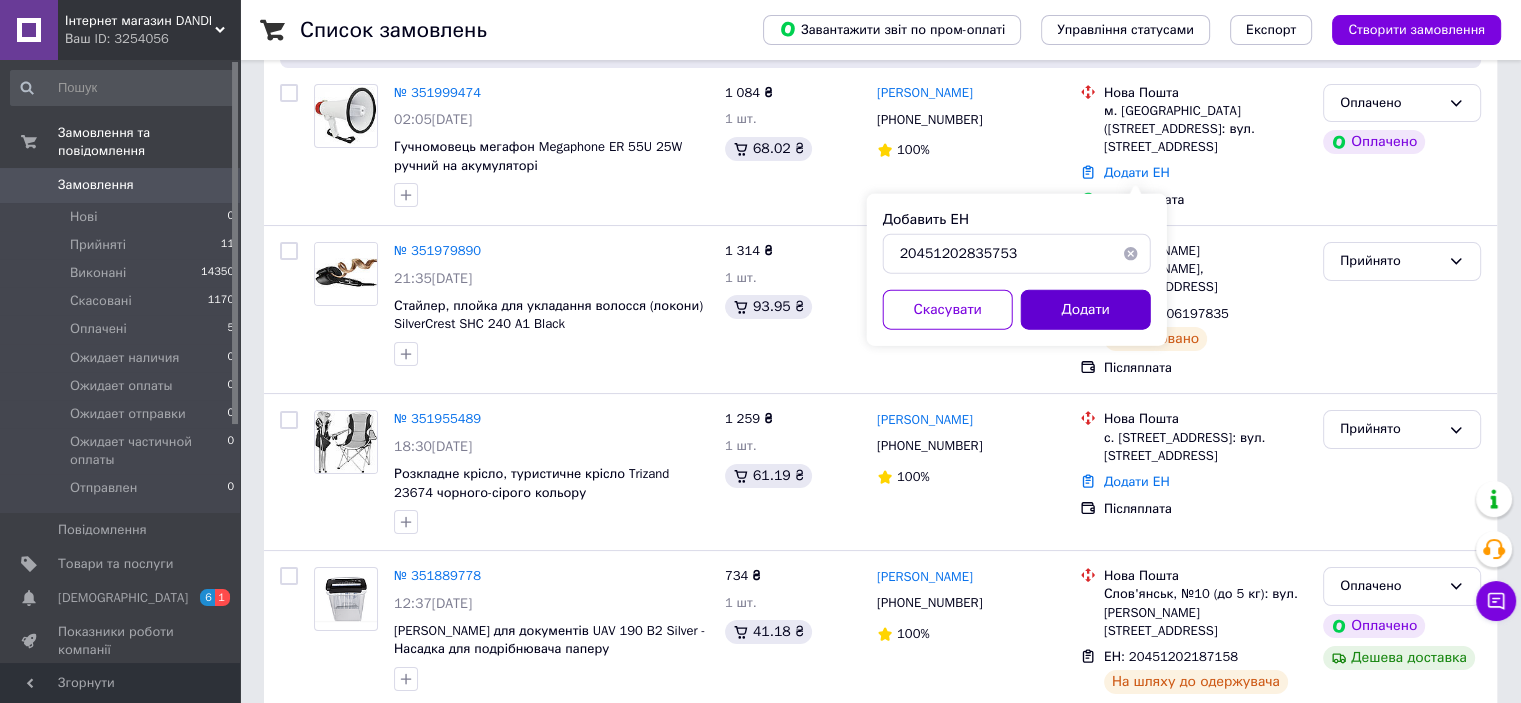 click on "Додати" at bounding box center (1086, 310) 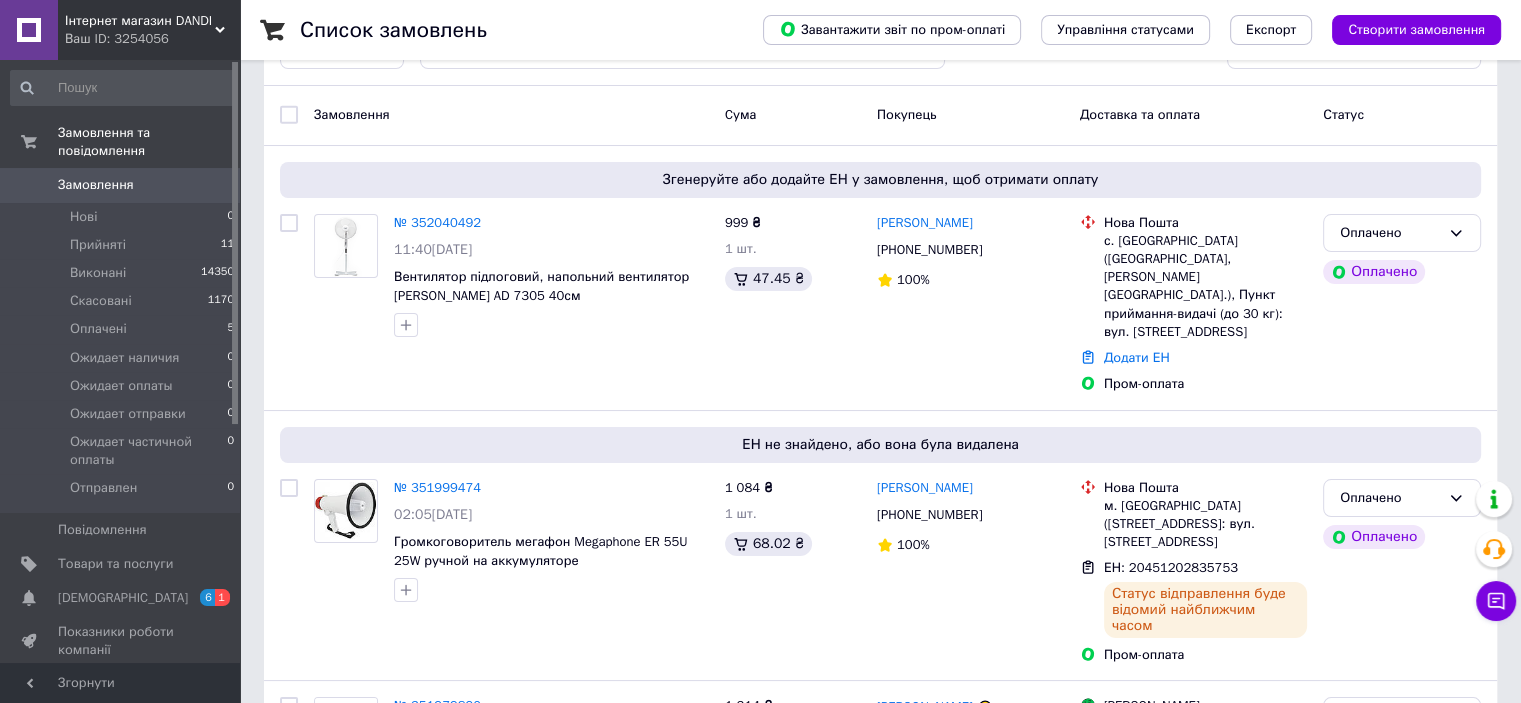scroll, scrollTop: 0, scrollLeft: 0, axis: both 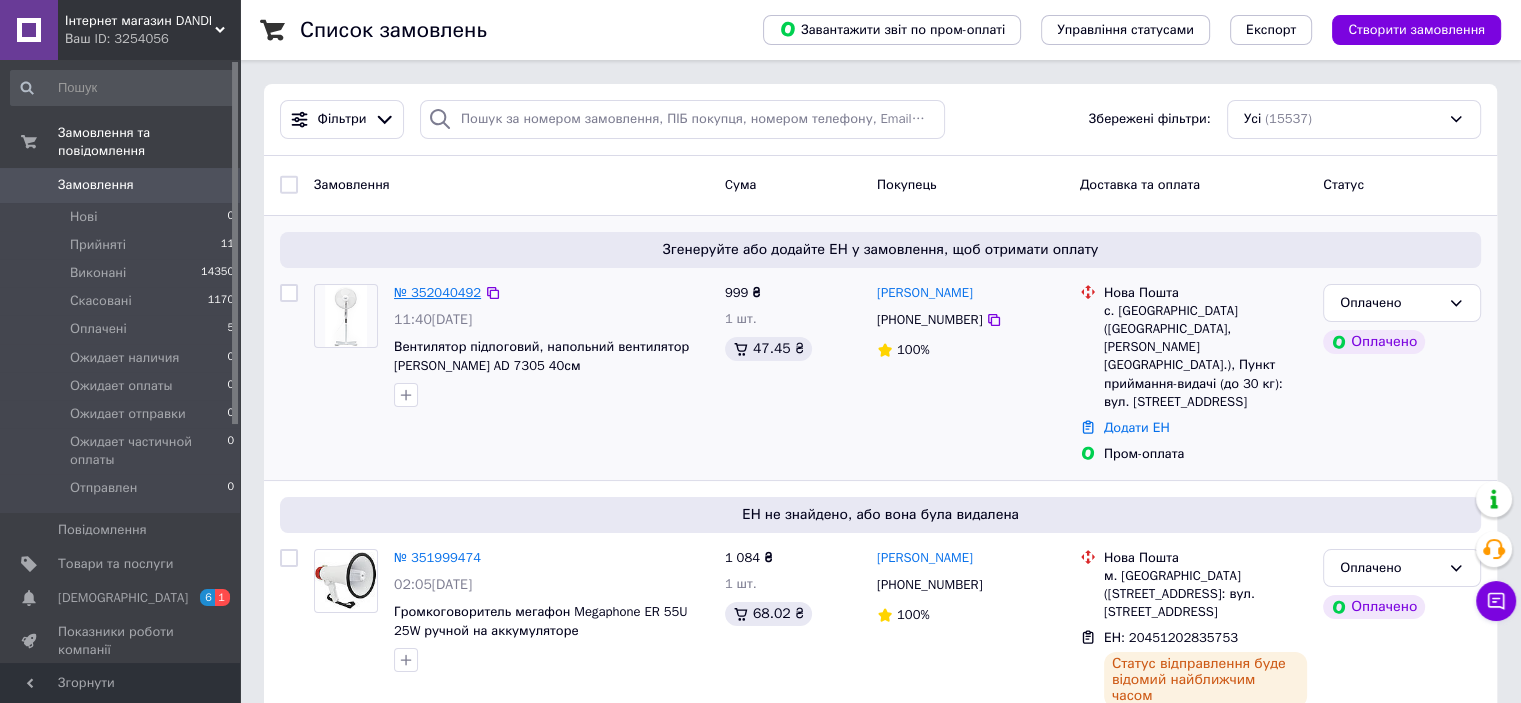 click on "№ 352040492" at bounding box center [437, 292] 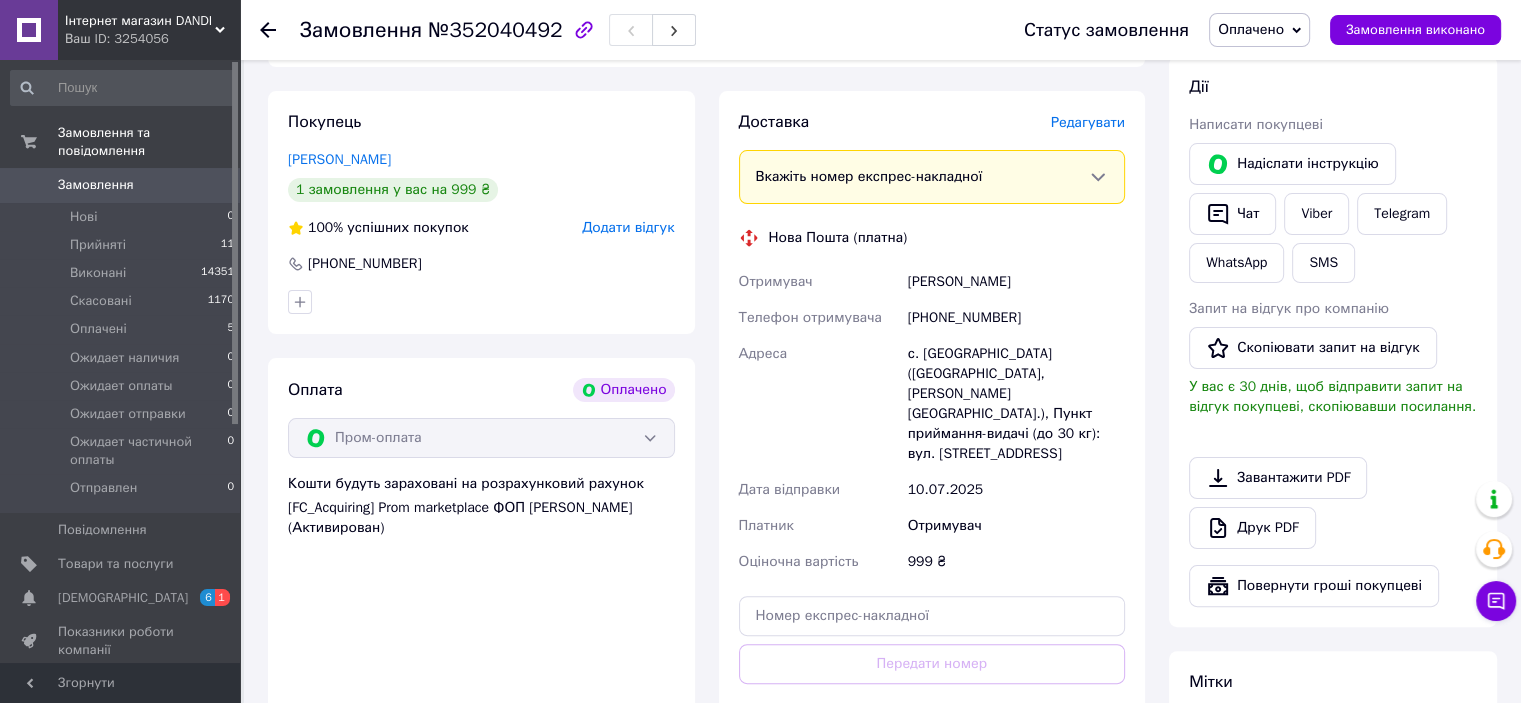scroll, scrollTop: 400, scrollLeft: 0, axis: vertical 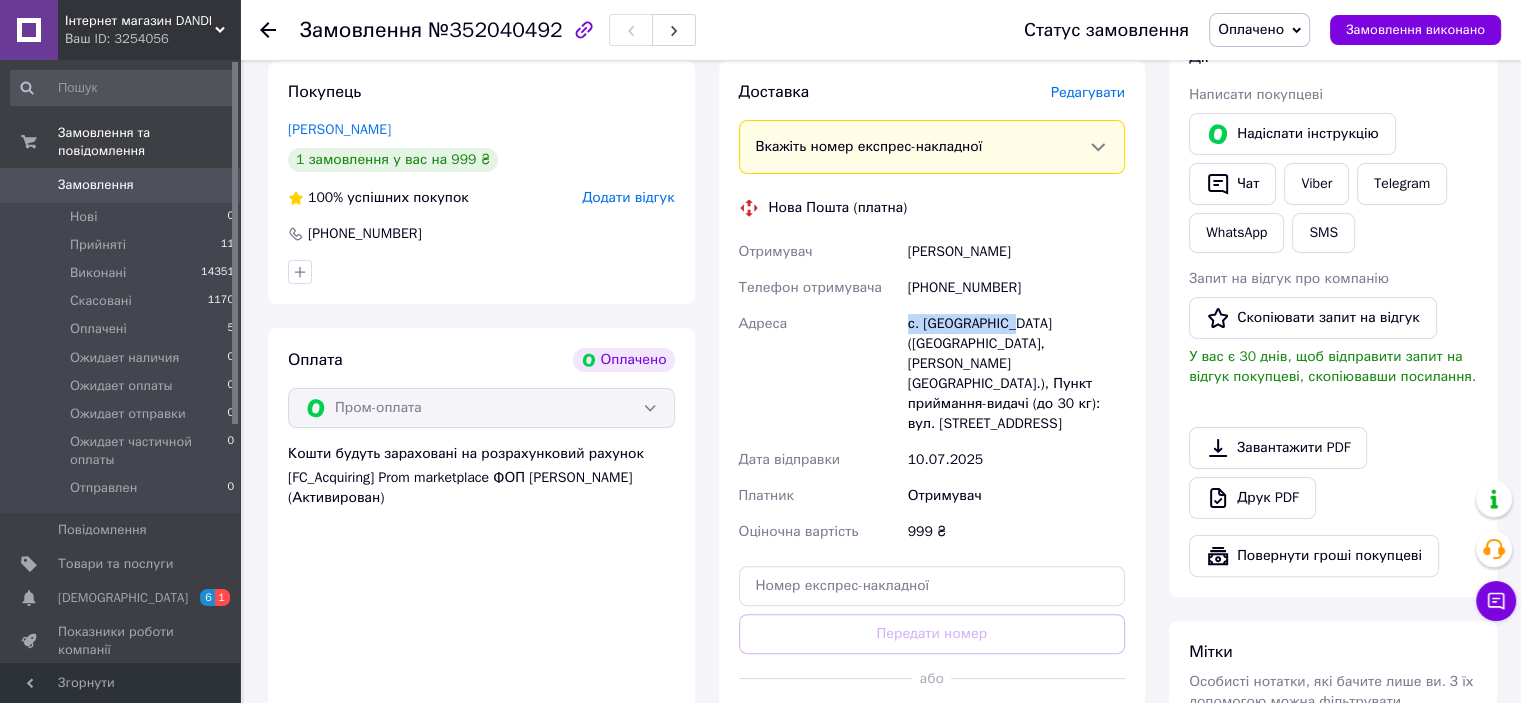 drag, startPoint x: 906, startPoint y: 317, endPoint x: 1001, endPoint y: 323, distance: 95.189285 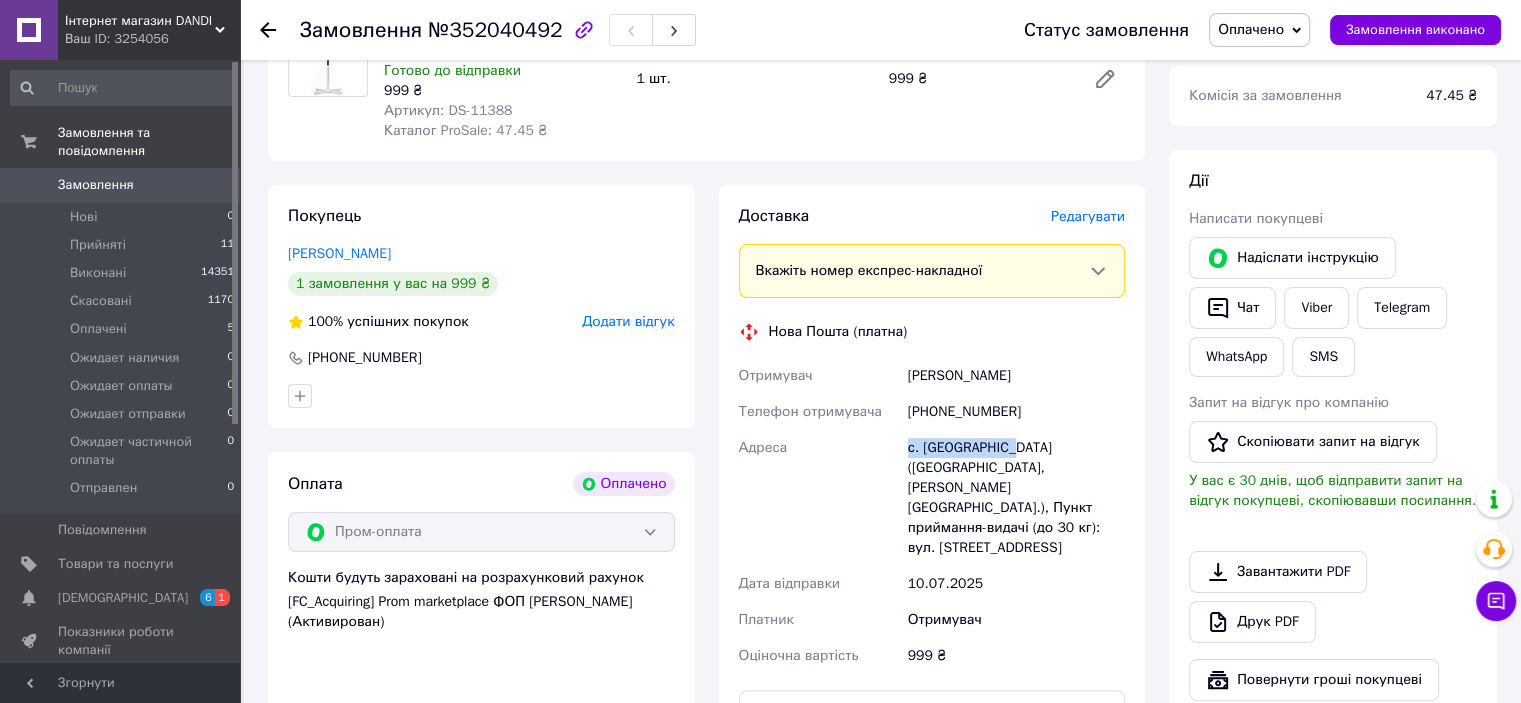 scroll, scrollTop: 400, scrollLeft: 0, axis: vertical 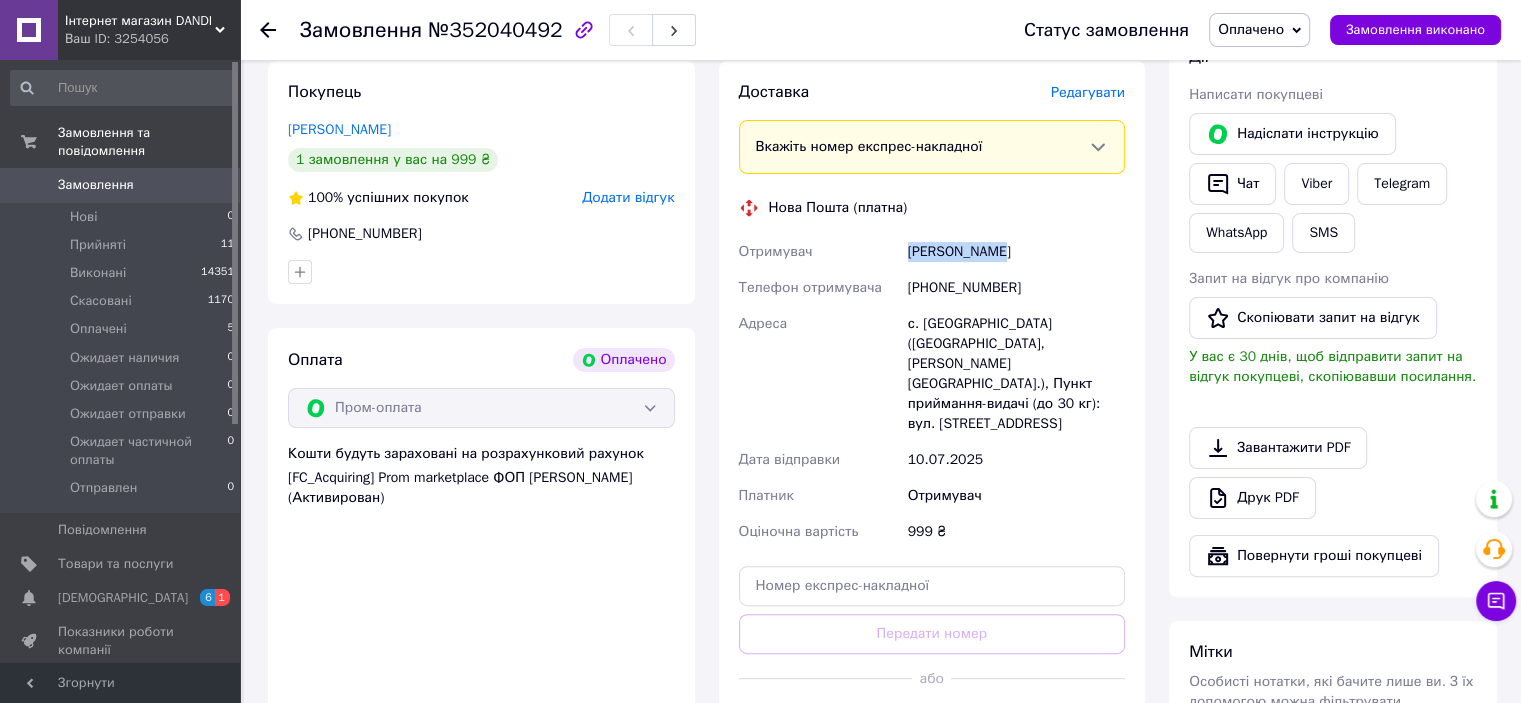 drag, startPoint x: 1006, startPoint y: 246, endPoint x: 908, endPoint y: 244, distance: 98.02041 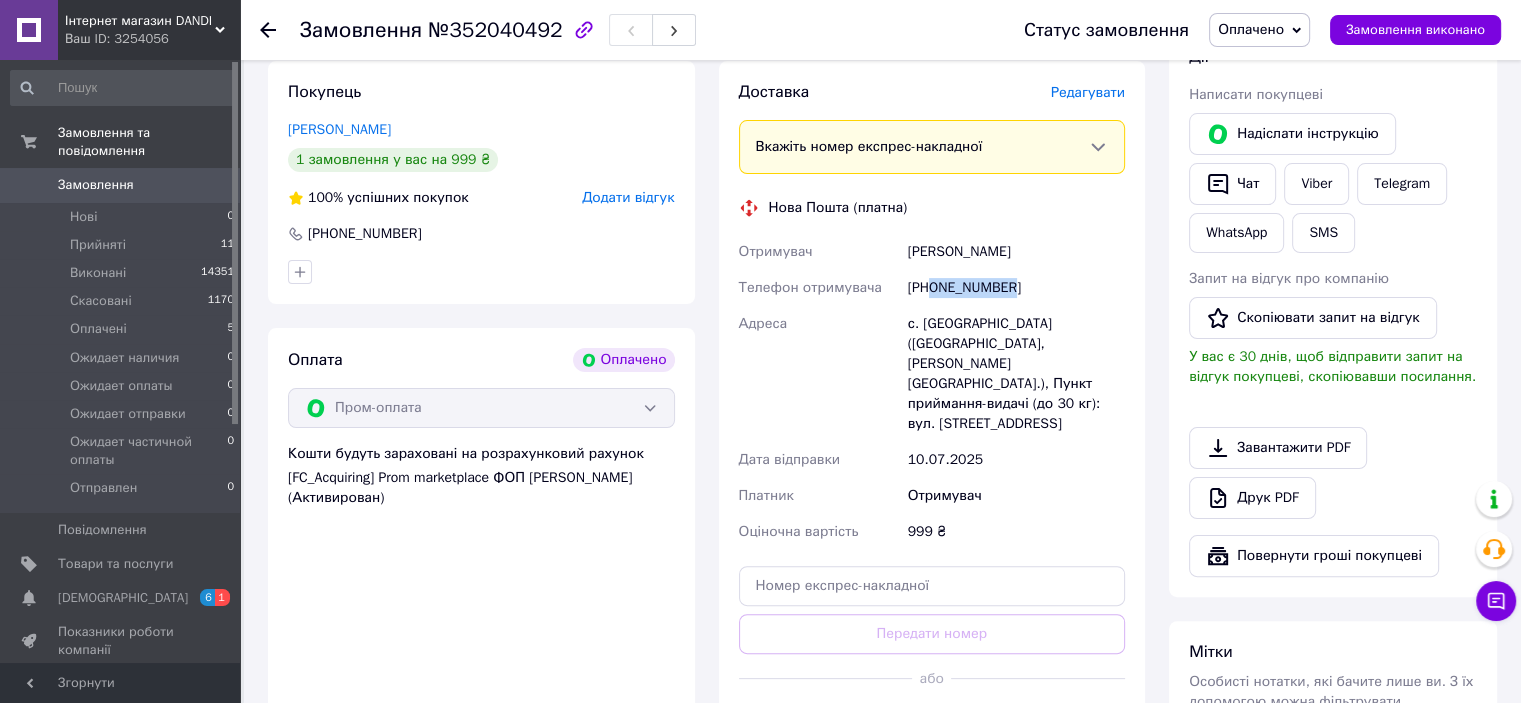 drag, startPoint x: 1021, startPoint y: 291, endPoint x: 933, endPoint y: 282, distance: 88.45903 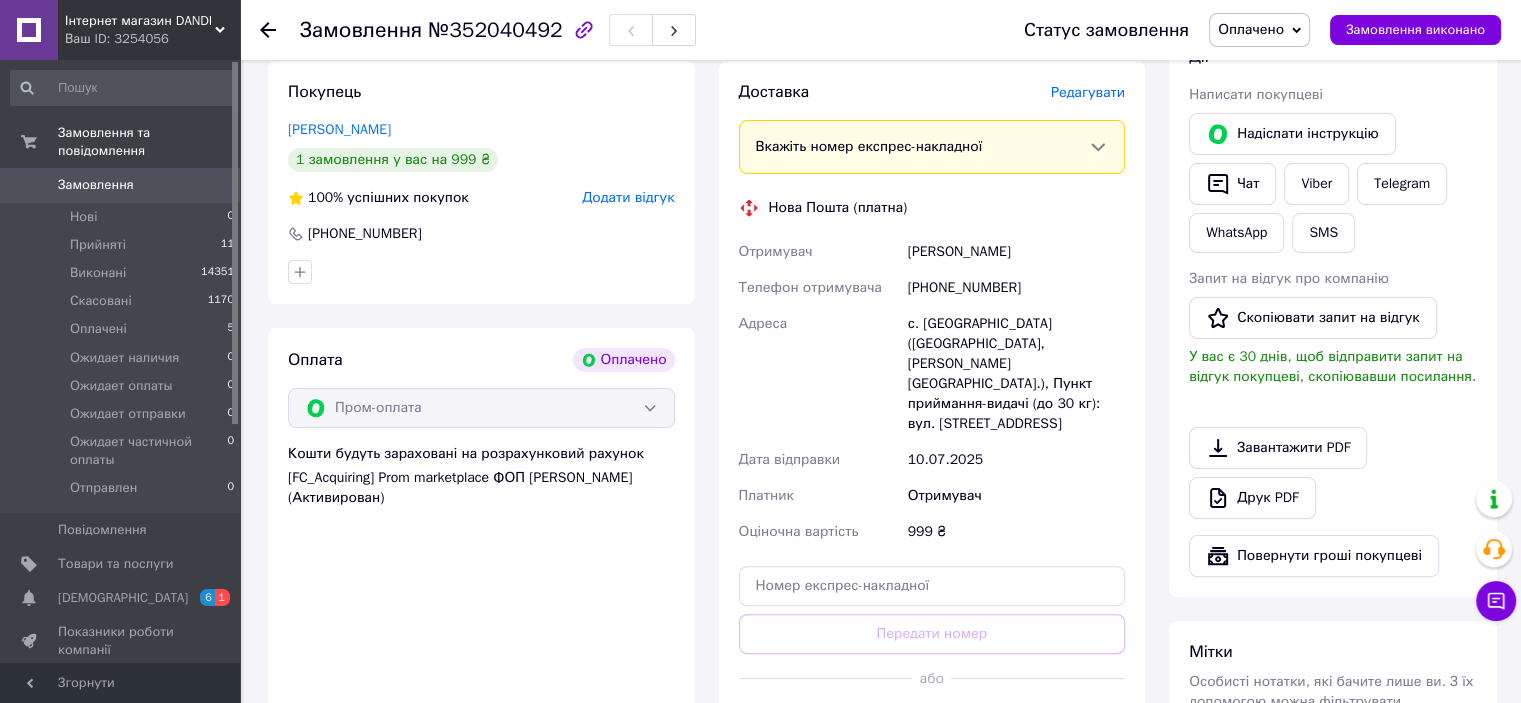 click on "с. [GEOGRAPHIC_DATA] ([GEOGRAPHIC_DATA], [PERSON_NAME][GEOGRAPHIC_DATA].), Пункт приймання-видачі (до 30 кг): вул. [STREET_ADDRESS]" at bounding box center (1016, 374) 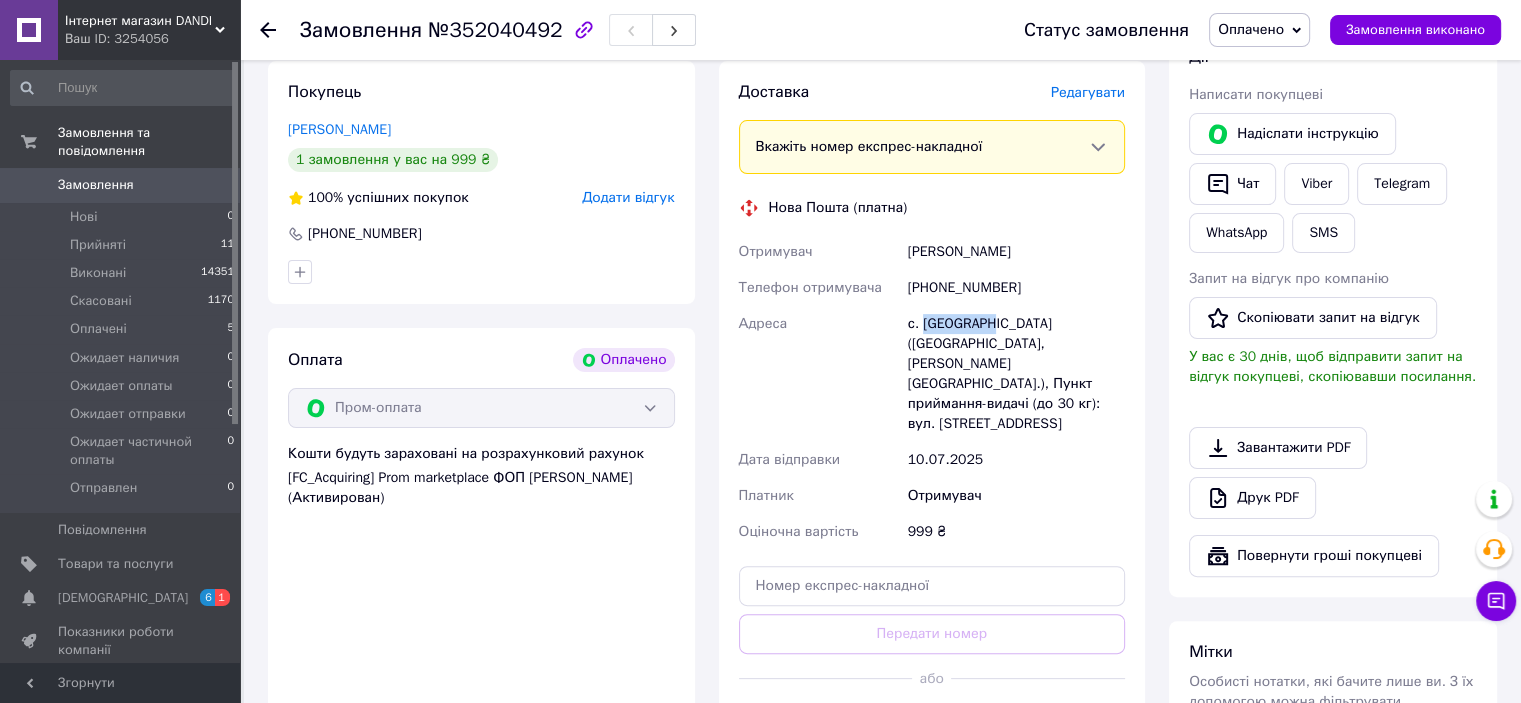 click on "с. [GEOGRAPHIC_DATA] ([GEOGRAPHIC_DATA], [PERSON_NAME][GEOGRAPHIC_DATA].), Пункт приймання-видачі (до 30 кг): вул. [STREET_ADDRESS]" at bounding box center [1016, 374] 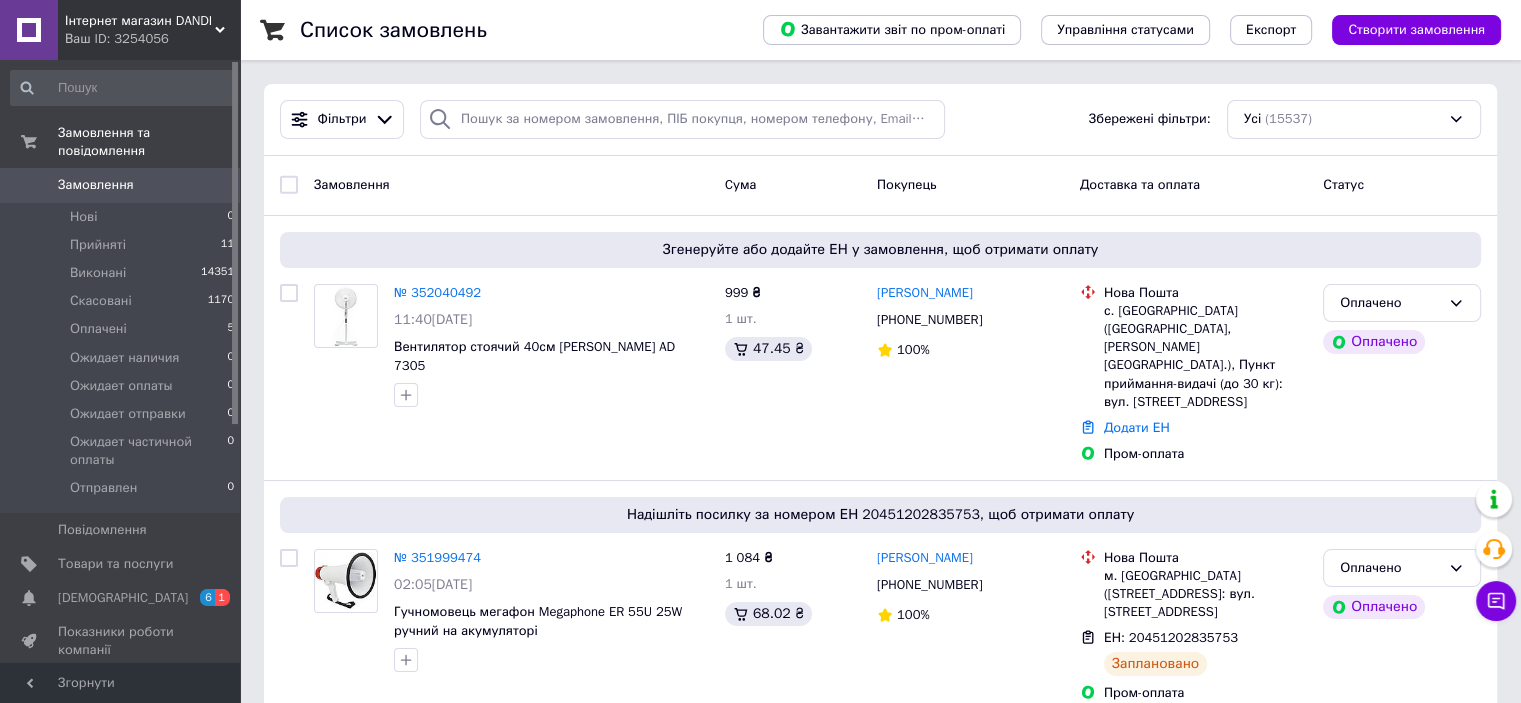 click on "0" at bounding box center [212, 185] 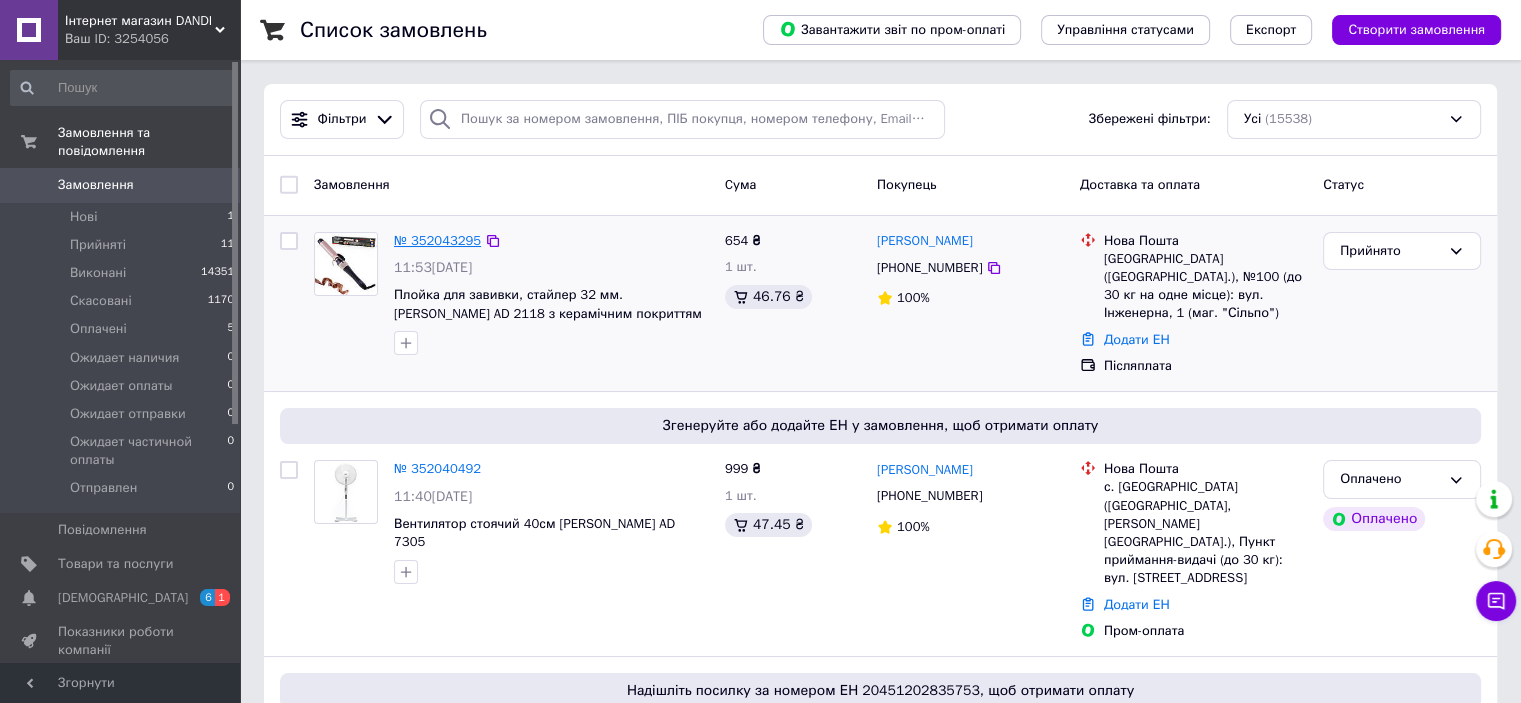 click on "№ 352043295" at bounding box center (437, 240) 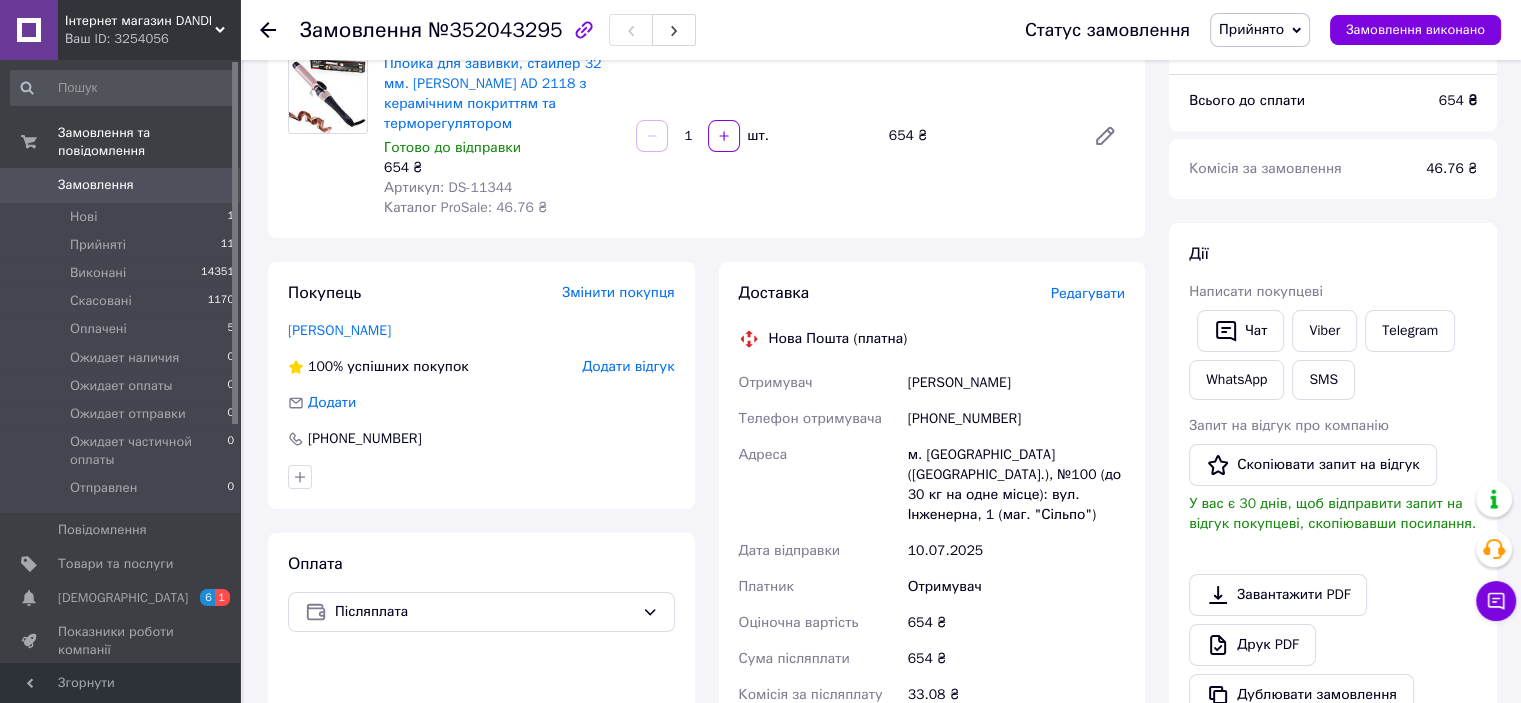 scroll, scrollTop: 300, scrollLeft: 0, axis: vertical 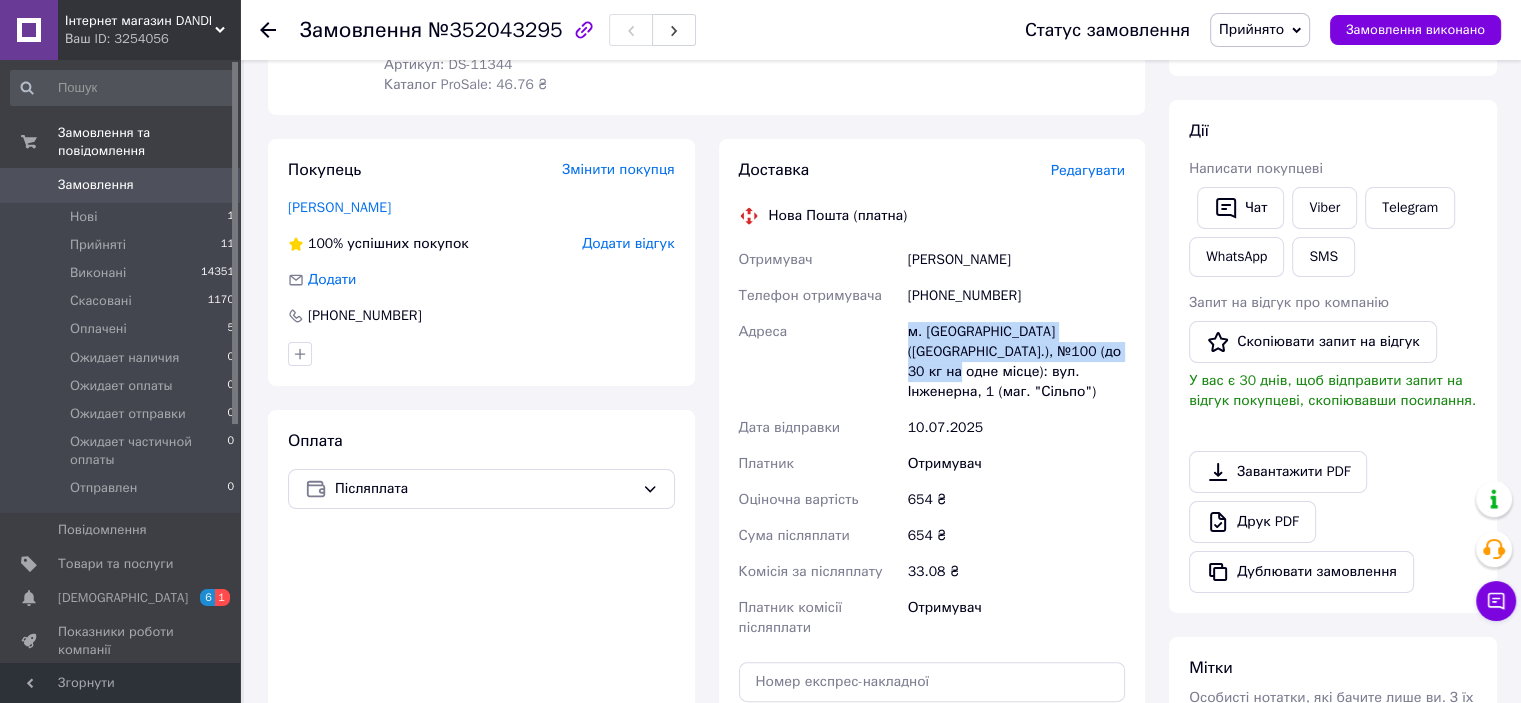 drag, startPoint x: 907, startPoint y: 317, endPoint x: 1089, endPoint y: 326, distance: 182.2224 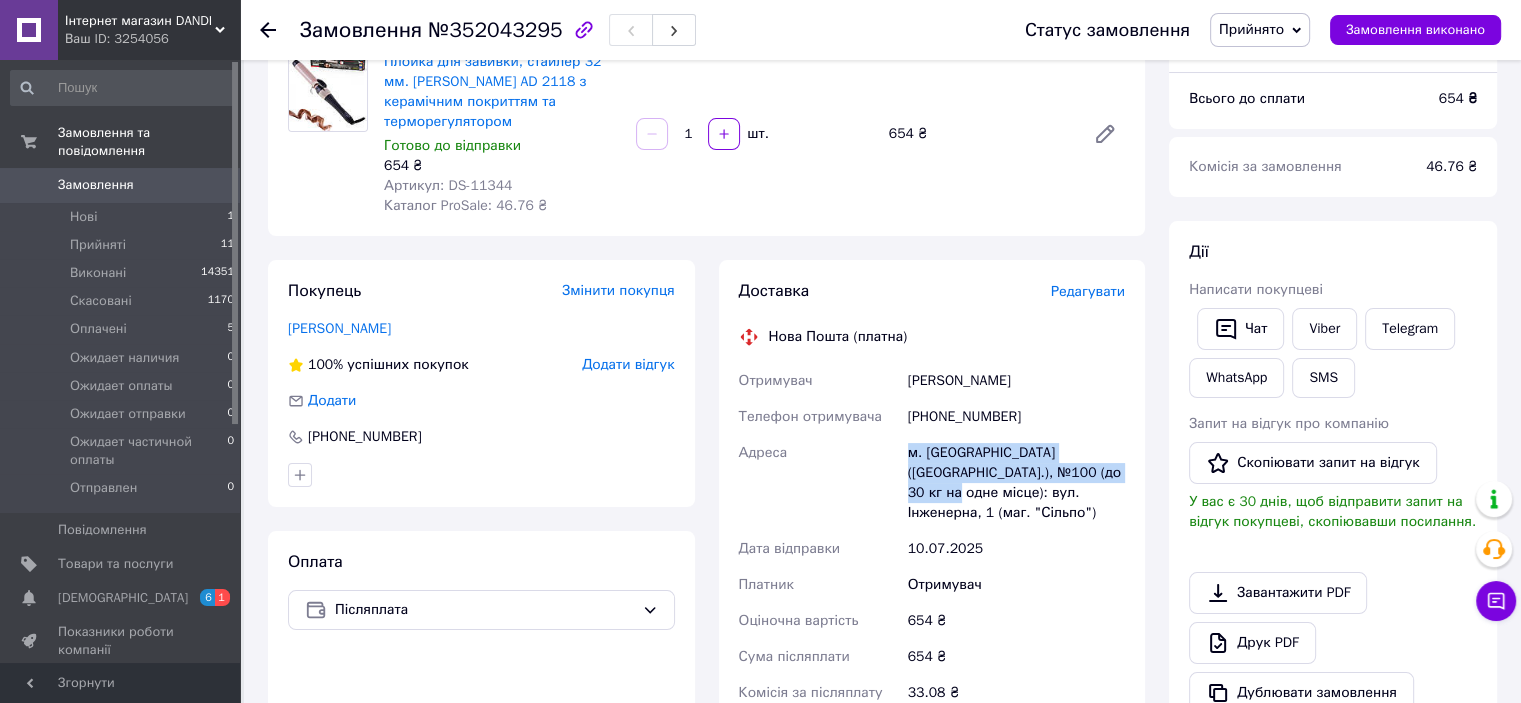scroll, scrollTop: 300, scrollLeft: 0, axis: vertical 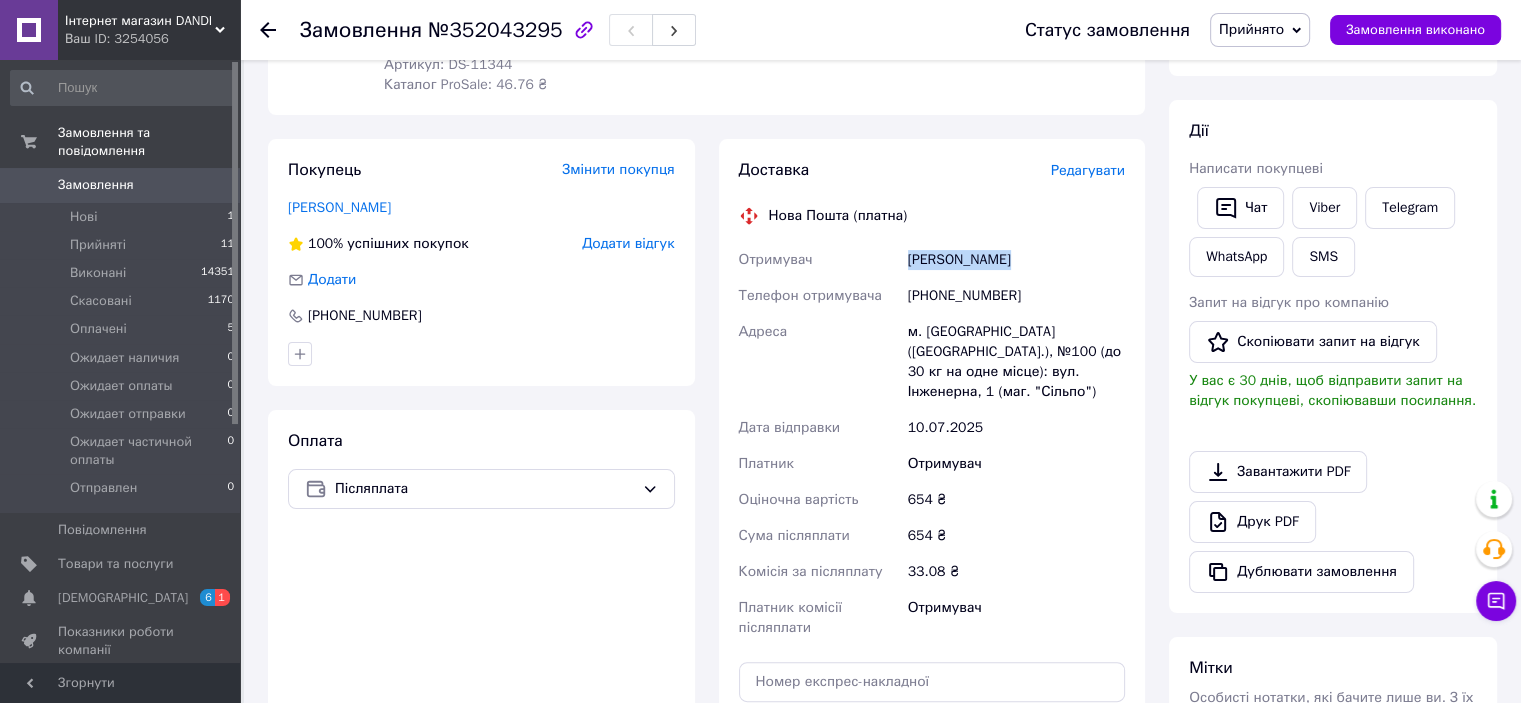 drag, startPoint x: 1007, startPoint y: 249, endPoint x: 908, endPoint y: 248, distance: 99.00505 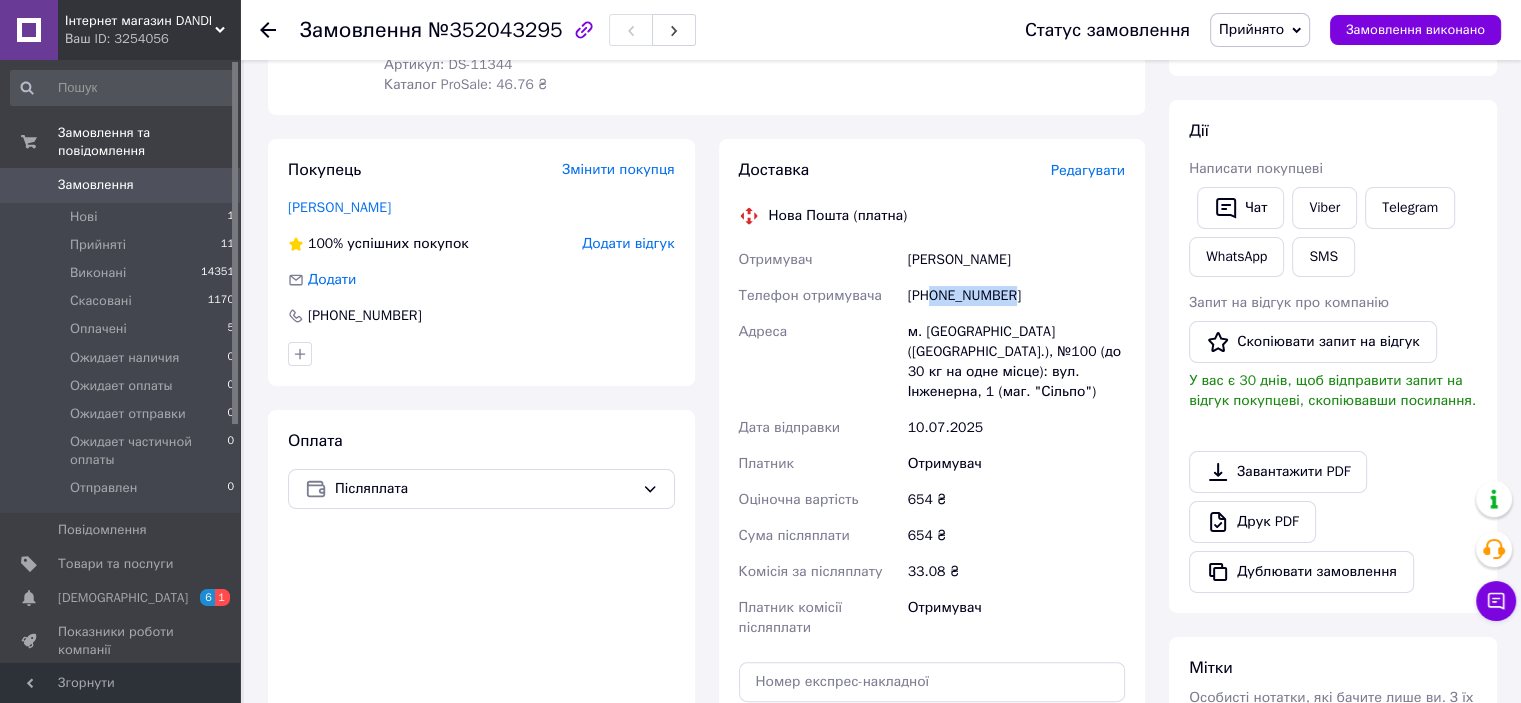 drag, startPoint x: 1015, startPoint y: 284, endPoint x: 933, endPoint y: 280, distance: 82.0975 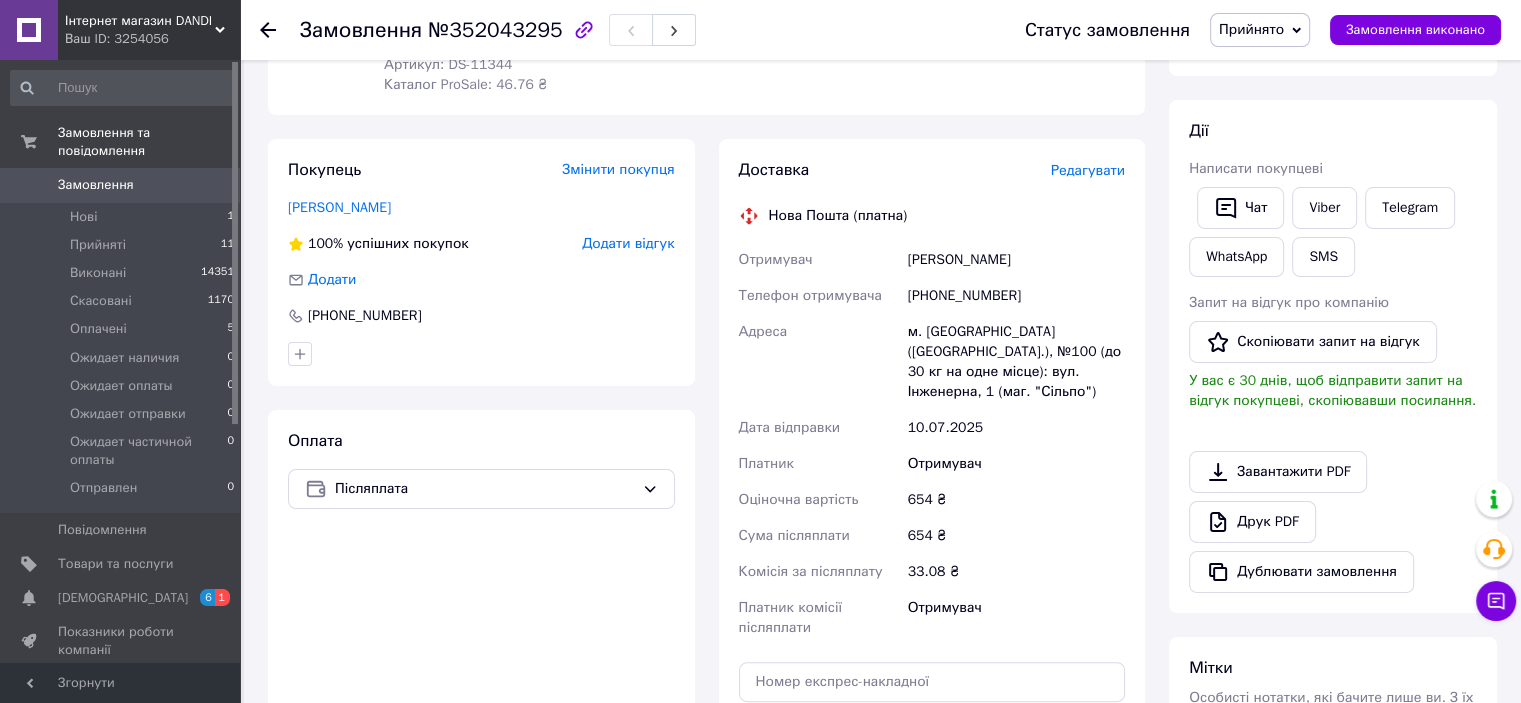 click on "м. [GEOGRAPHIC_DATA] ([GEOGRAPHIC_DATA].), №100 (до 30 кг на одне місце): вул. Інженерна, 1 (маг. "Сільпо")" at bounding box center [1016, 362] 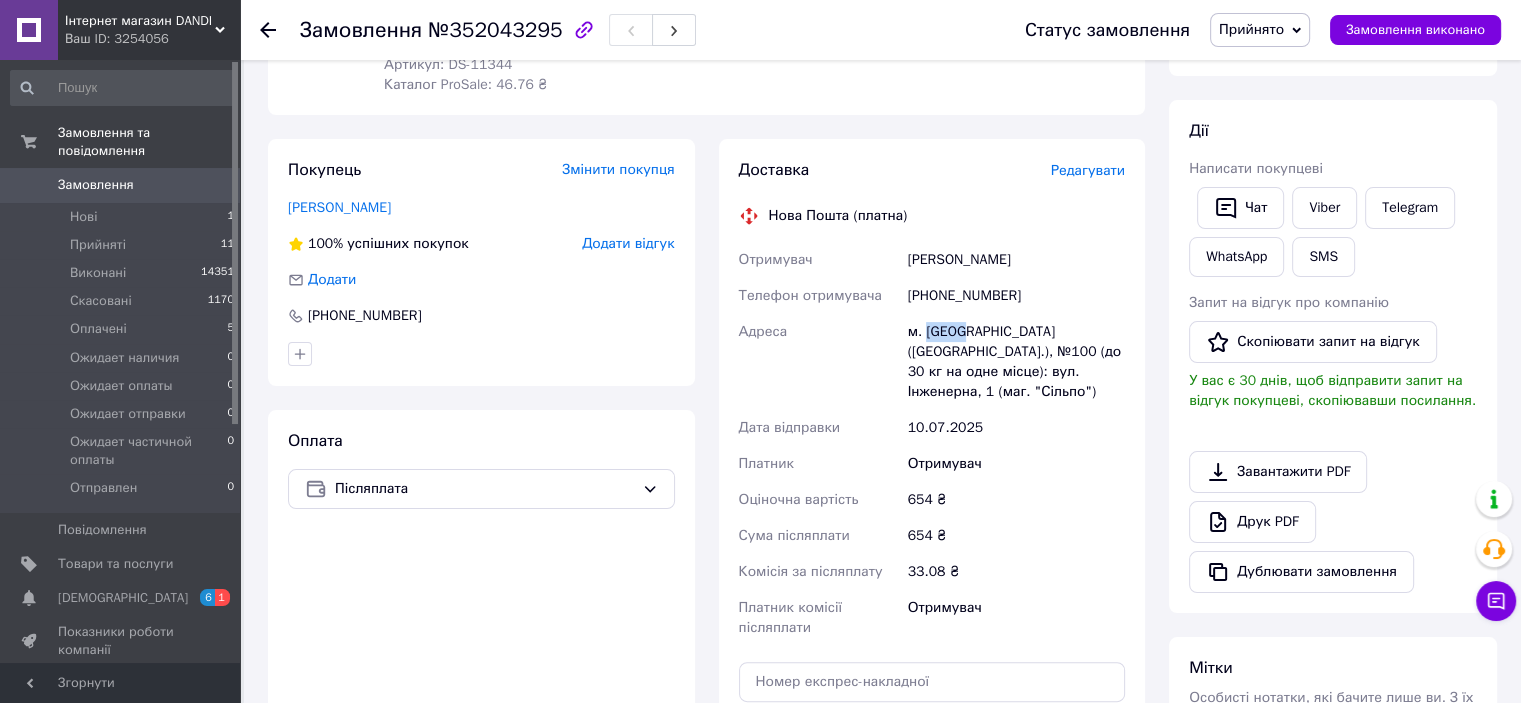 click on "м. [GEOGRAPHIC_DATA] ([GEOGRAPHIC_DATA].), №100 (до 30 кг на одне місце): вул. Інженерна, 1 (маг. "Сільпо")" at bounding box center [1016, 362] 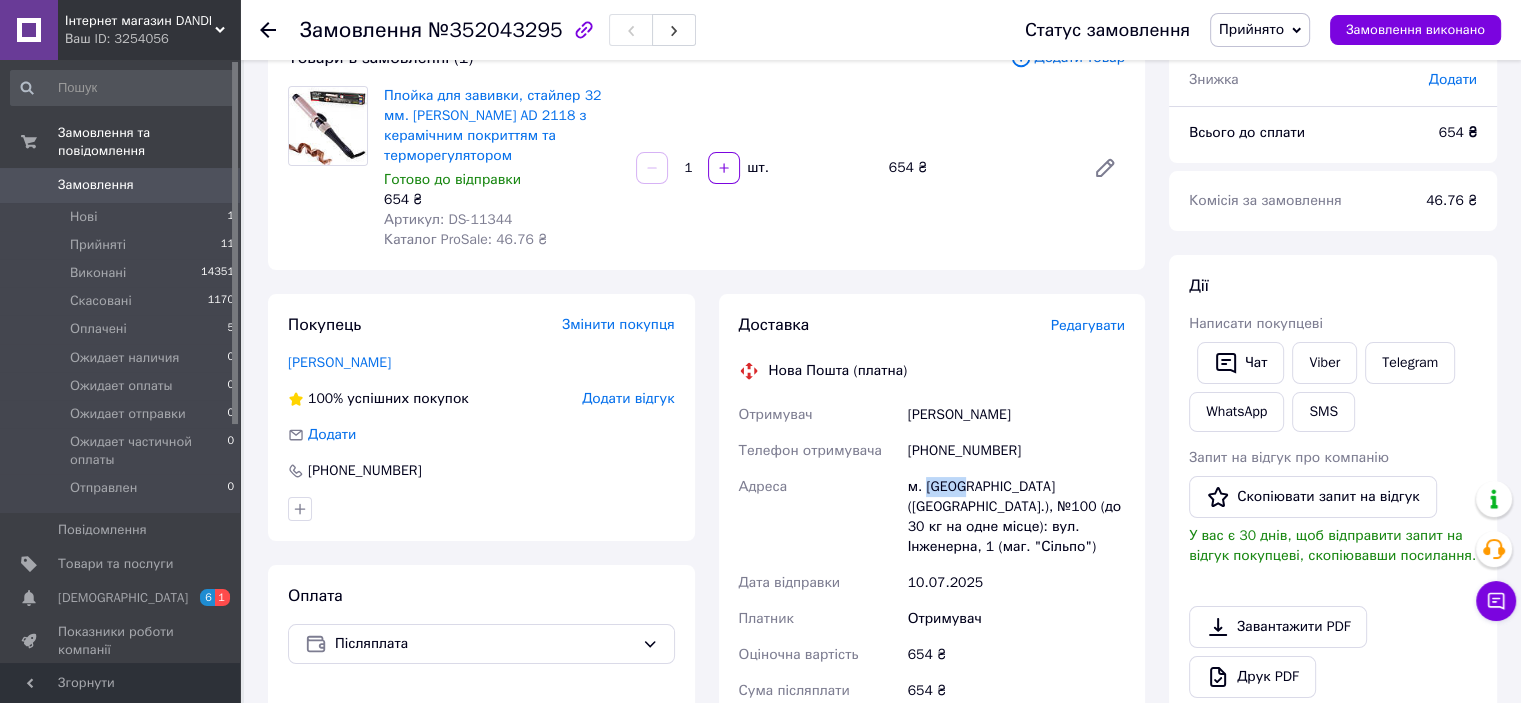 scroll, scrollTop: 0, scrollLeft: 0, axis: both 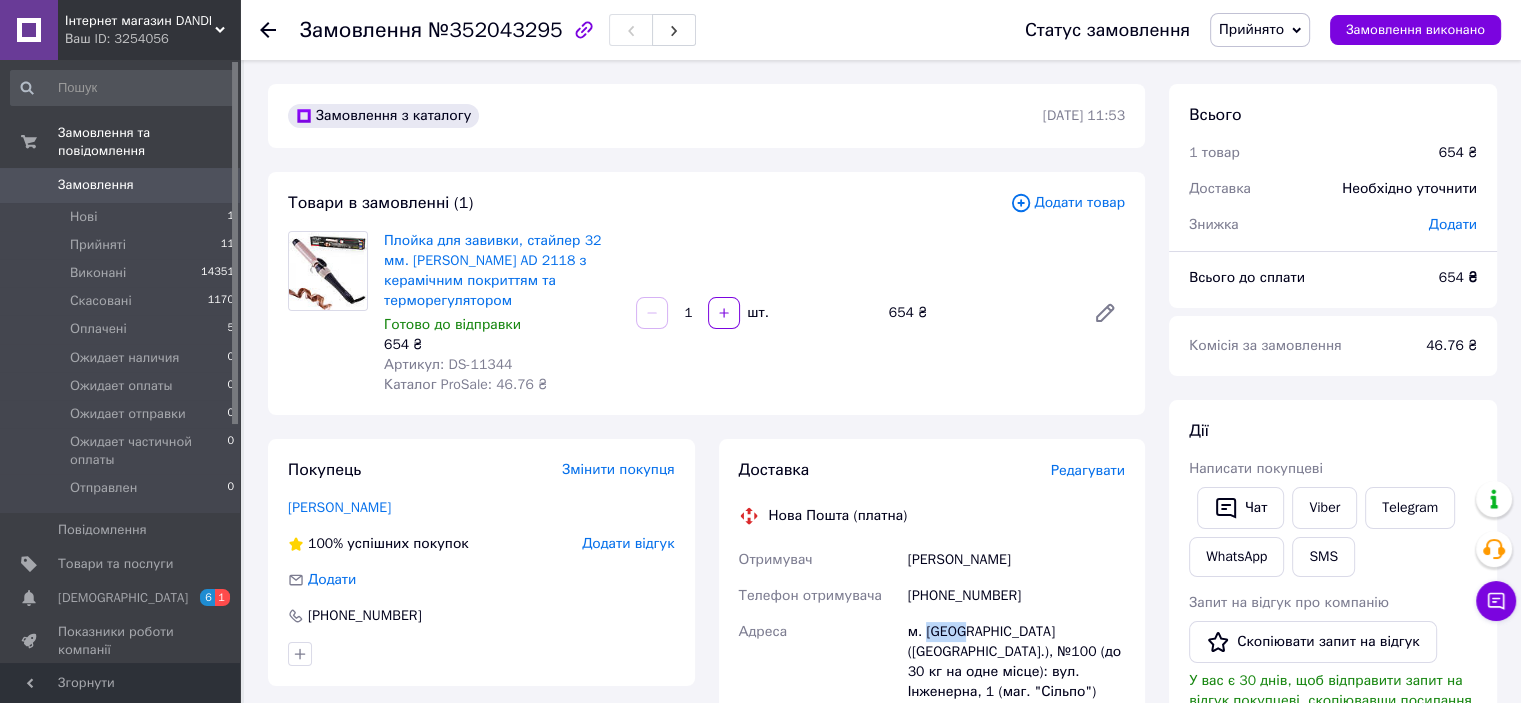 click on "Замовлення" at bounding box center (121, 185) 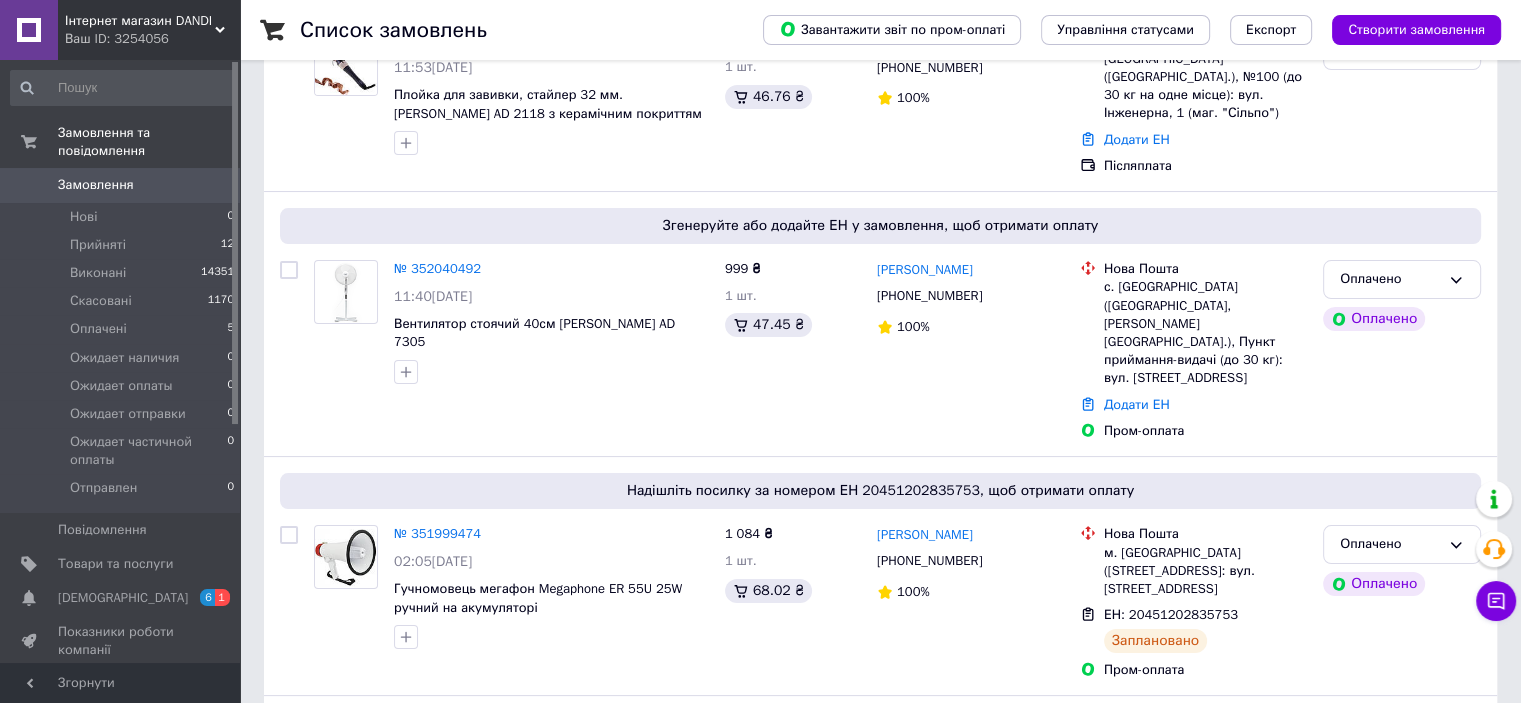 scroll, scrollTop: 0, scrollLeft: 0, axis: both 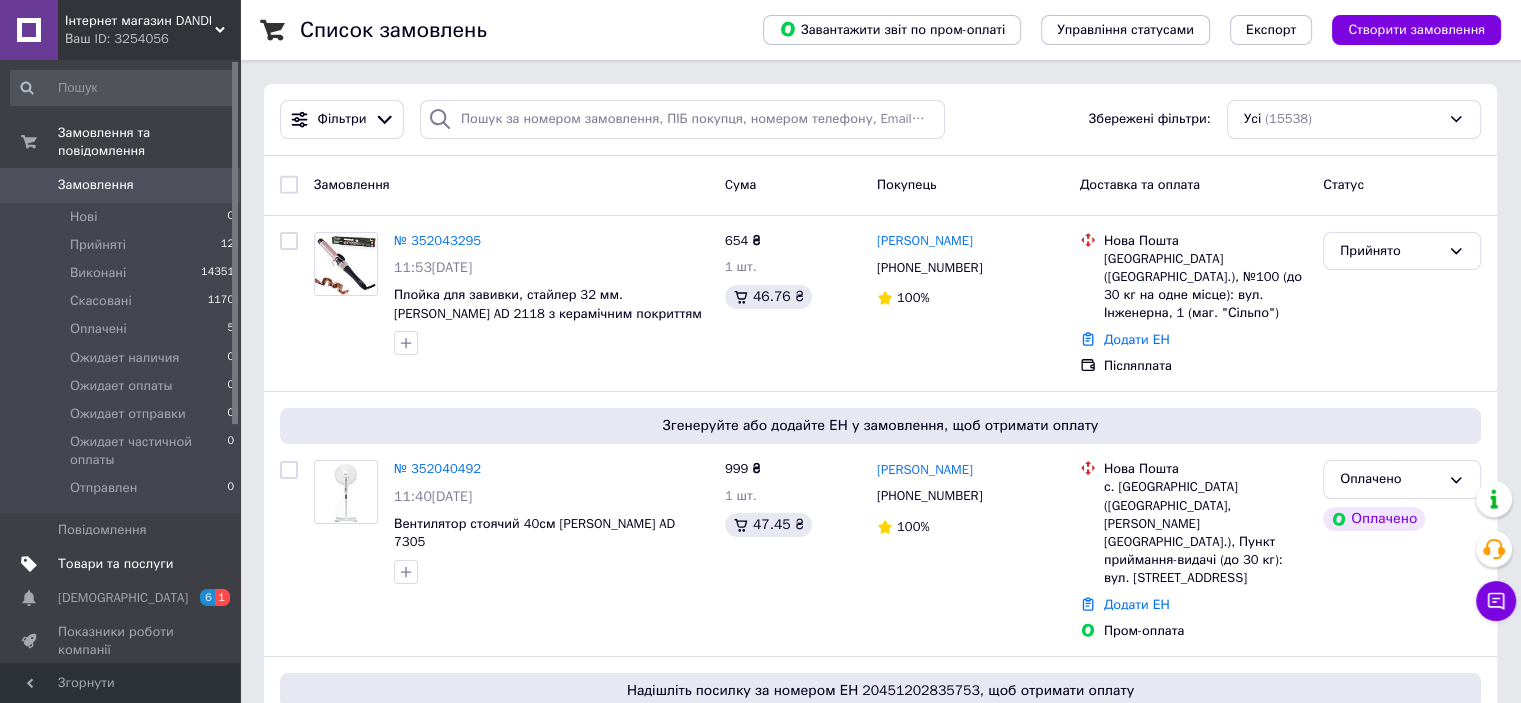 click on "Товари та послуги" at bounding box center (123, 564) 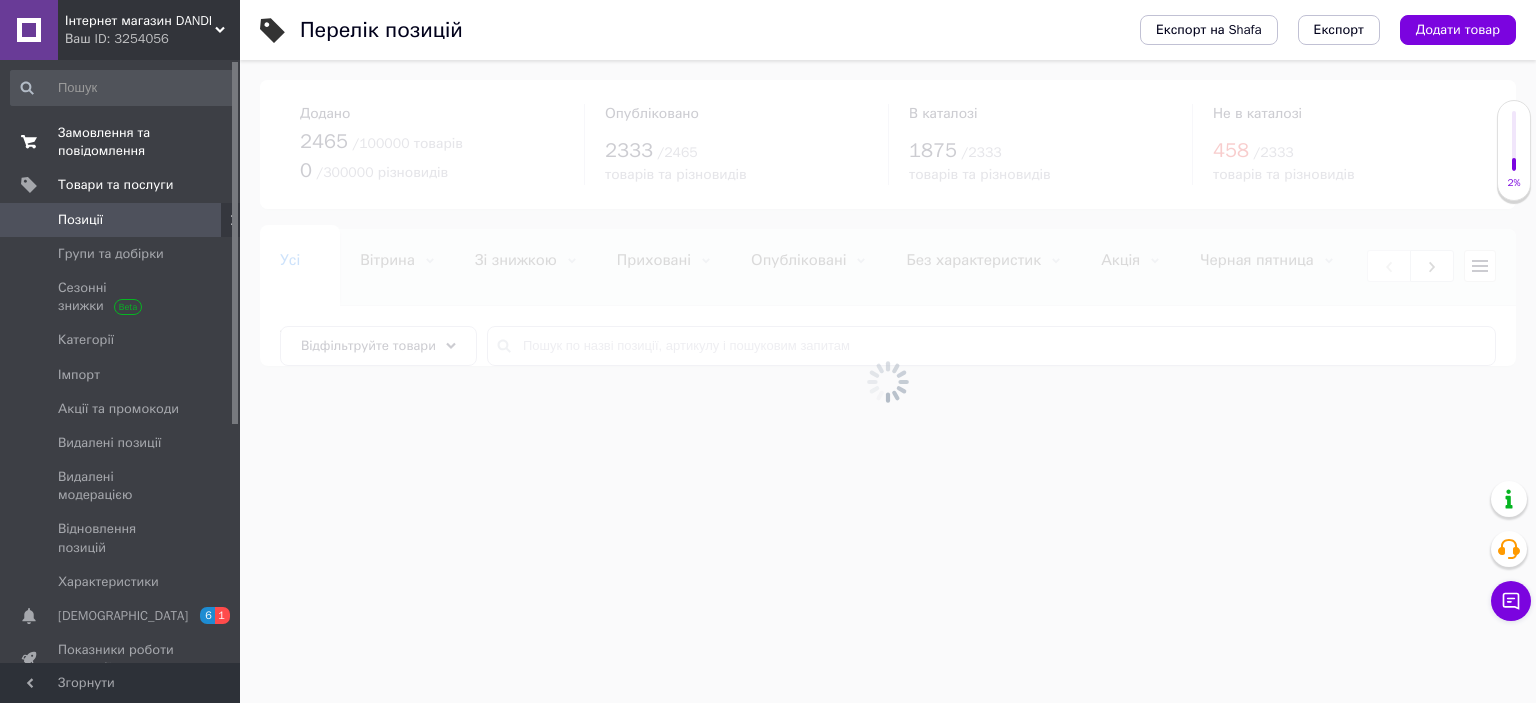 click on "Замовлення та повідомлення" at bounding box center [121, 142] 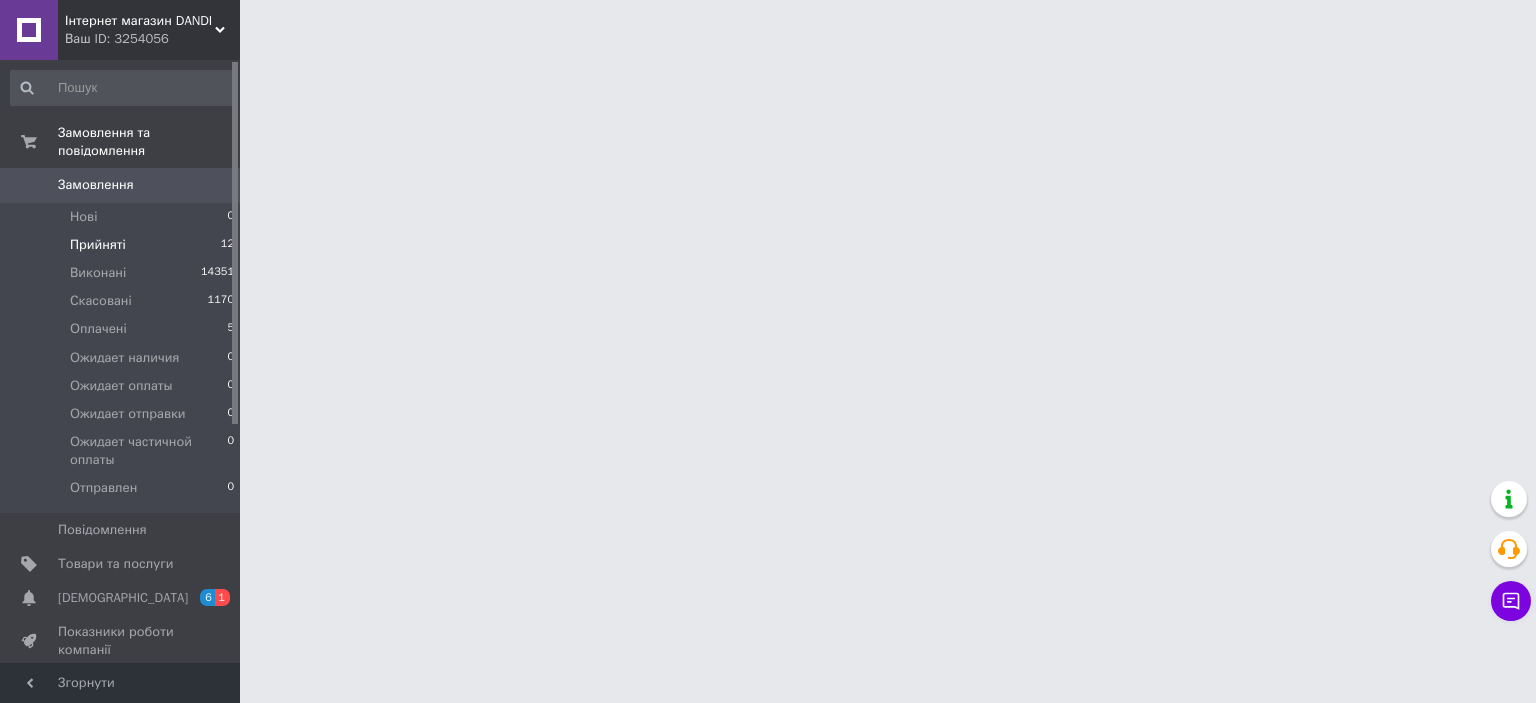 click on "Прийняті 12" at bounding box center [123, 245] 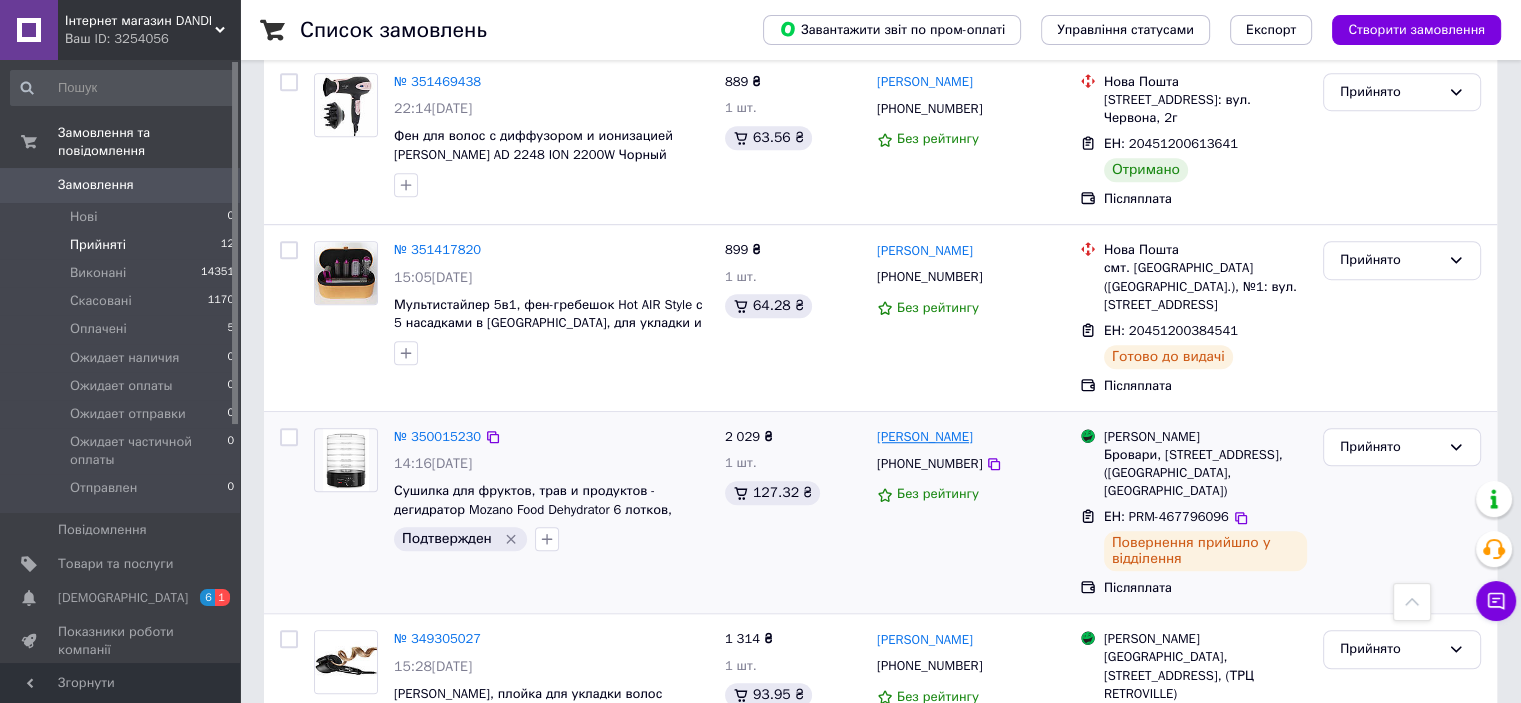 scroll, scrollTop: 1165, scrollLeft: 0, axis: vertical 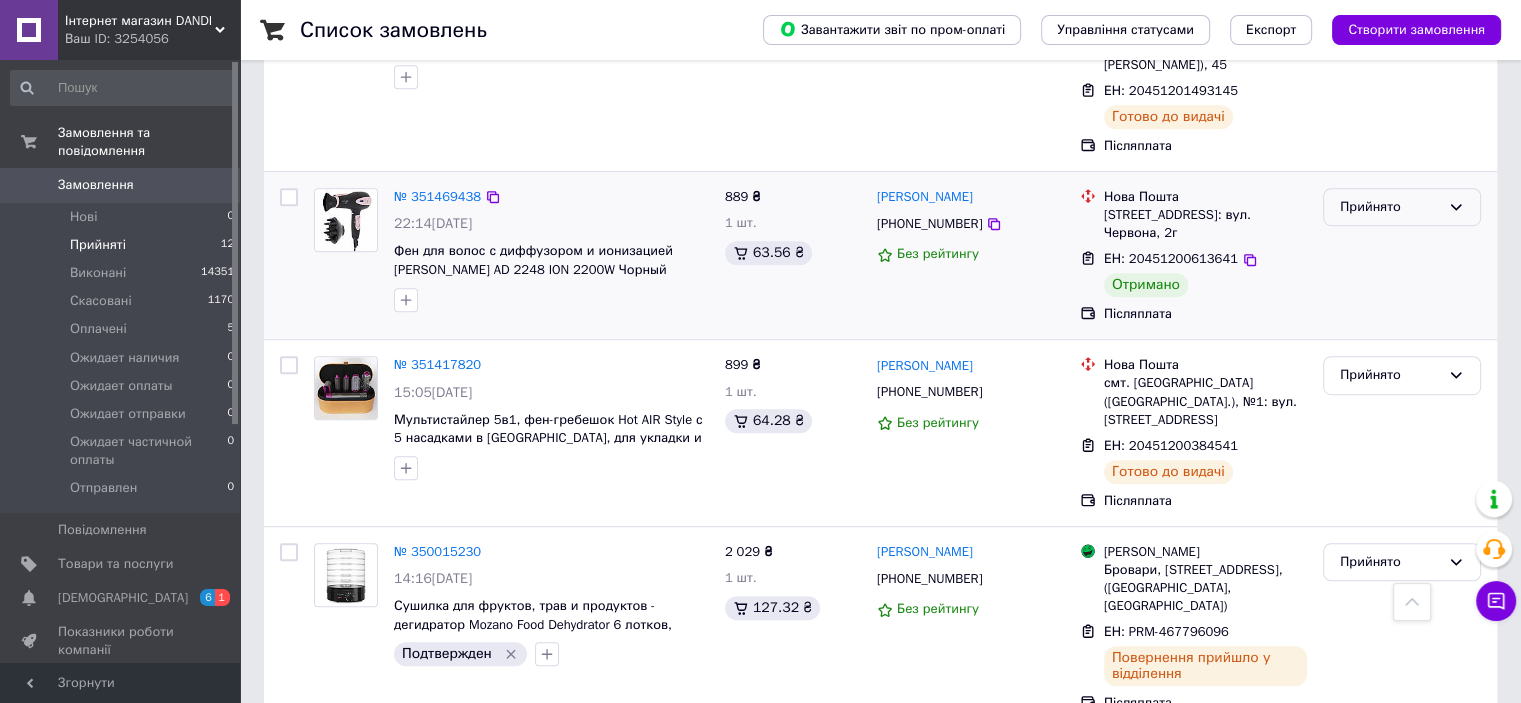 click on "Прийнято" at bounding box center (1402, 207) 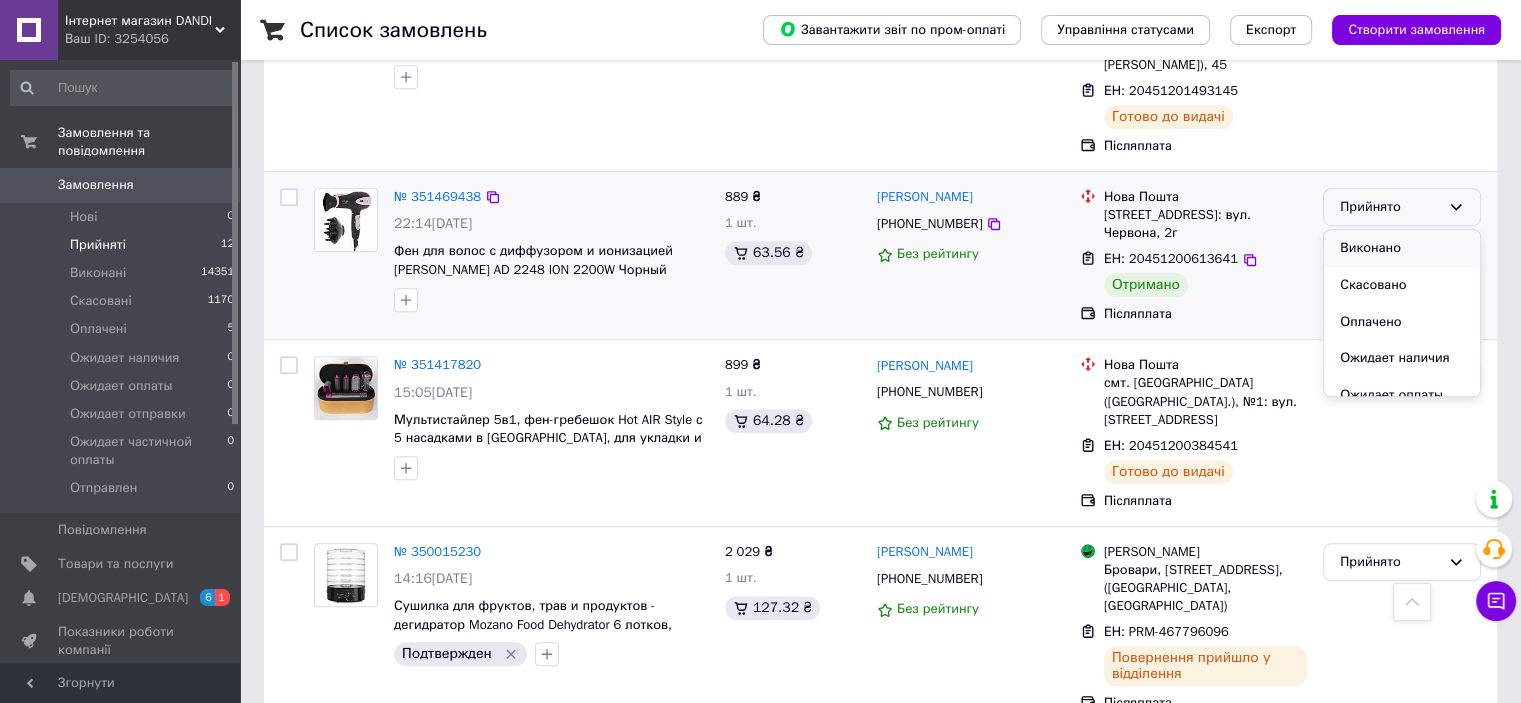 click on "Виконано" at bounding box center (1402, 248) 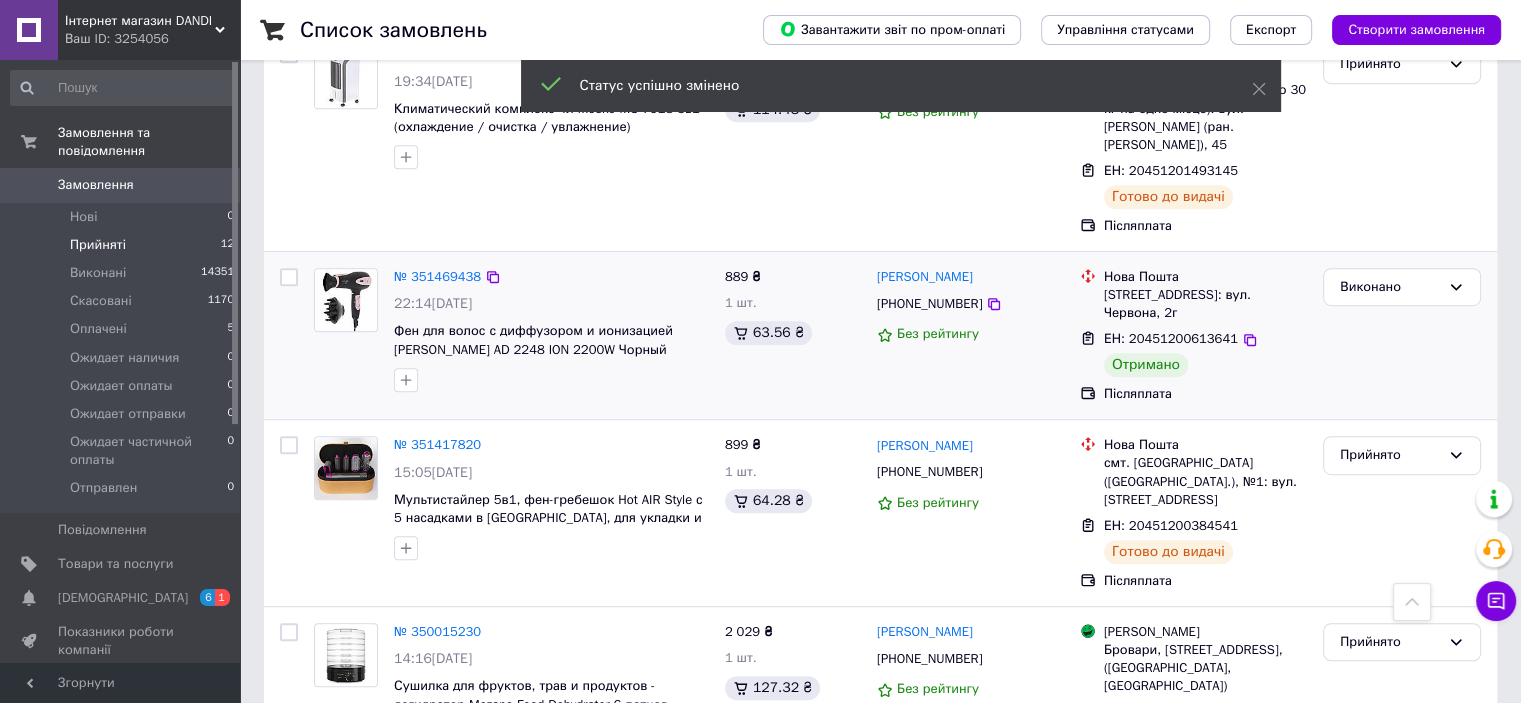 scroll, scrollTop: 965, scrollLeft: 0, axis: vertical 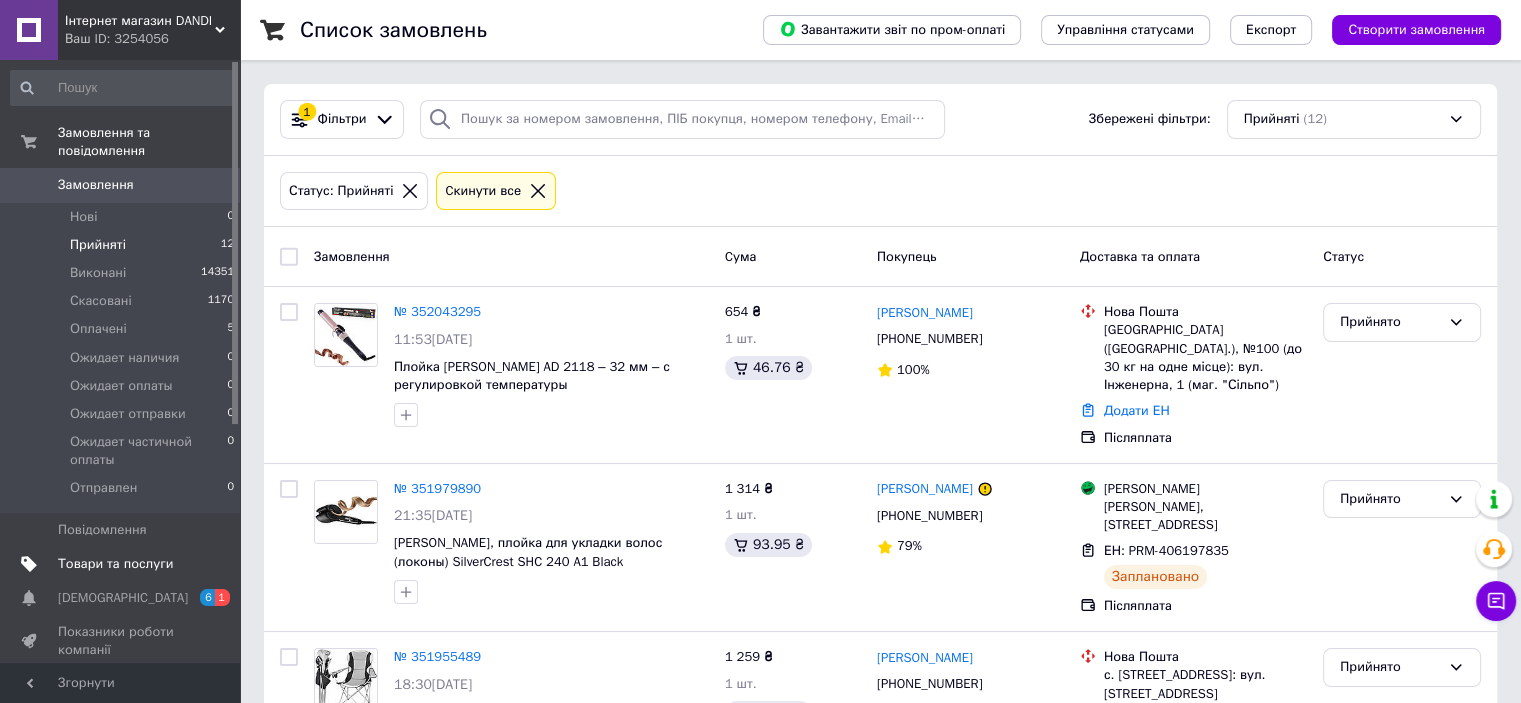 click on "Товари та послуги" at bounding box center (115, 564) 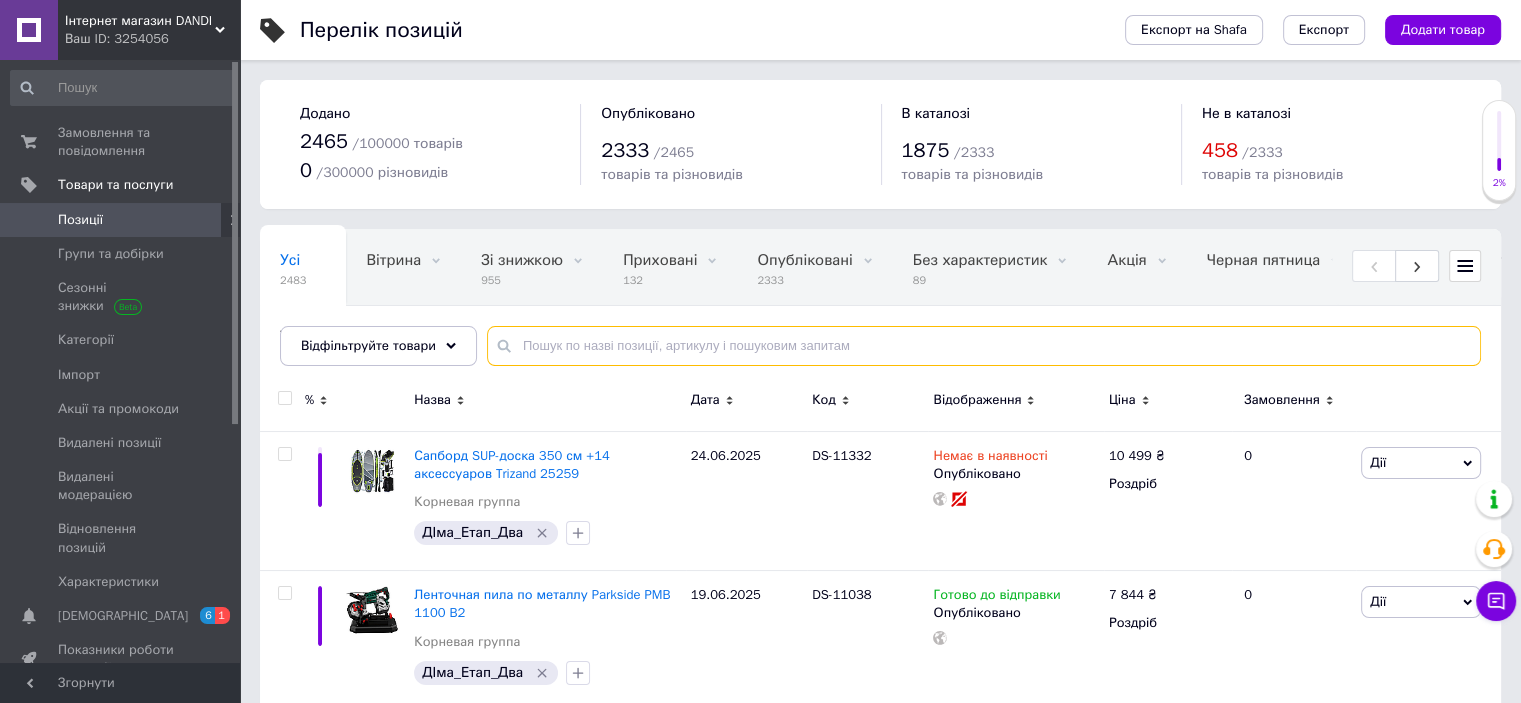click at bounding box center [984, 346] 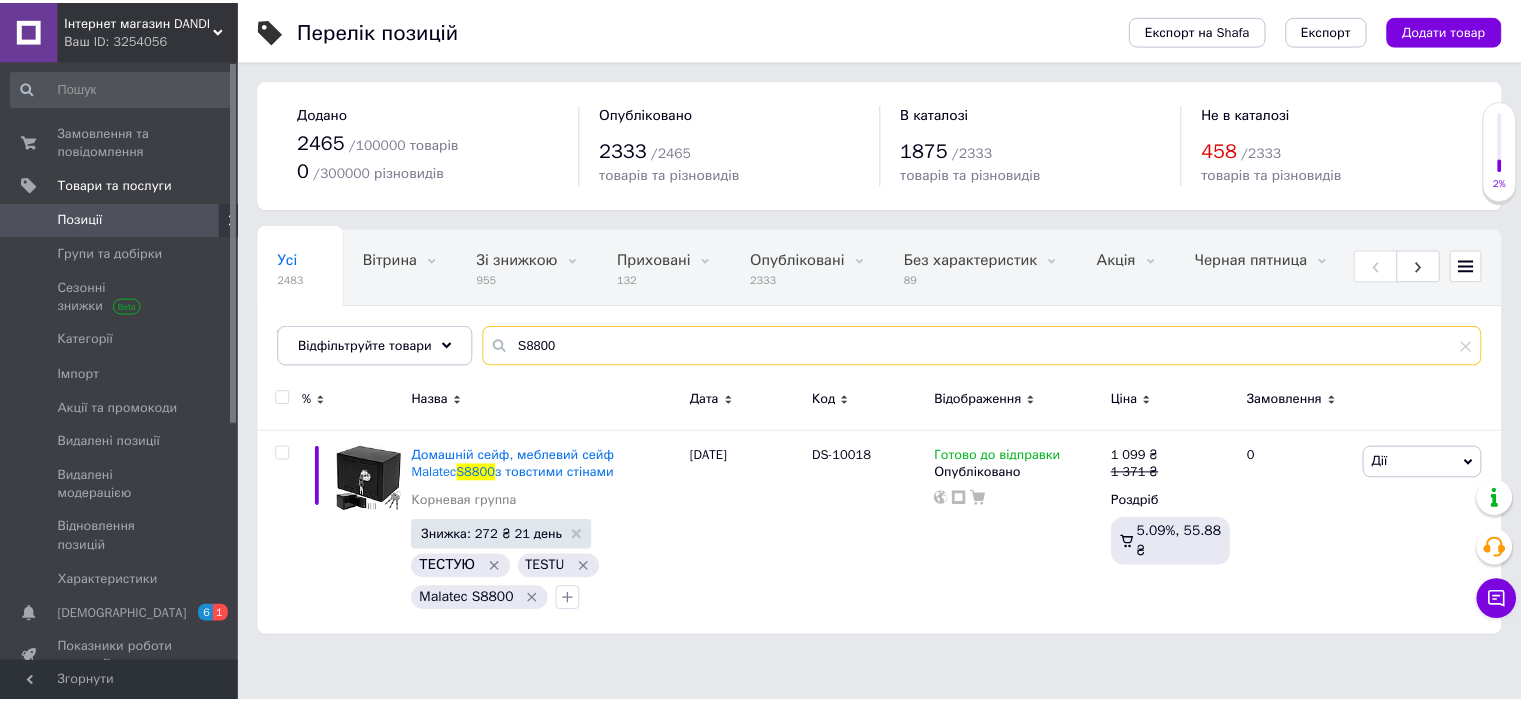 scroll, scrollTop: 0, scrollLeft: 100, axis: horizontal 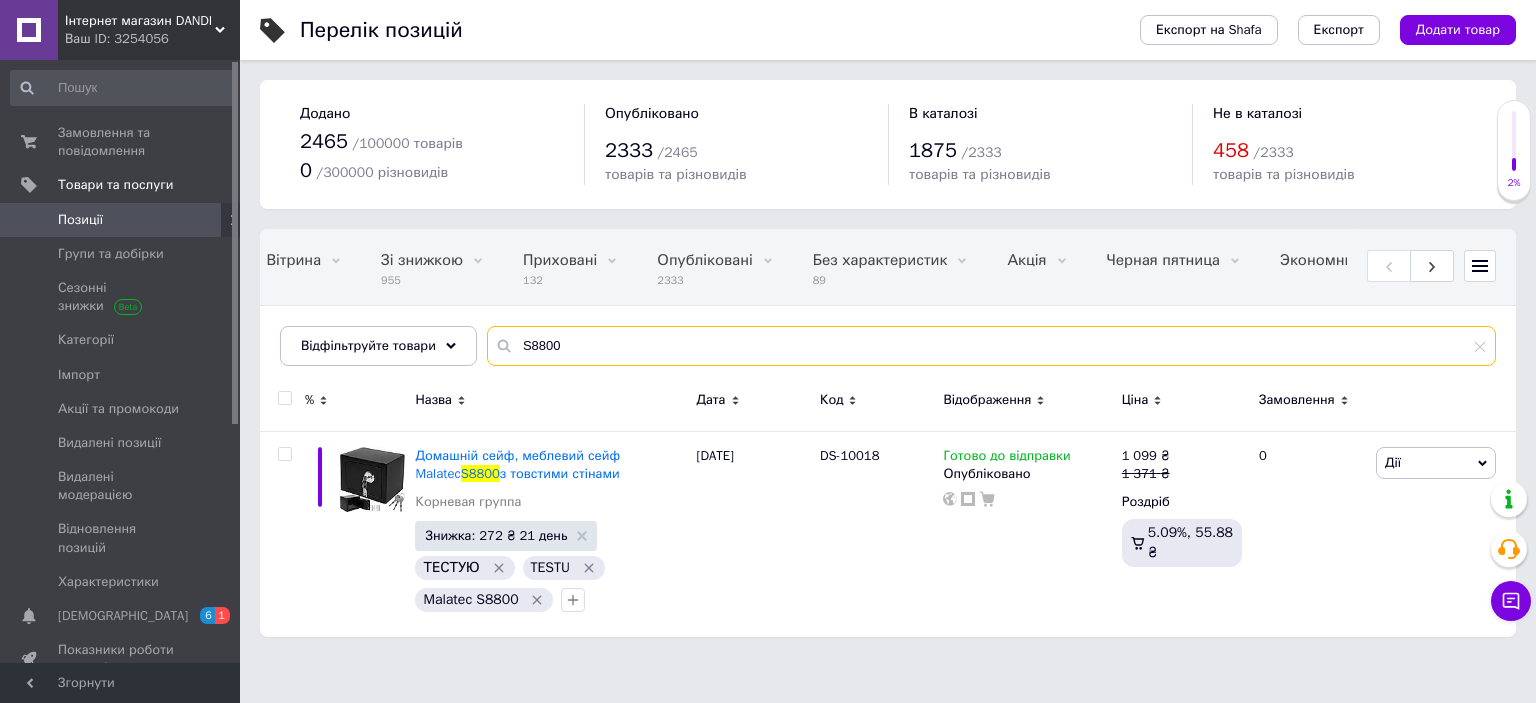 paste on "20932" 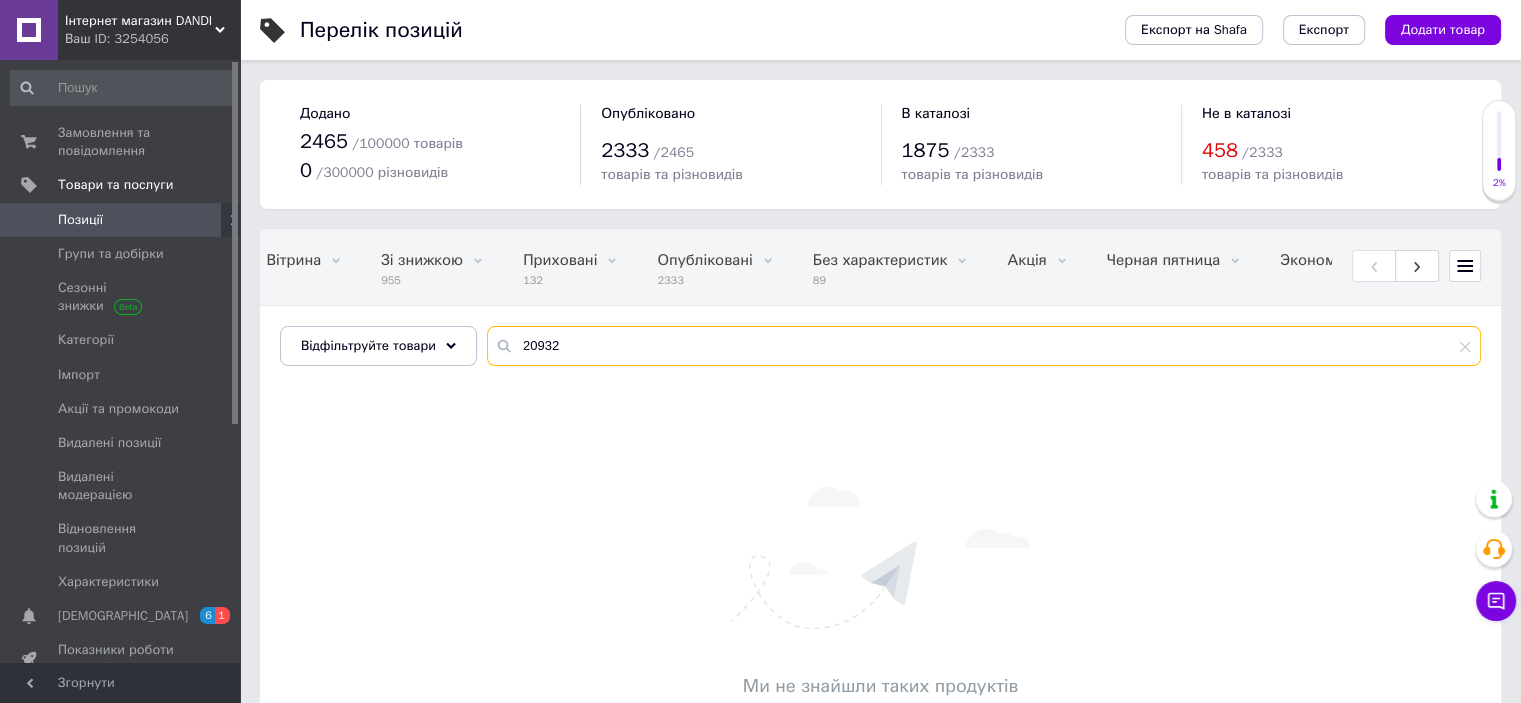 click on "20932" at bounding box center [984, 346] 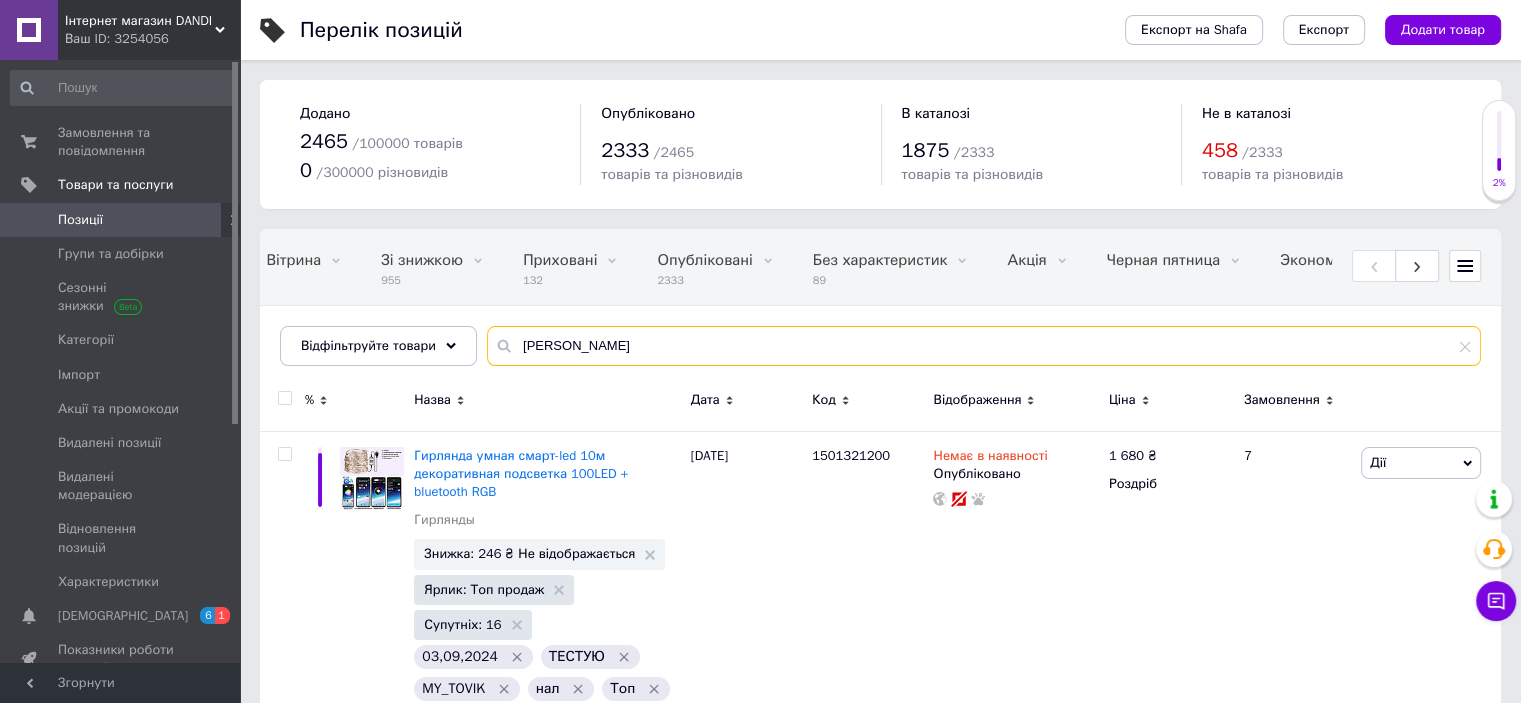 scroll, scrollTop: 0, scrollLeft: 300, axis: horizontal 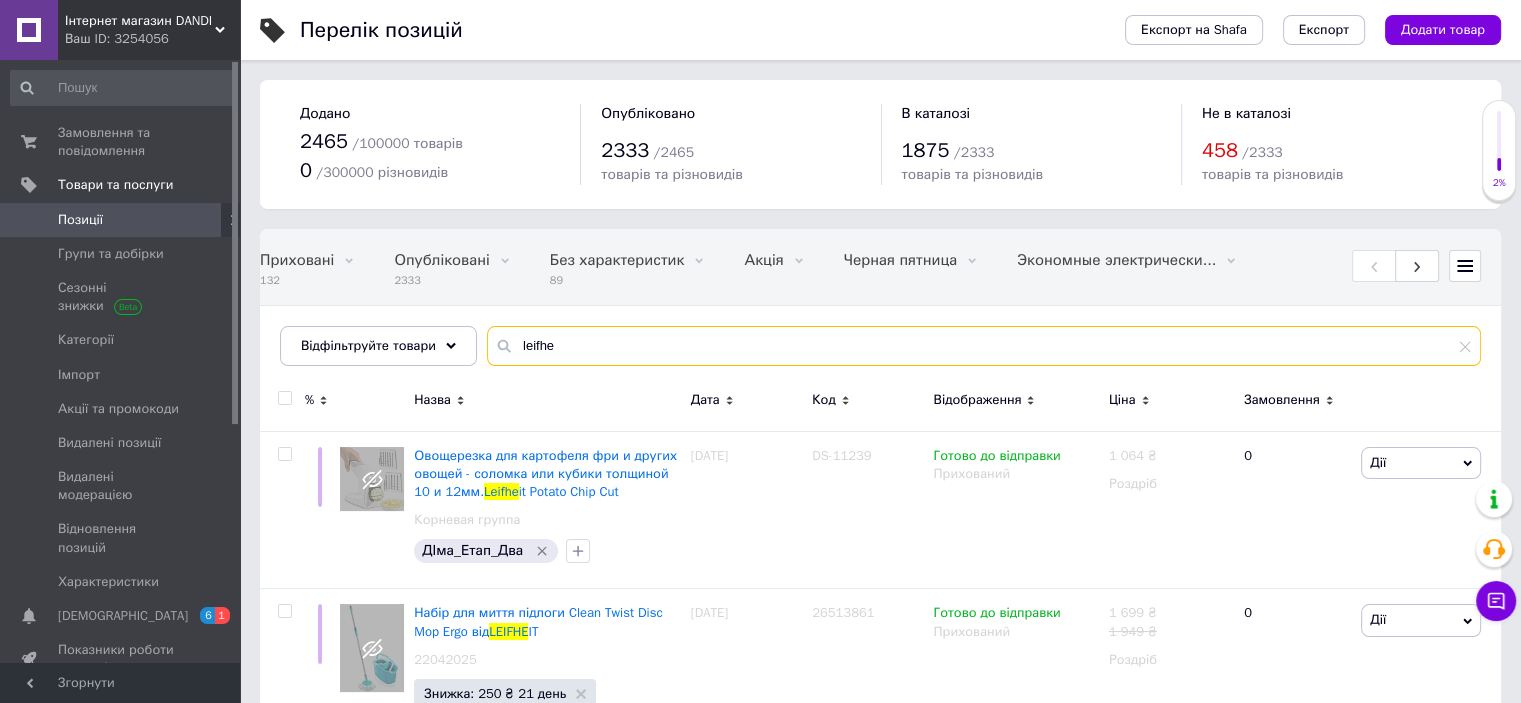 paste on "20932" 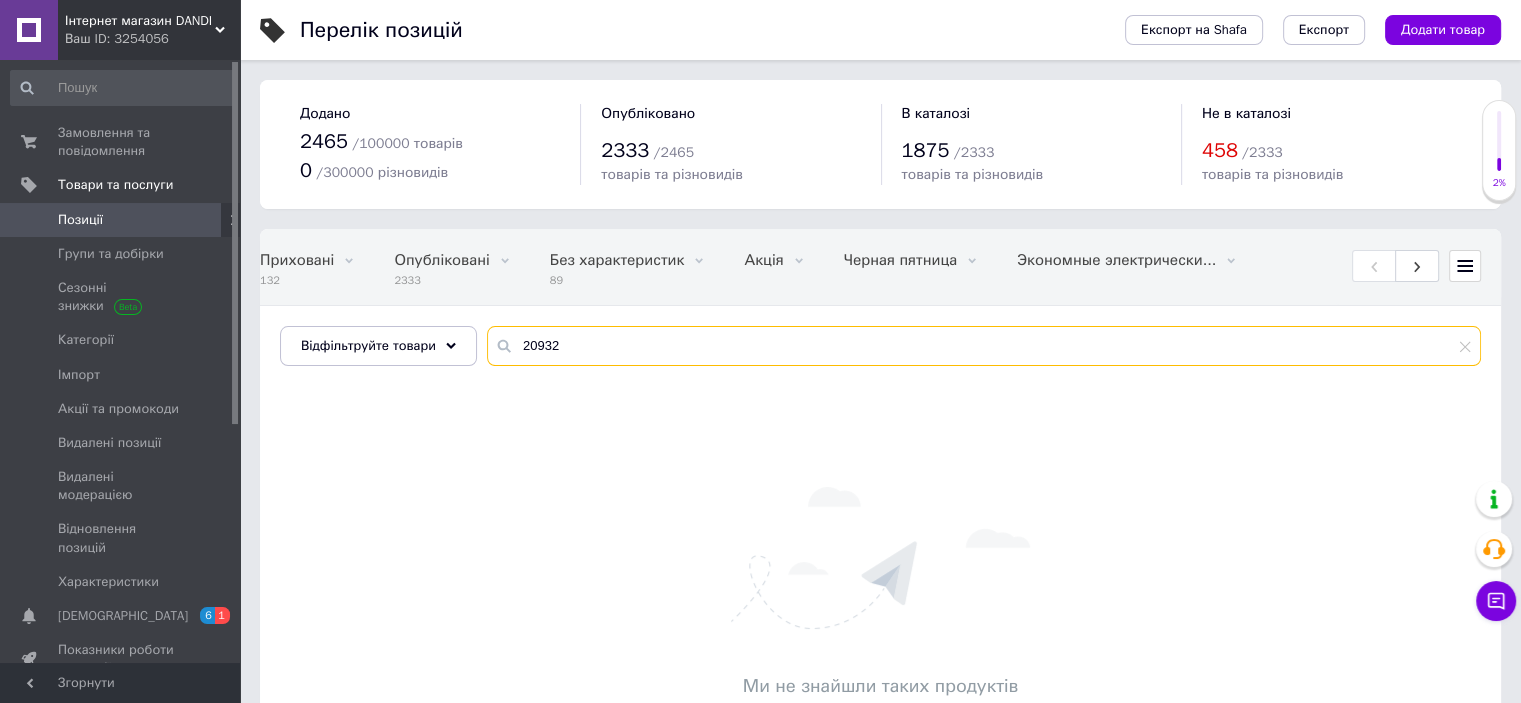 paste on "M80445" 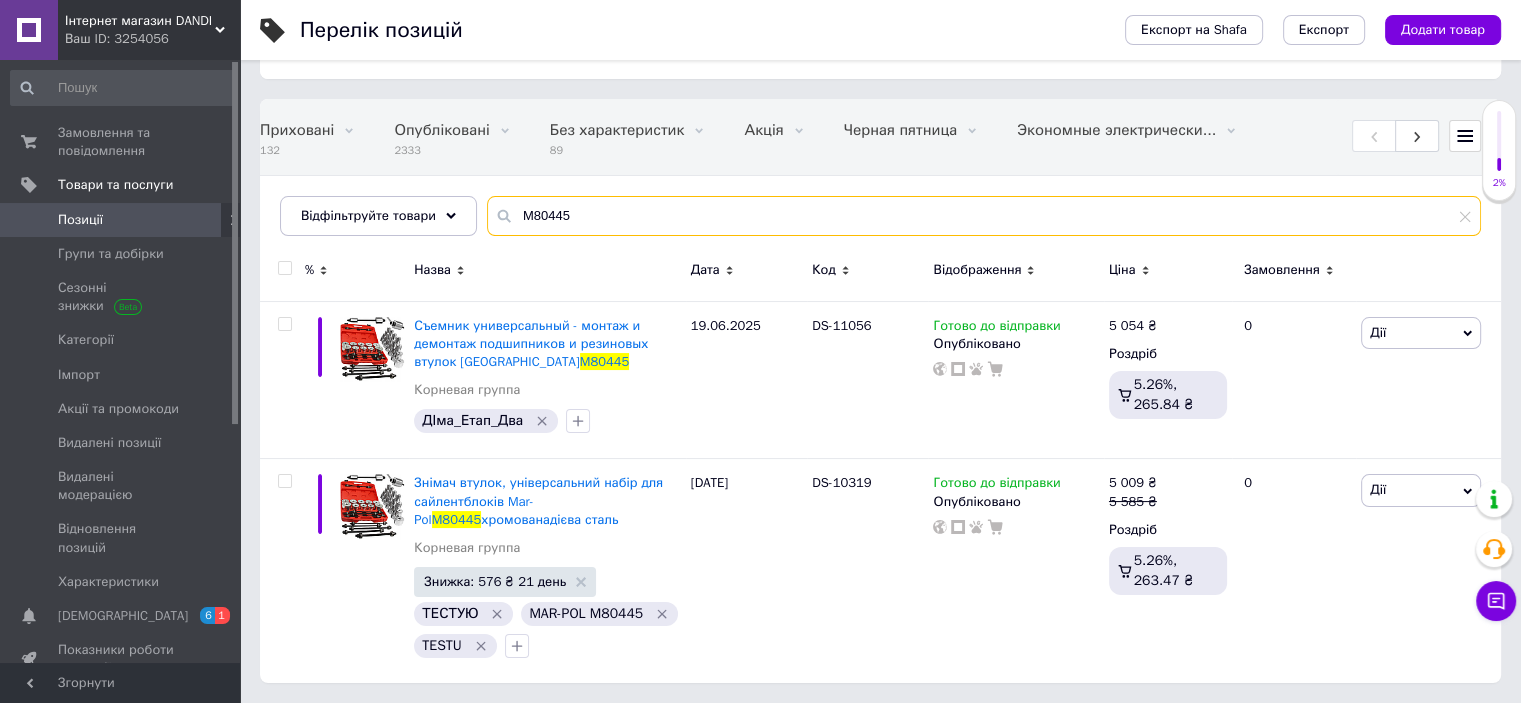 scroll, scrollTop: 128, scrollLeft: 0, axis: vertical 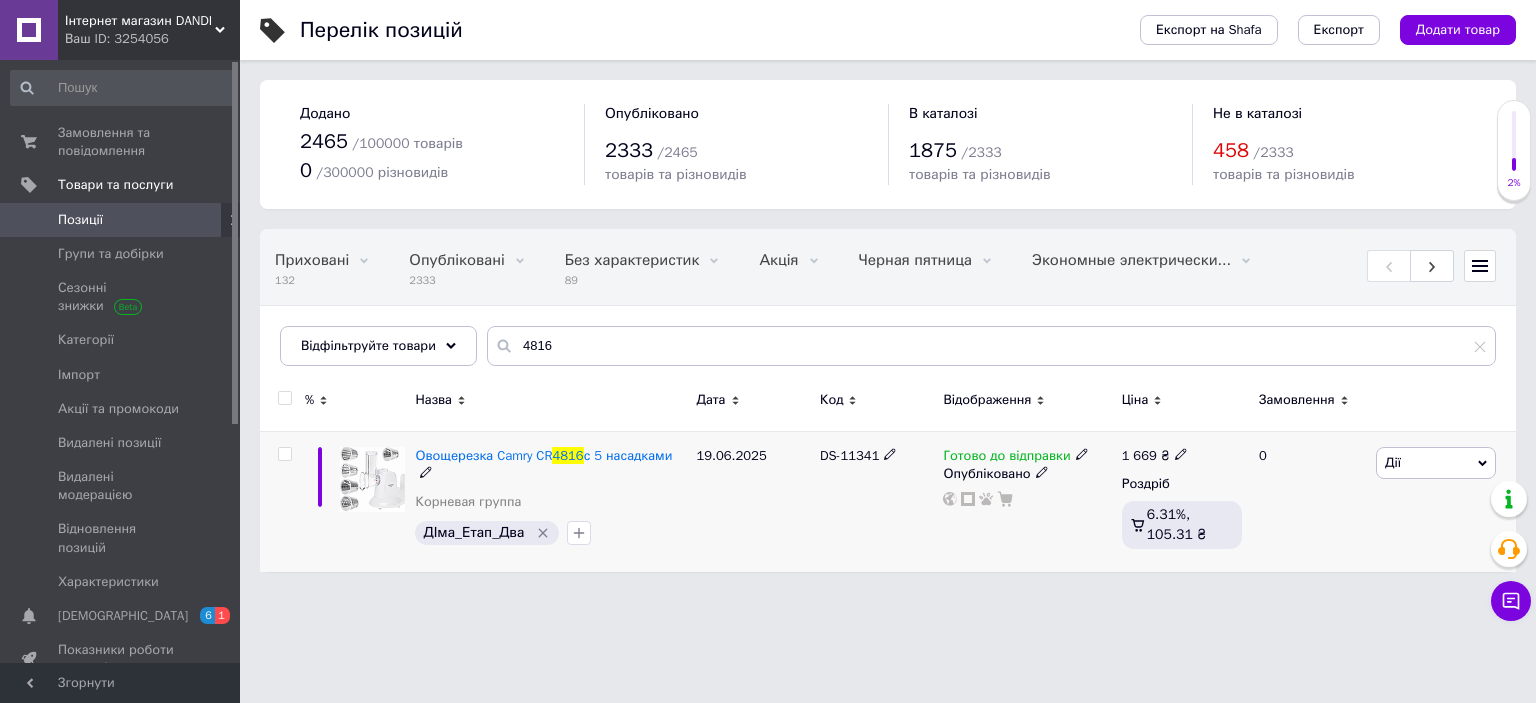click 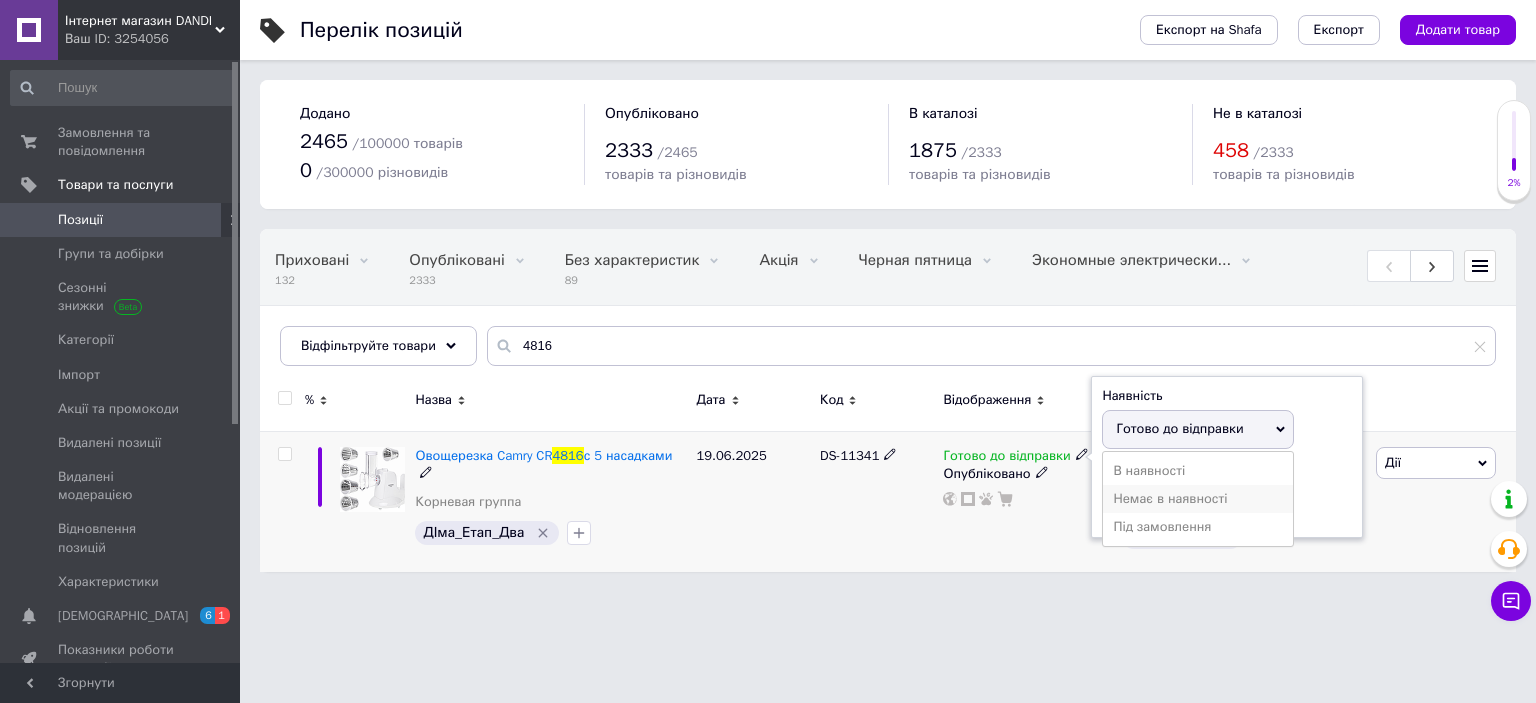 click on "Немає в наявності" at bounding box center (1198, 499) 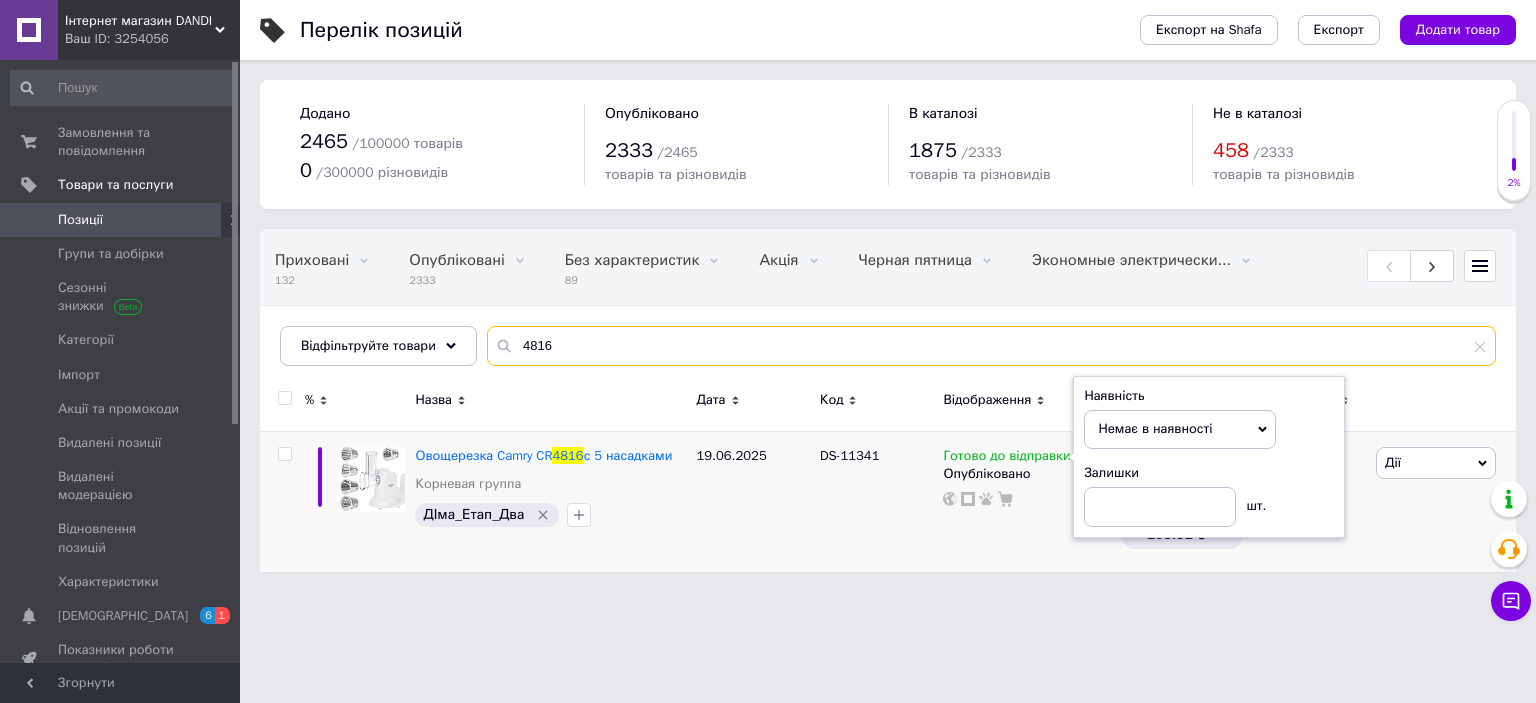 click on "4816" at bounding box center [991, 346] 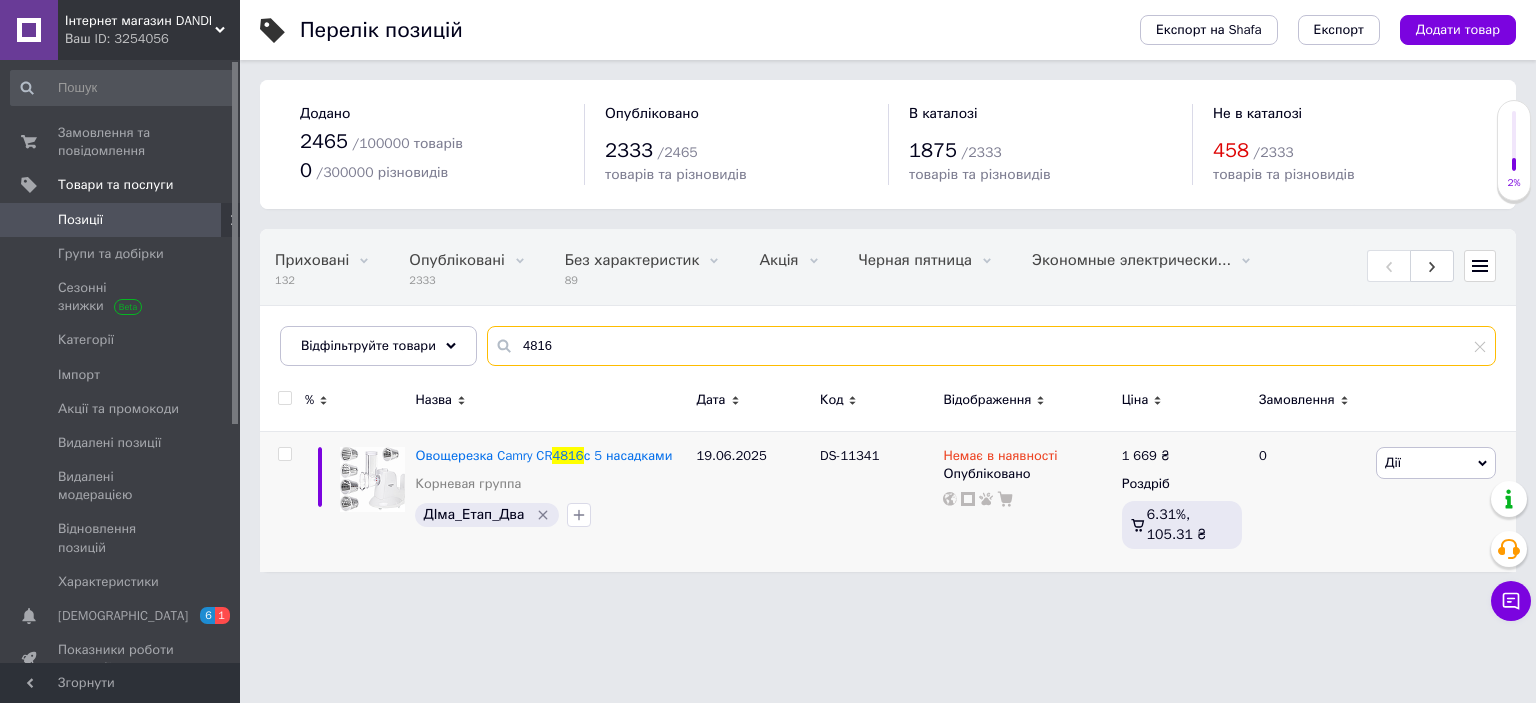 click on "4816" at bounding box center (991, 346) 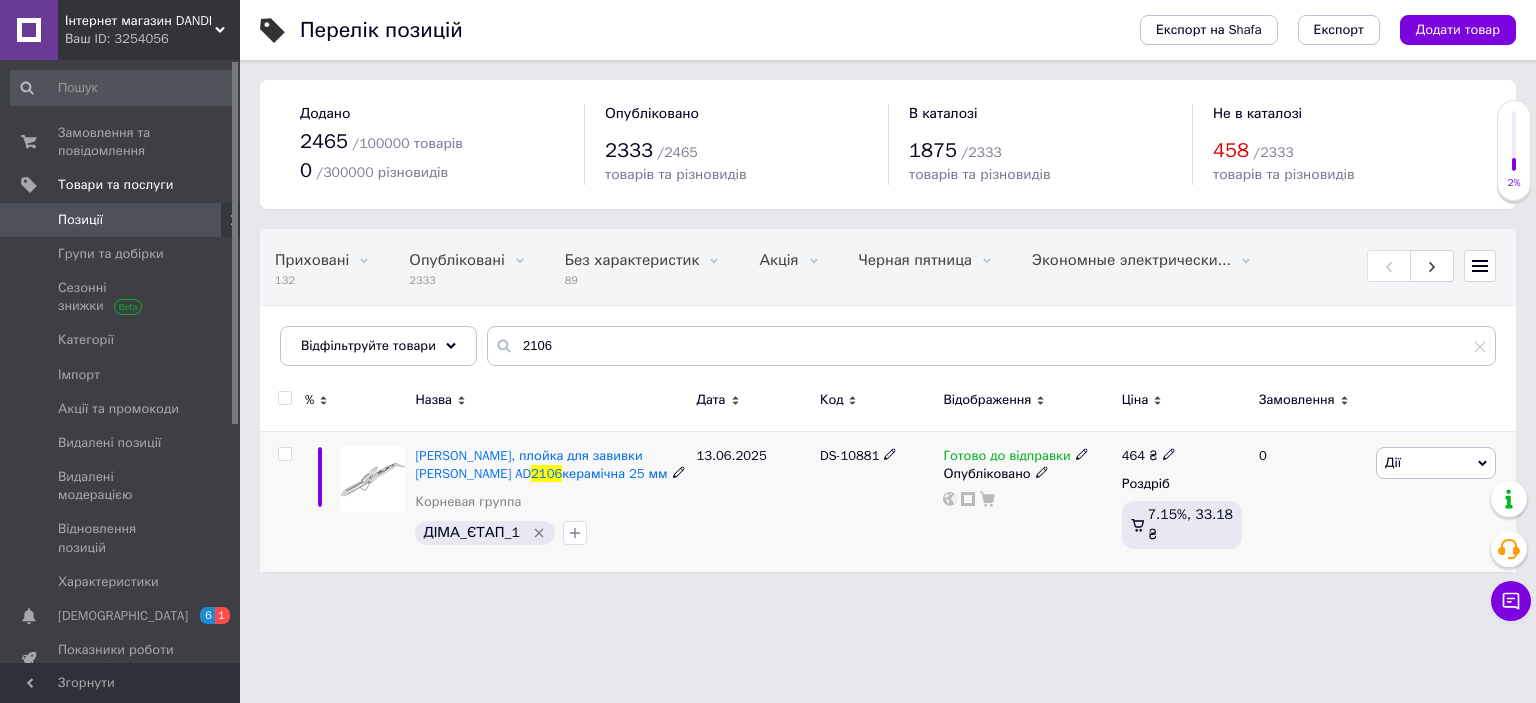 click 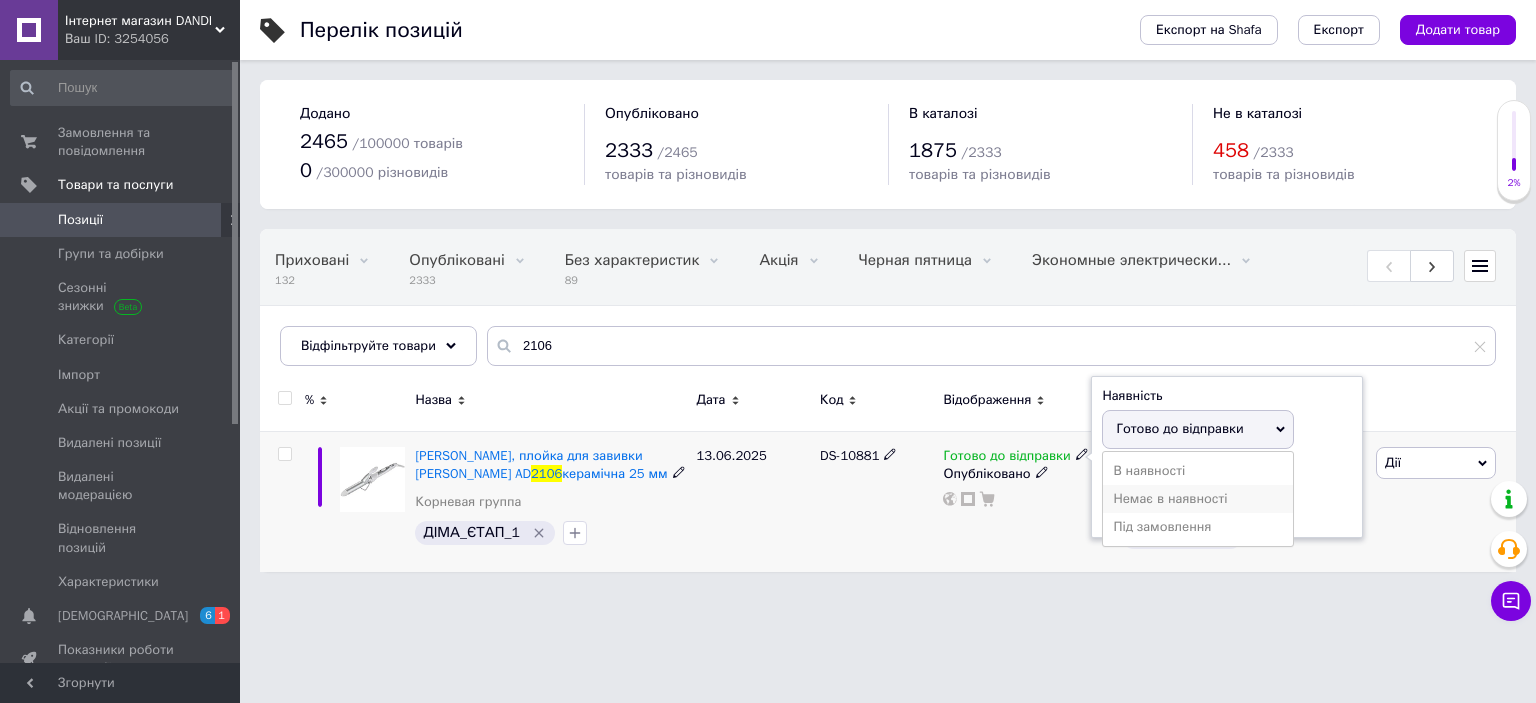 click on "Немає в наявності" at bounding box center [1198, 499] 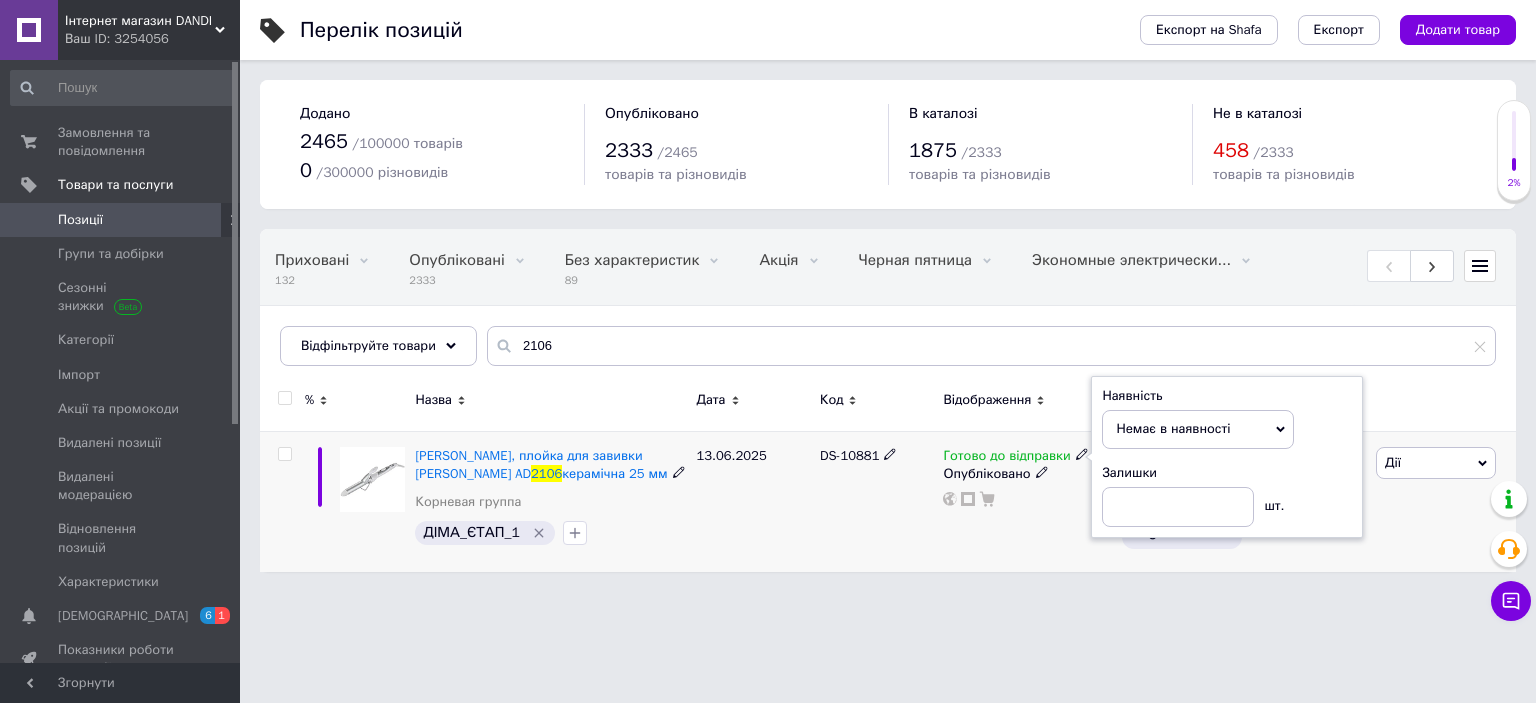 click on "Готово до відправки Наявність Немає в наявності В наявності Під замовлення Готово до відправки Залишки шт. Опубліковано" at bounding box center (1027, 501) 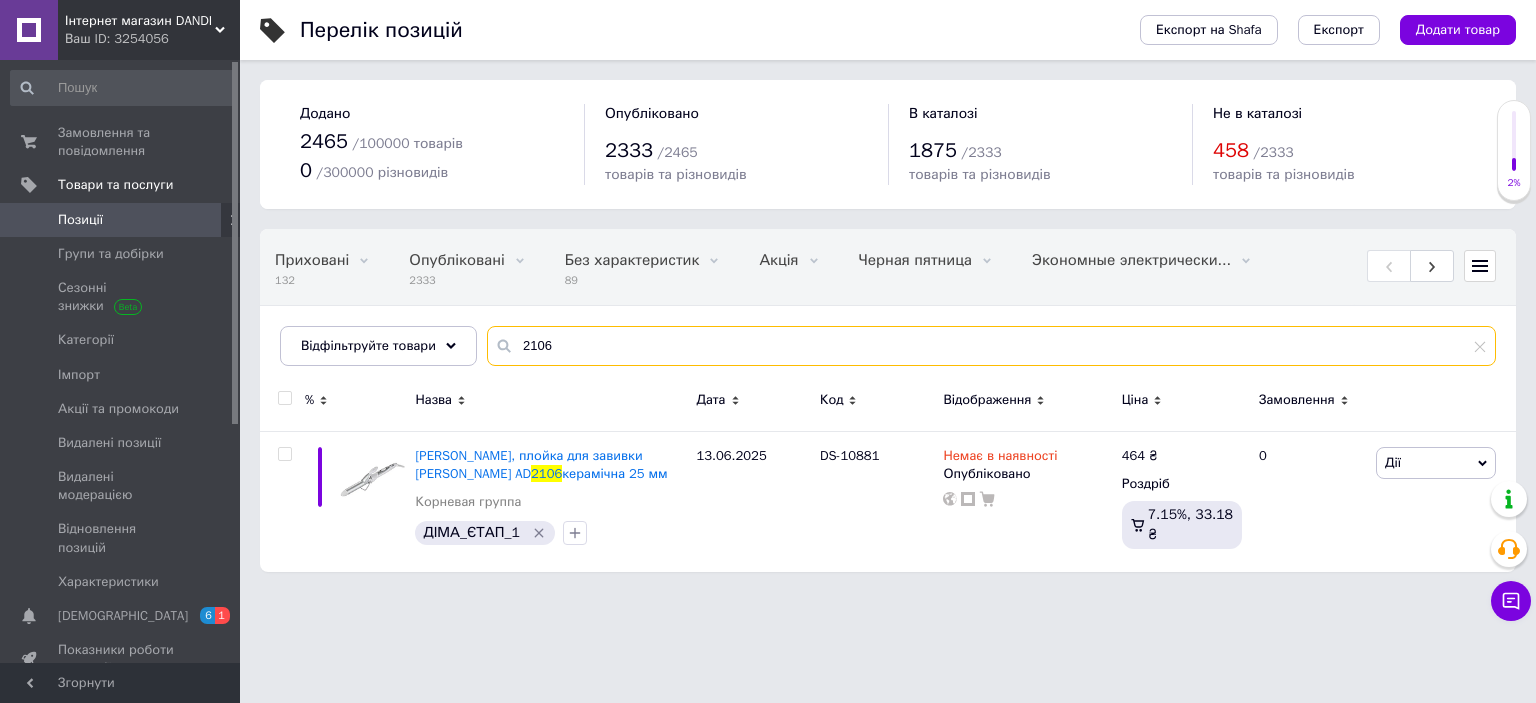 click on "2106" at bounding box center (991, 346) 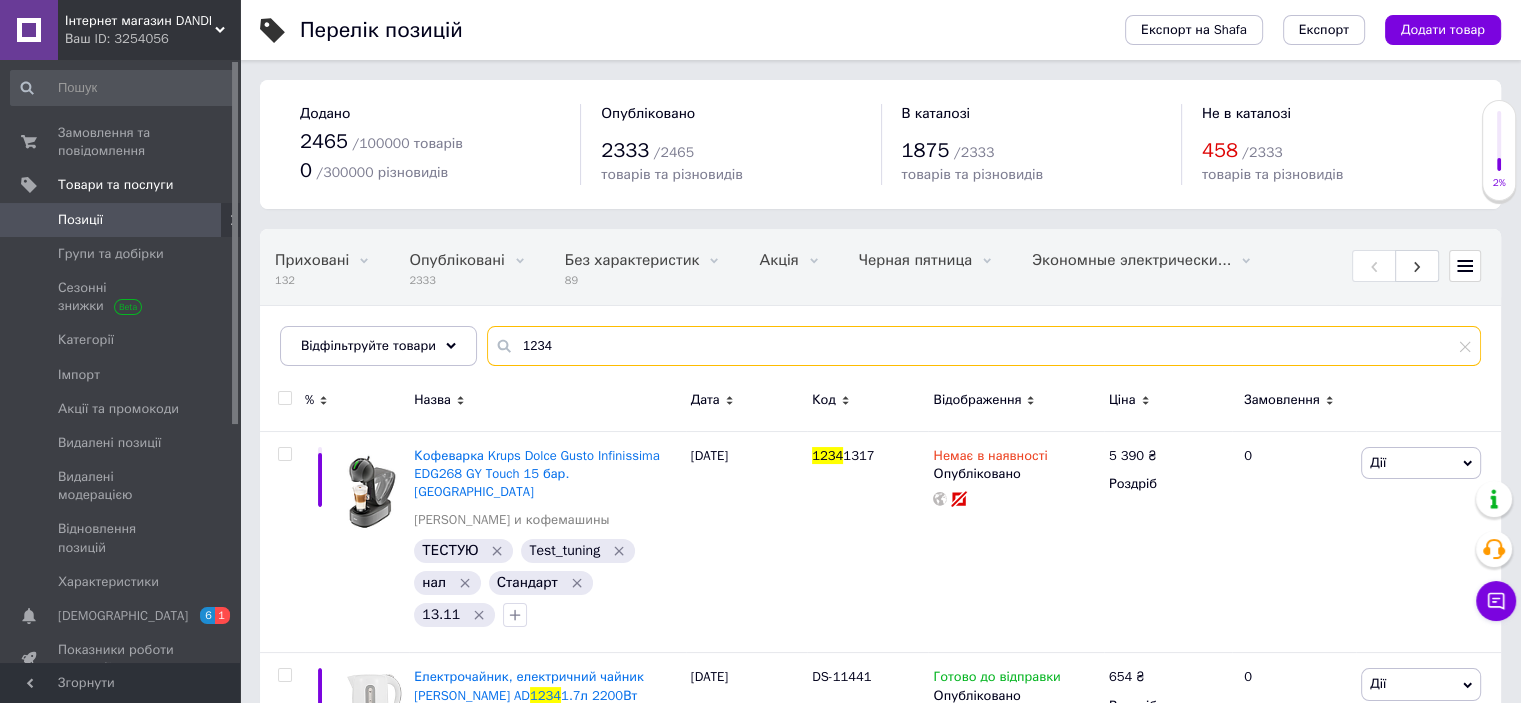 scroll, scrollTop: 91, scrollLeft: 0, axis: vertical 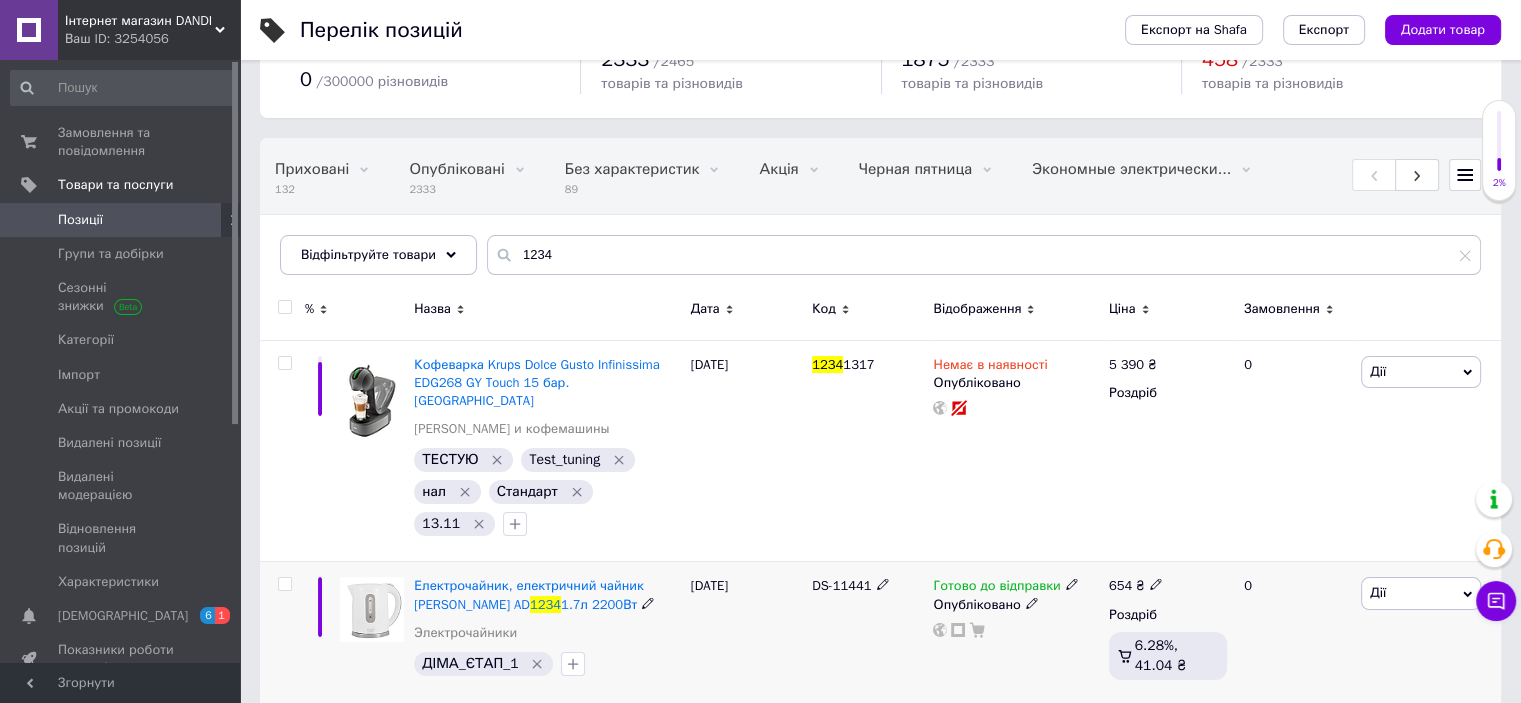 click 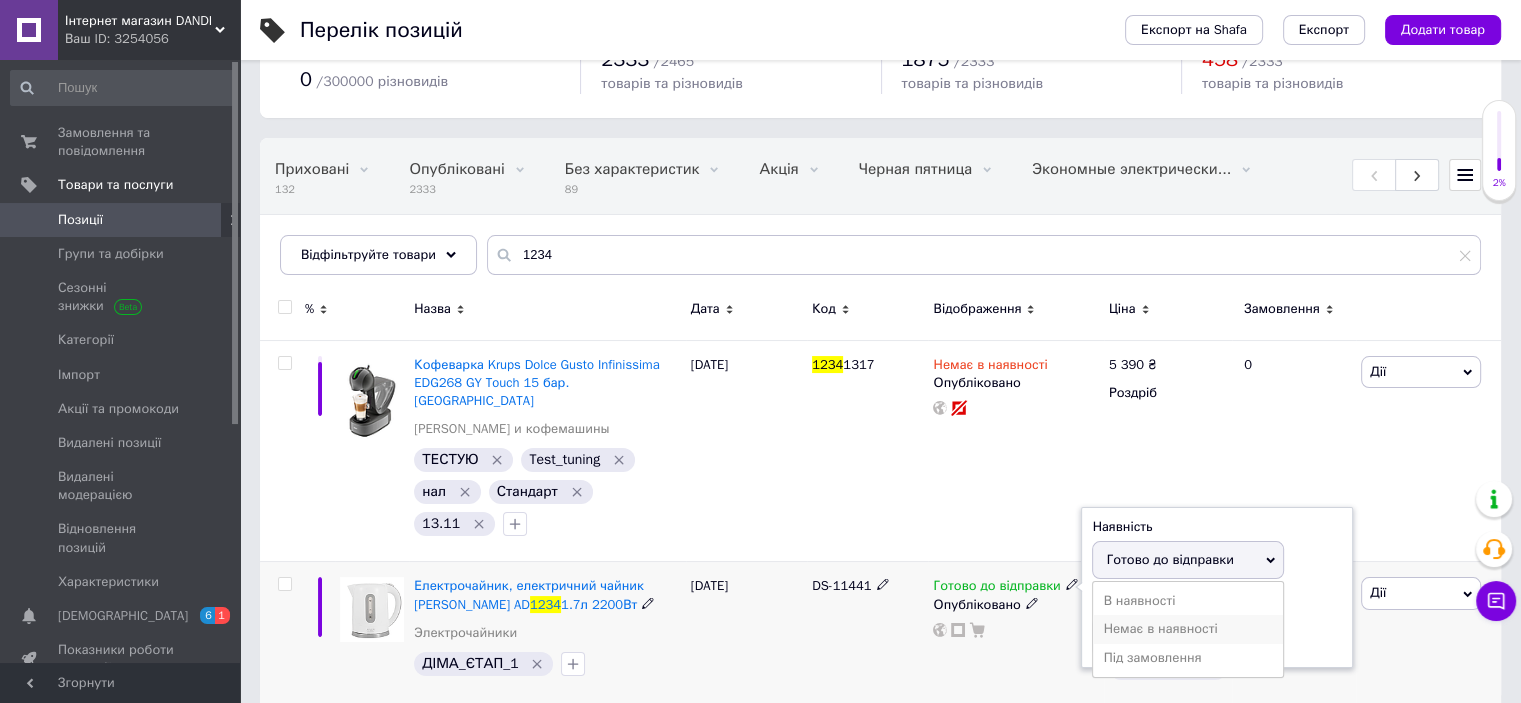 click on "Немає в наявності" at bounding box center (1188, 629) 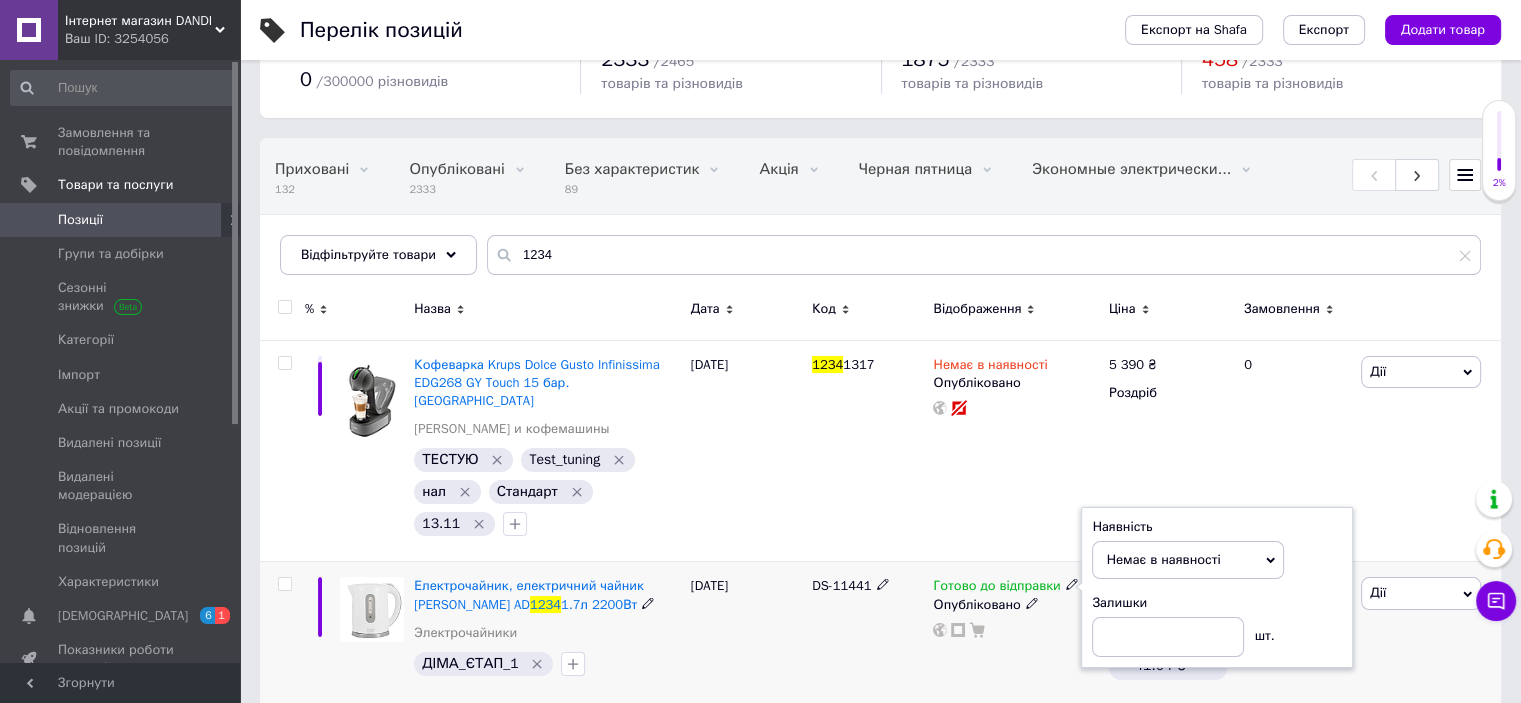 click on "Готово до відправки Наявність Немає в наявності В наявності Під замовлення Готово до відправки Залишки шт. Опубліковано" at bounding box center (1015, 632) 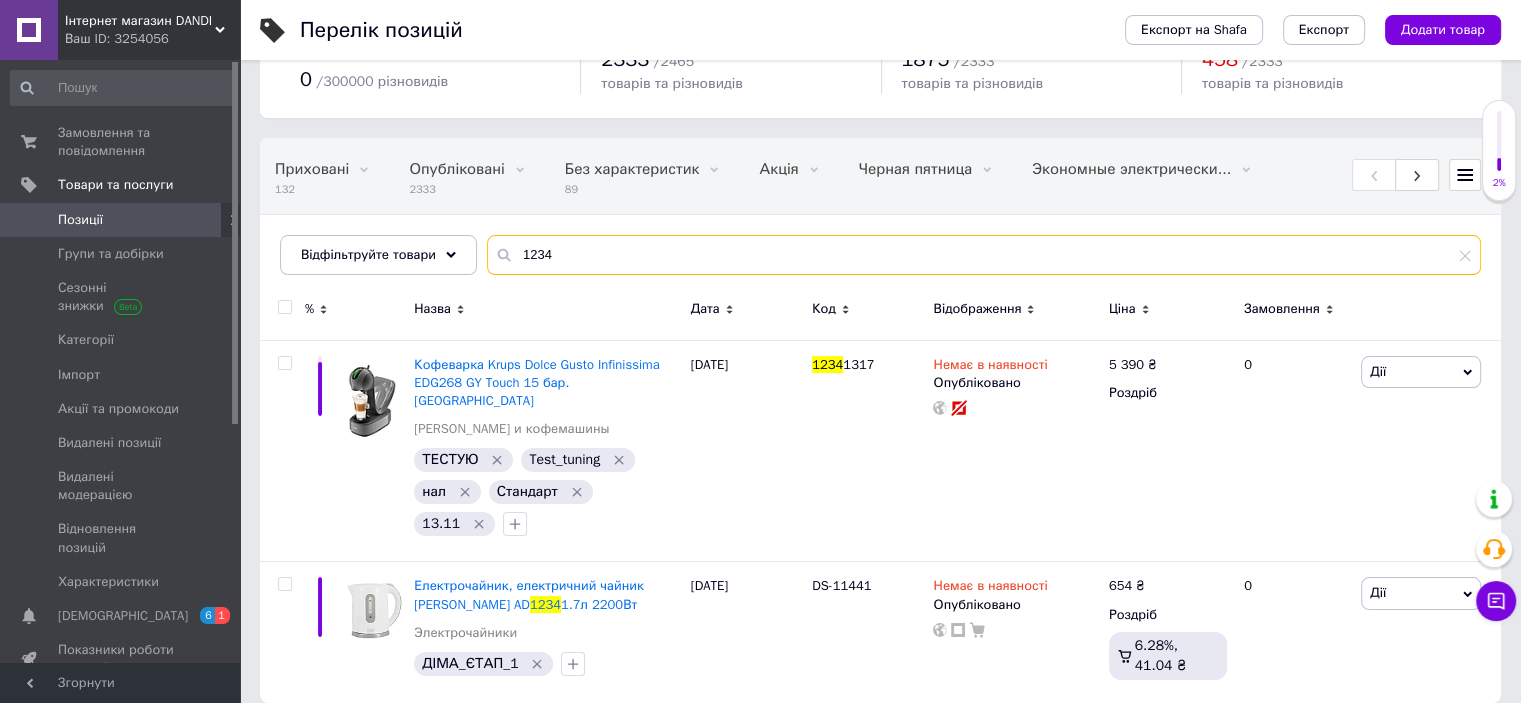 click on "1234" at bounding box center [984, 255] 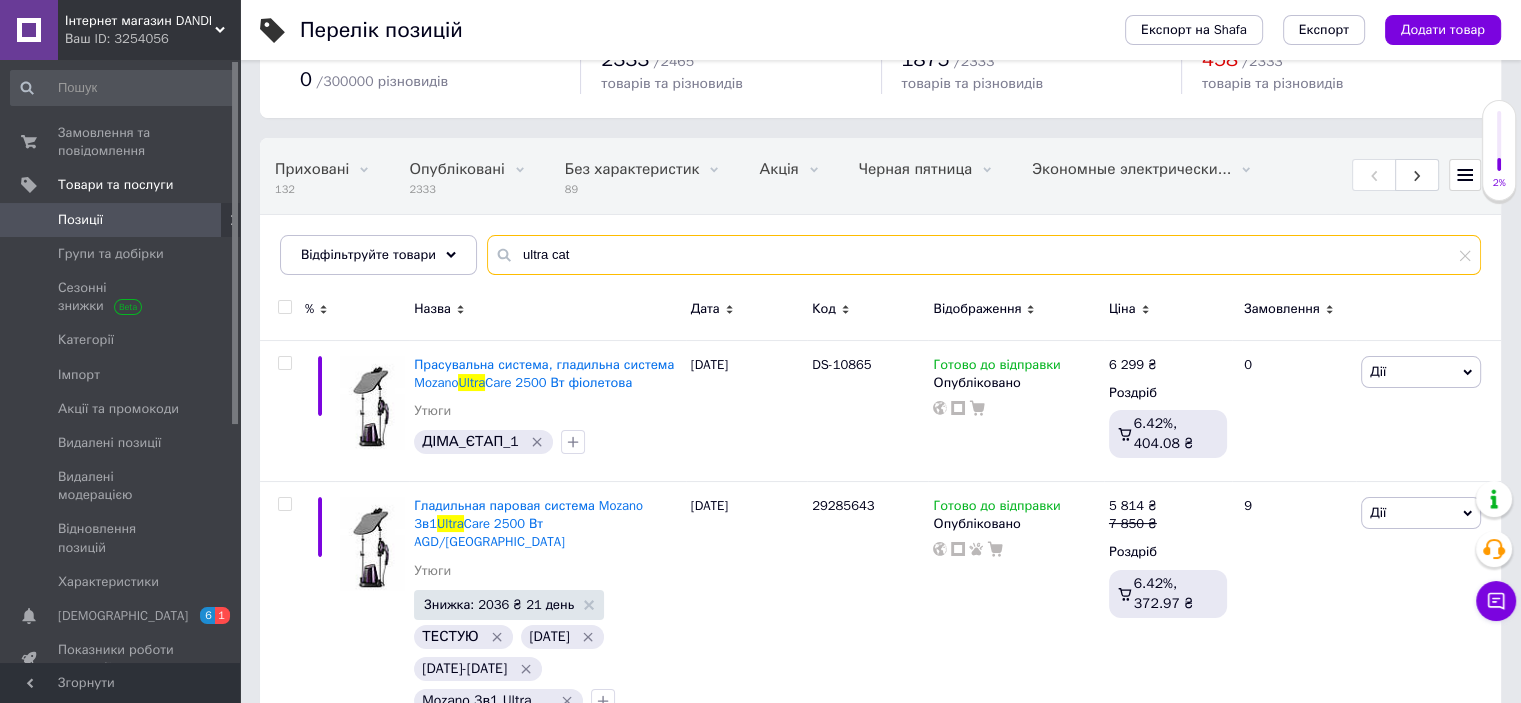 scroll, scrollTop: 126, scrollLeft: 0, axis: vertical 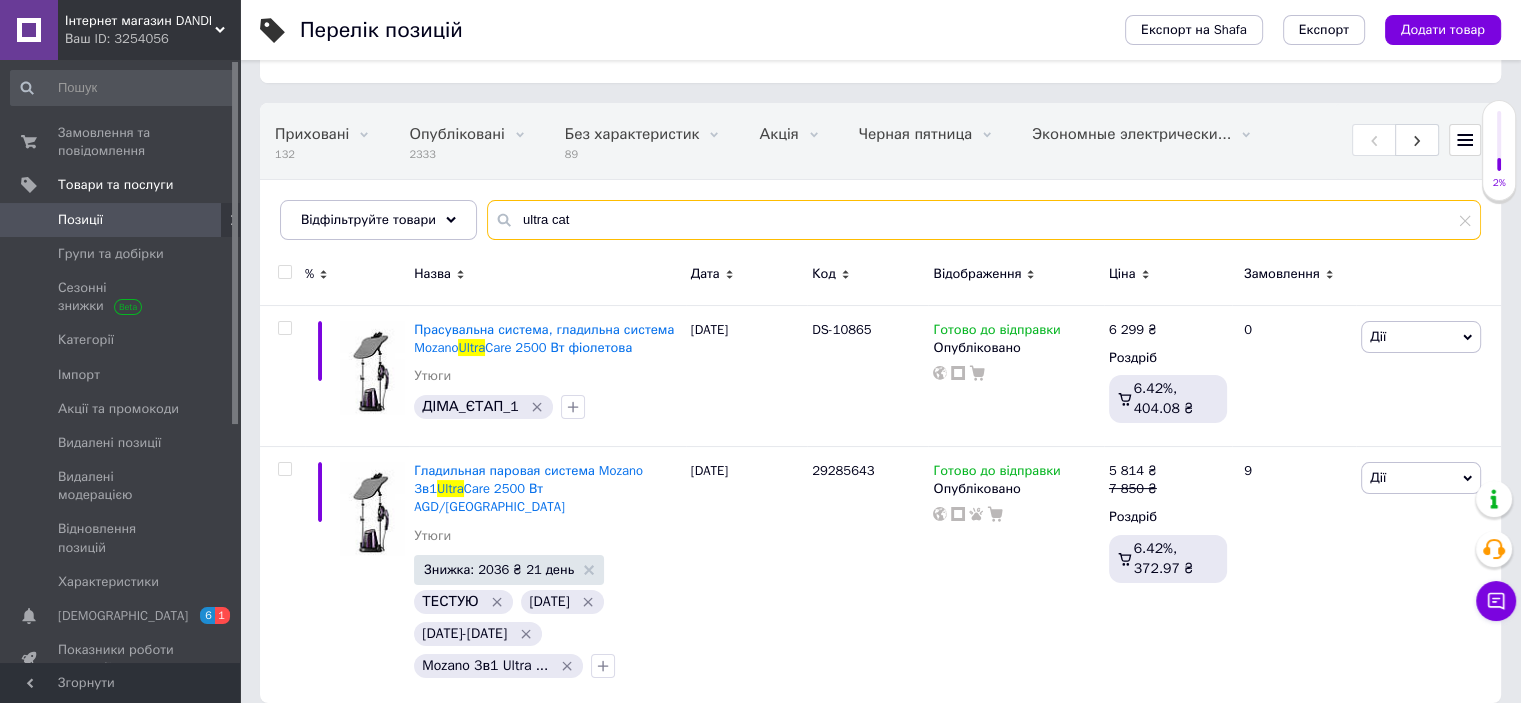 type on "ultra cat" 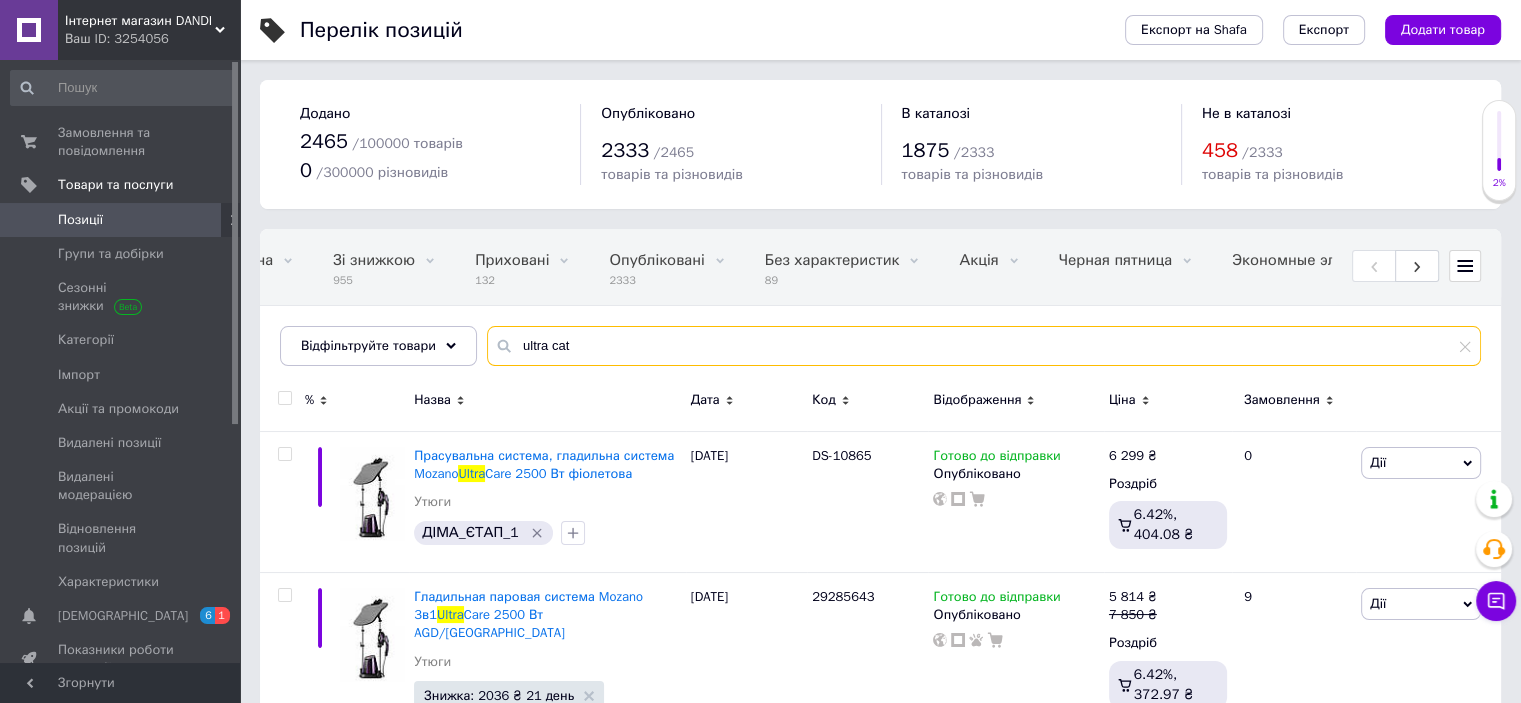 scroll, scrollTop: 65, scrollLeft: 0, axis: vertical 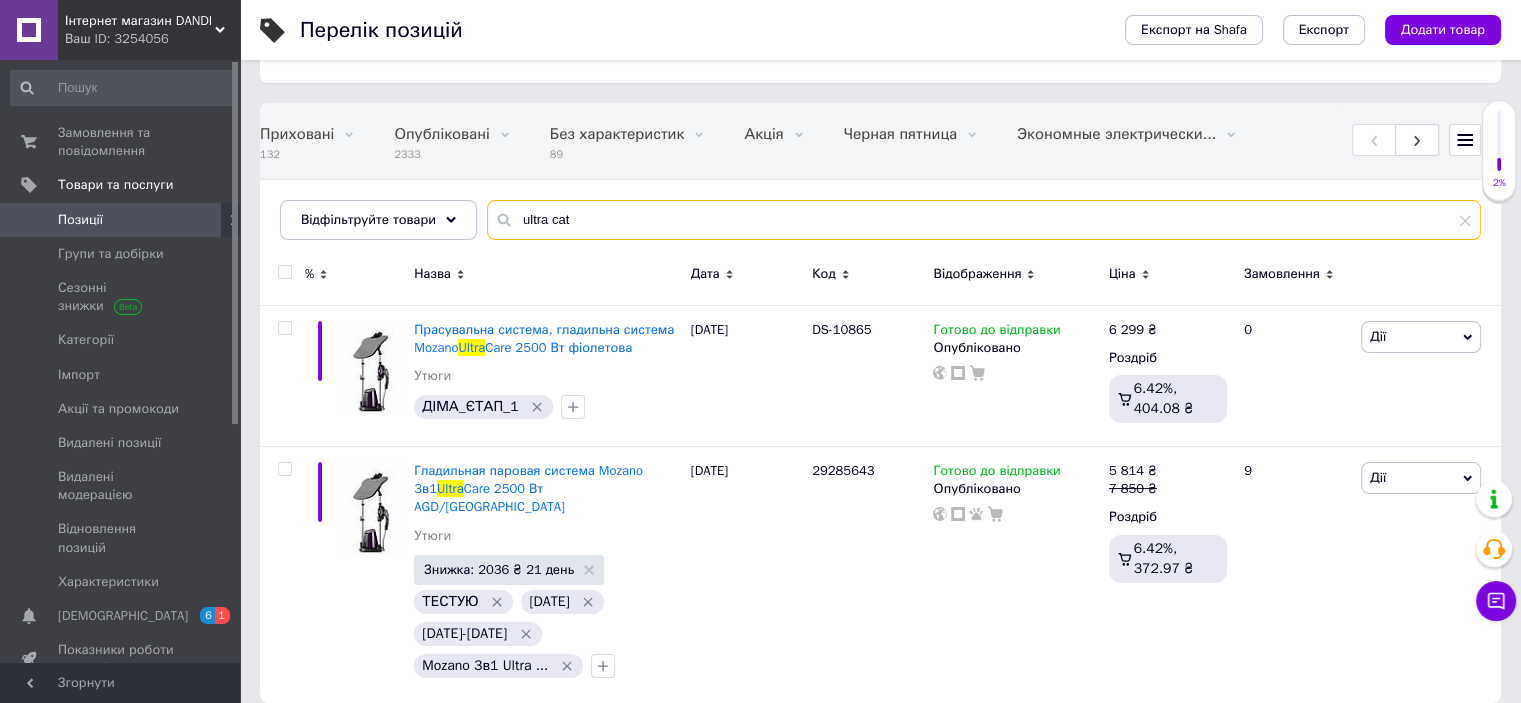 click on "ultra cat" at bounding box center (984, 220) 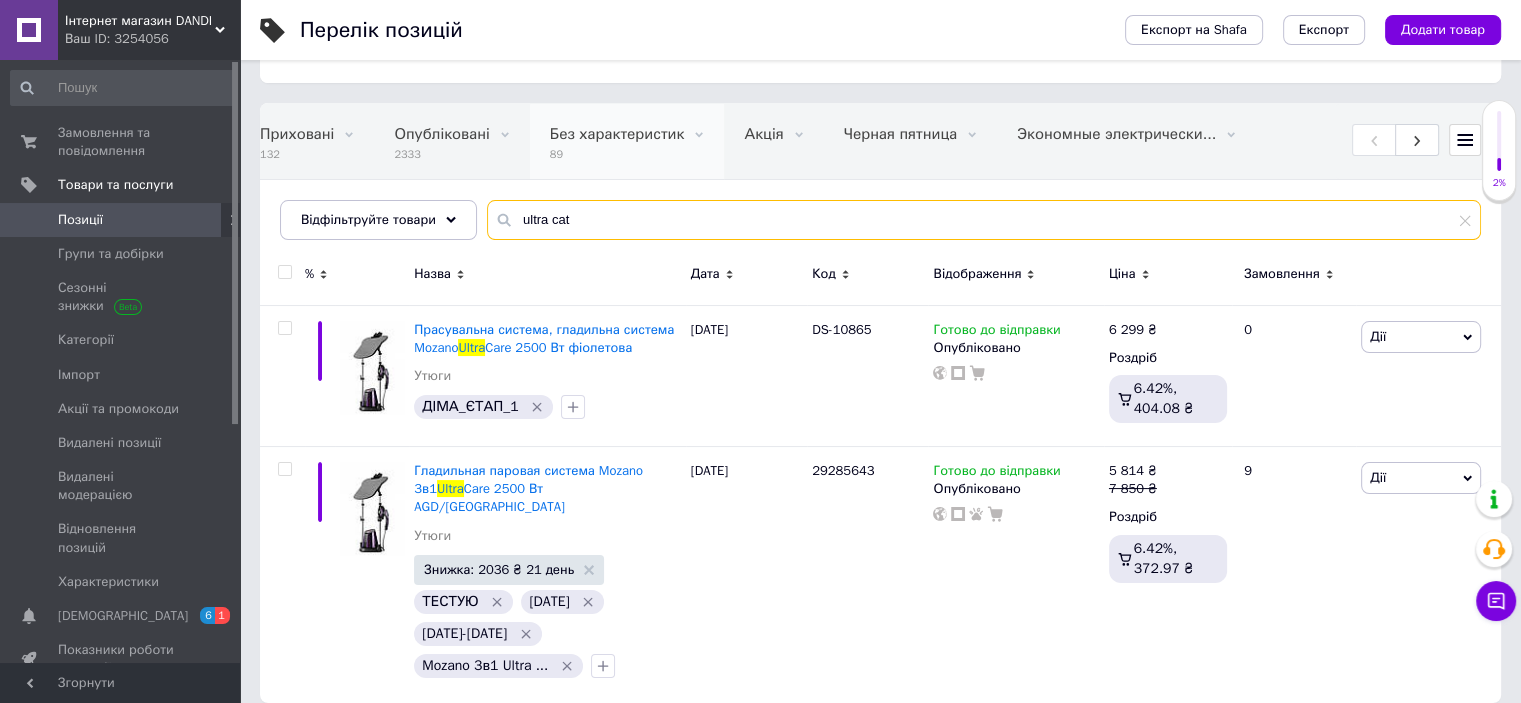scroll, scrollTop: 0, scrollLeft: 63, axis: horizontal 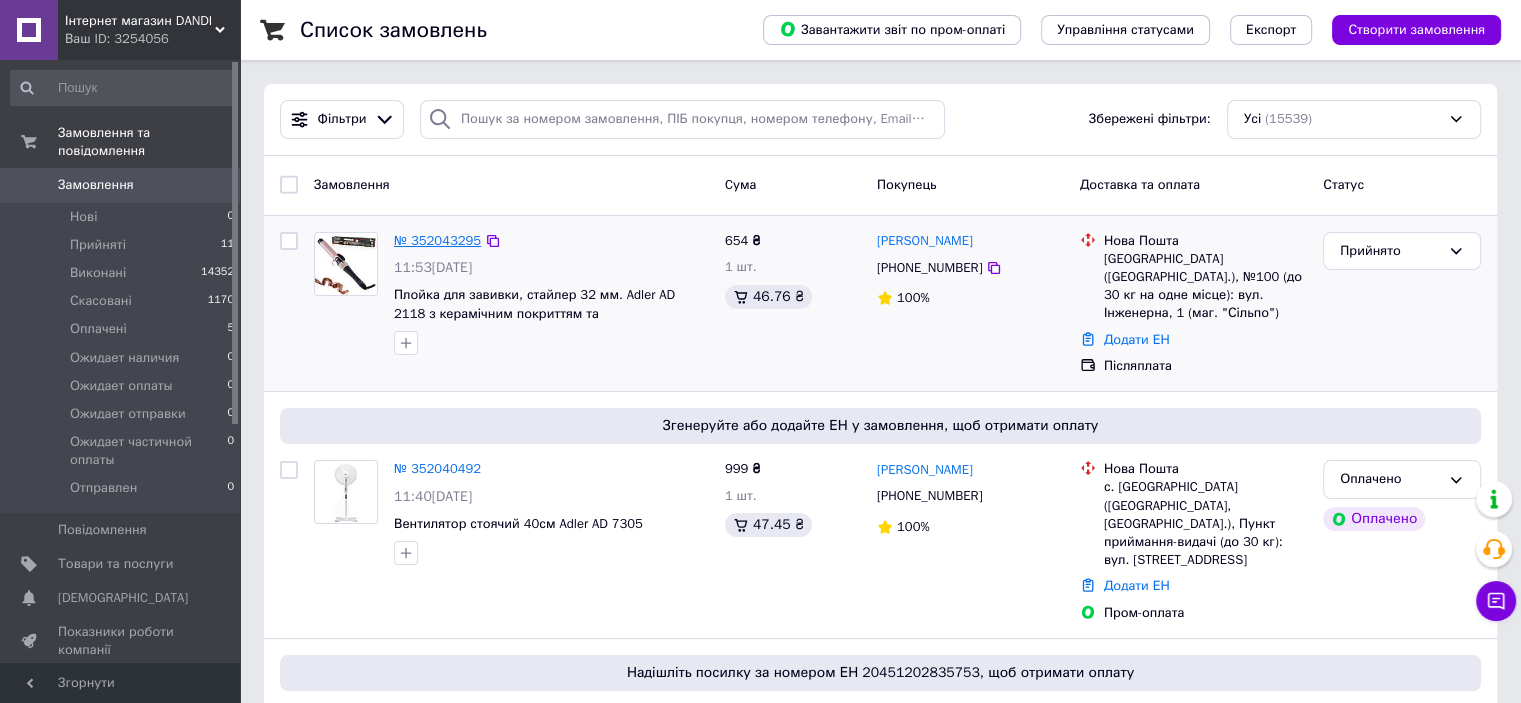 click on "№ 352043295" at bounding box center [437, 240] 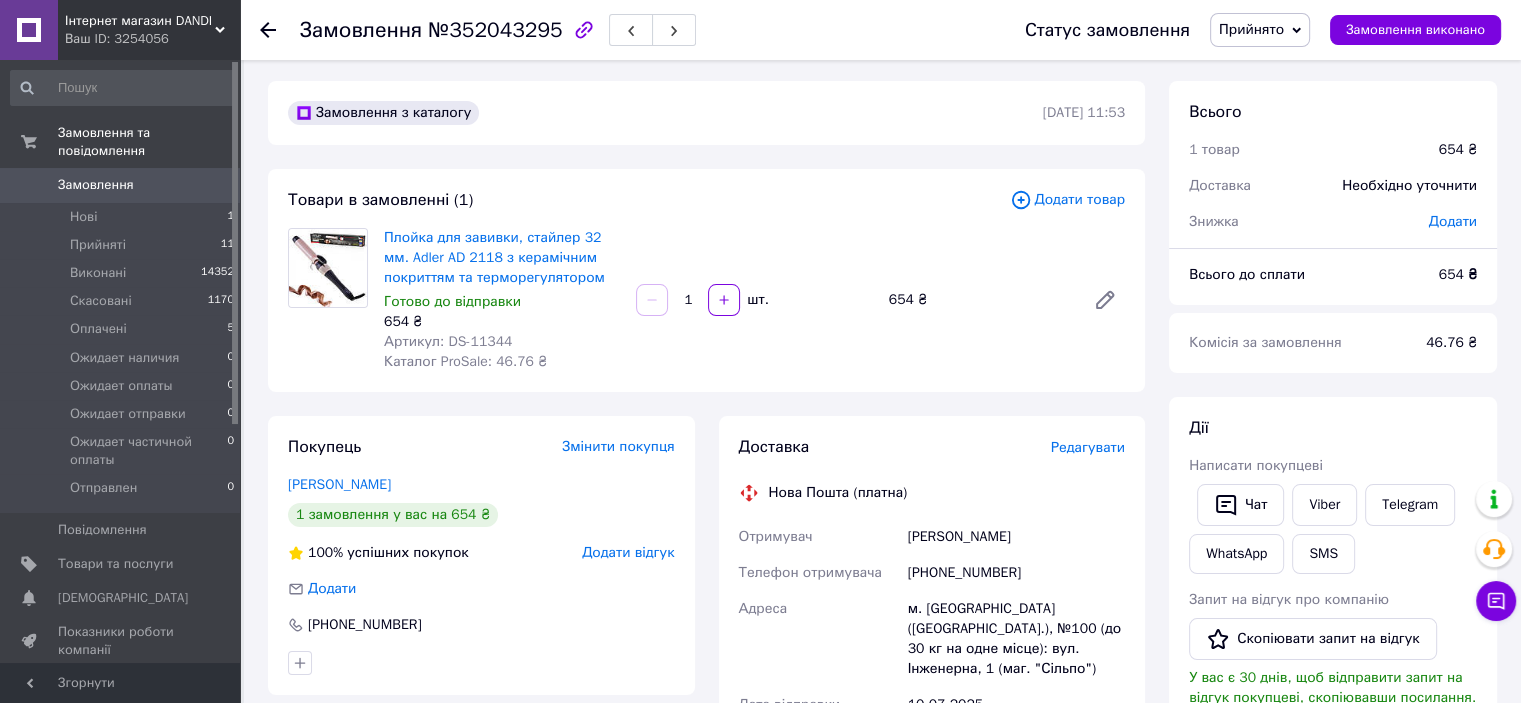 scroll, scrollTop: 0, scrollLeft: 0, axis: both 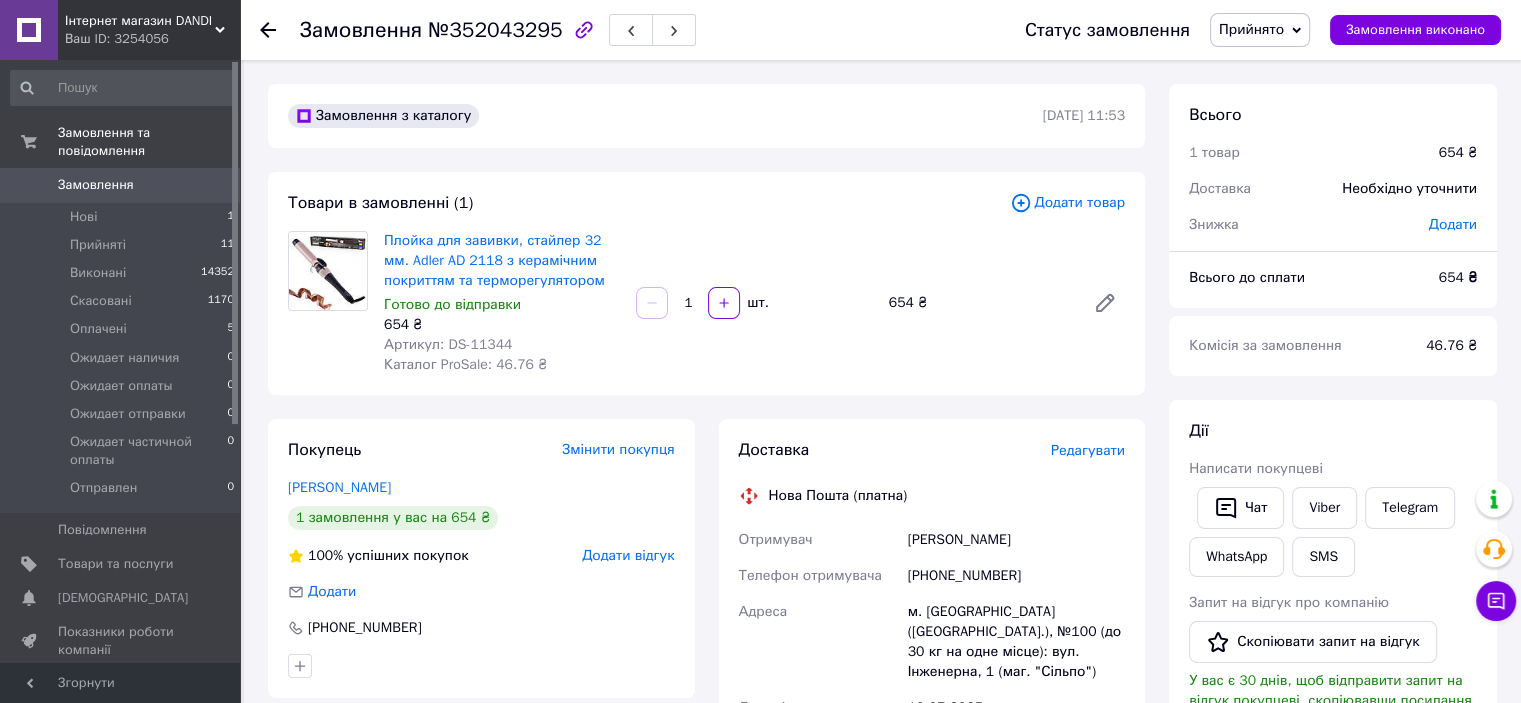 click on "Замовлення" at bounding box center [121, 185] 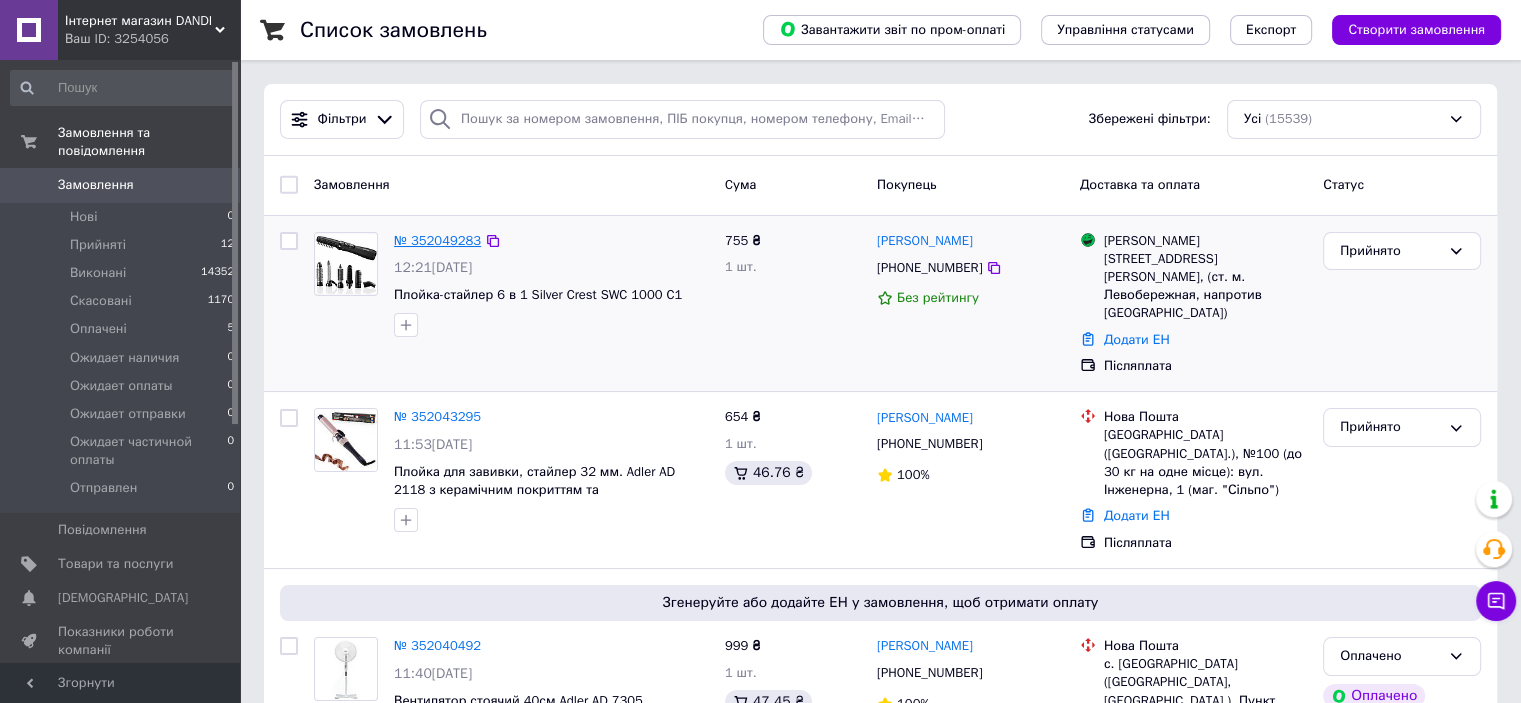 click on "№ 352049283" at bounding box center [437, 240] 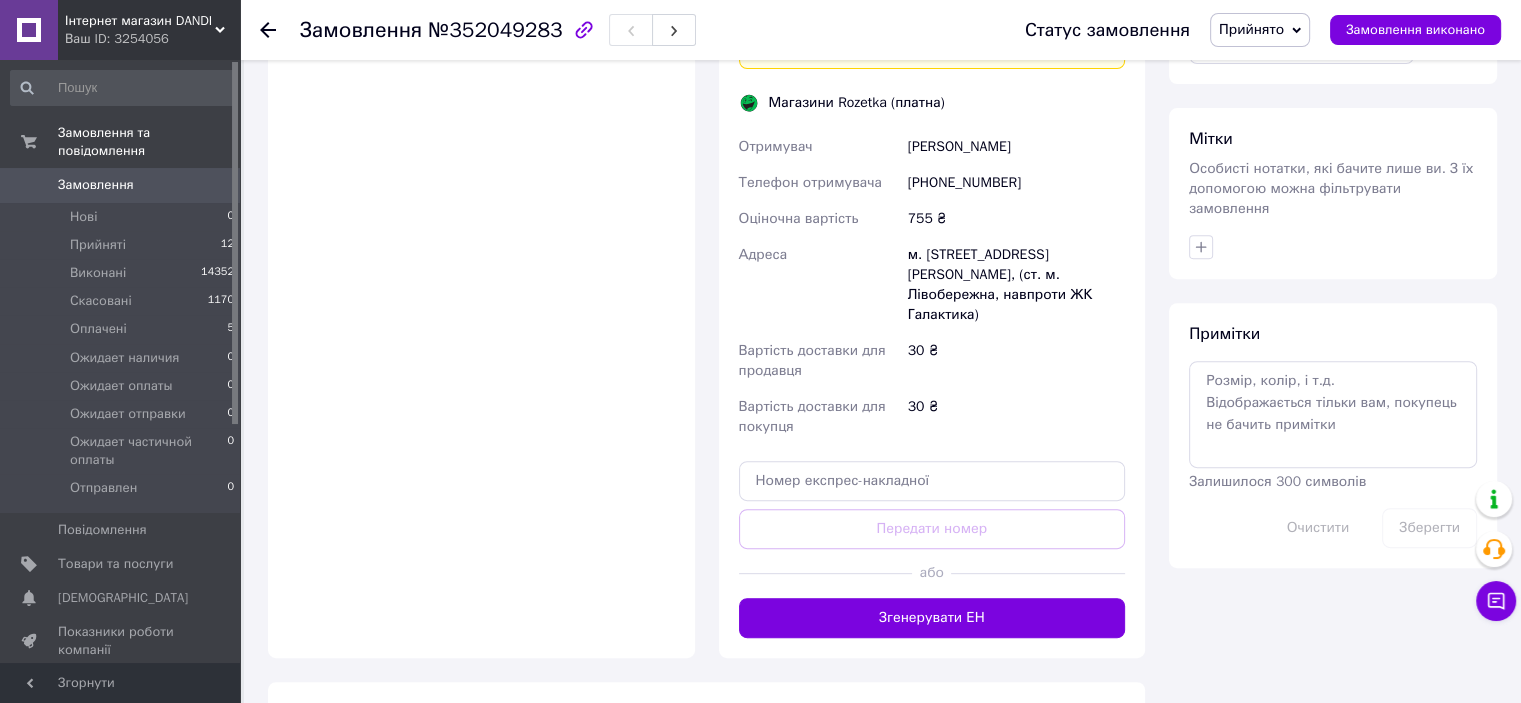 scroll, scrollTop: 900, scrollLeft: 0, axis: vertical 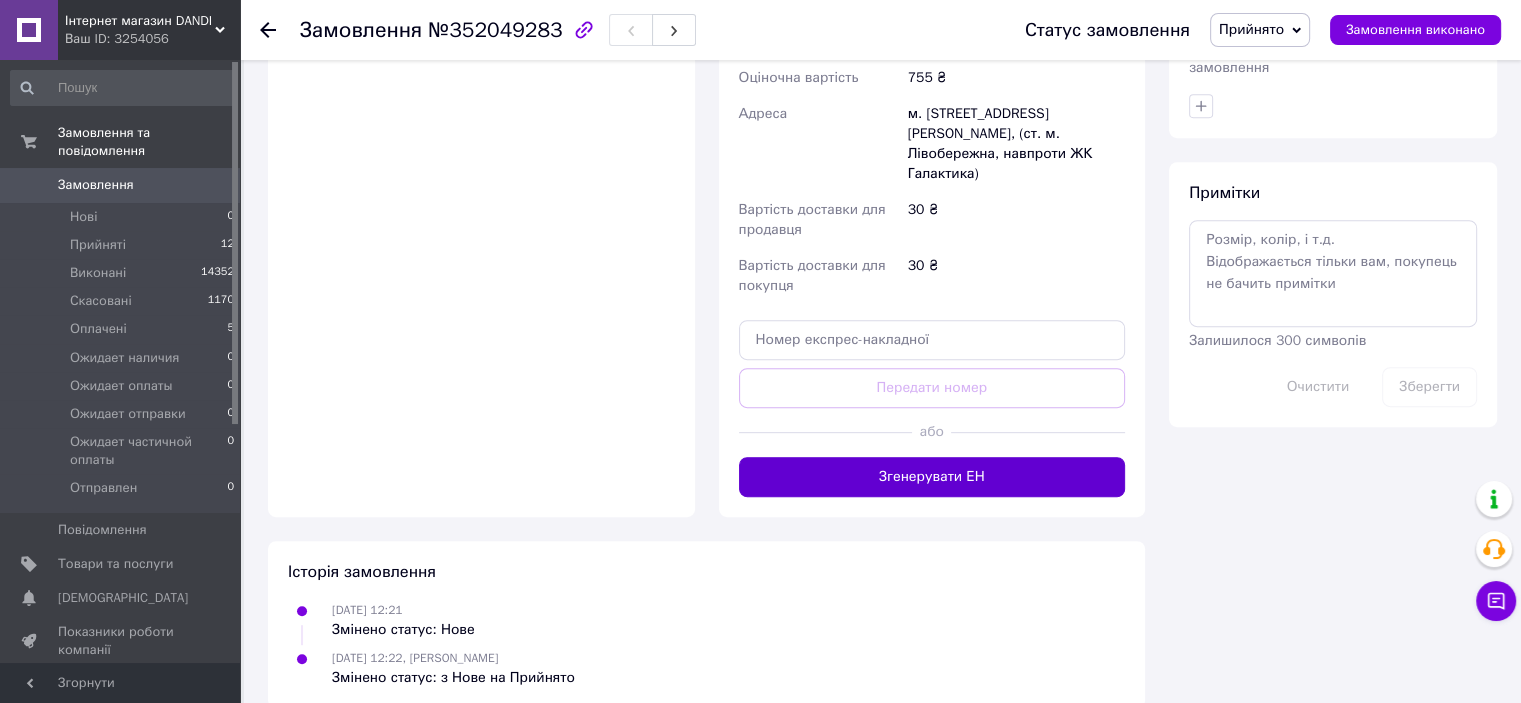 click on "Згенерувати ЕН" at bounding box center (932, 477) 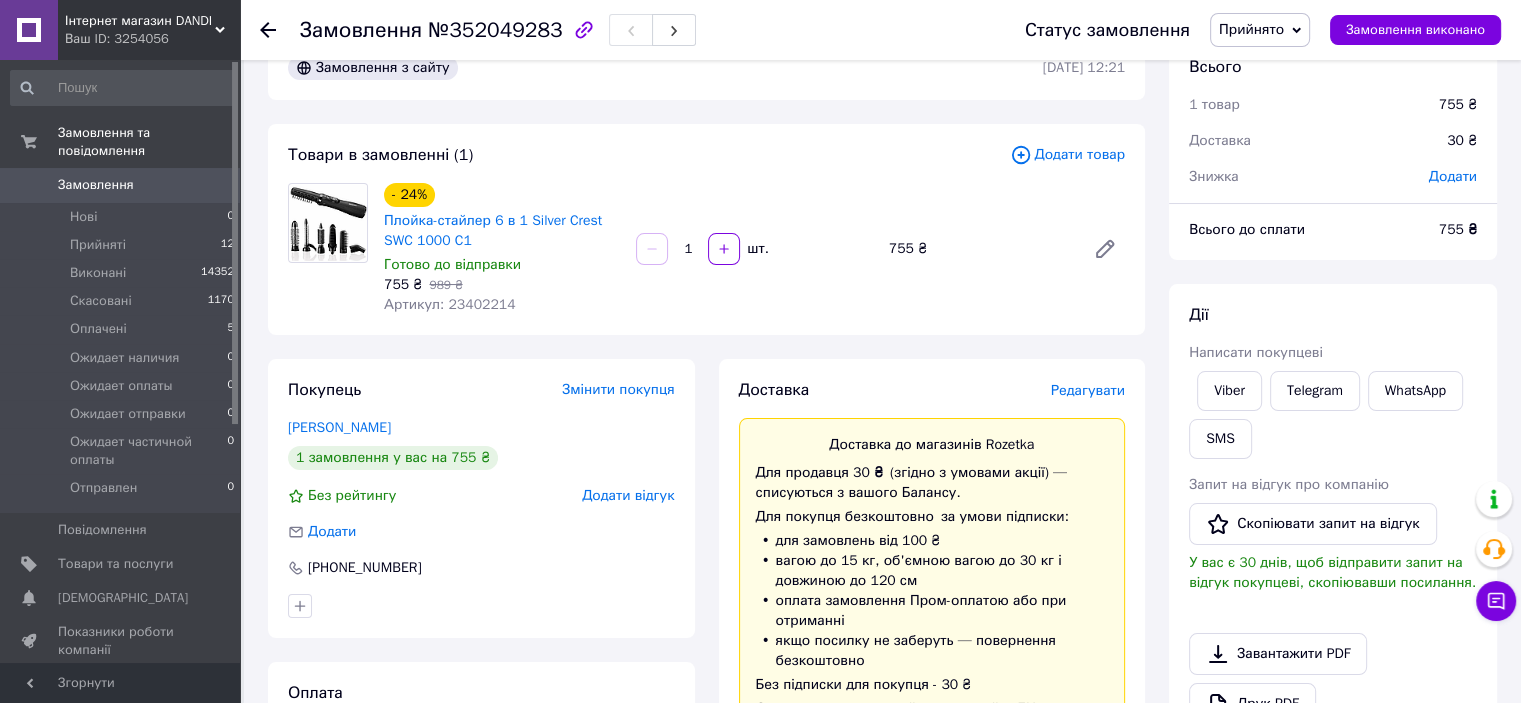 scroll, scrollTop: 0, scrollLeft: 0, axis: both 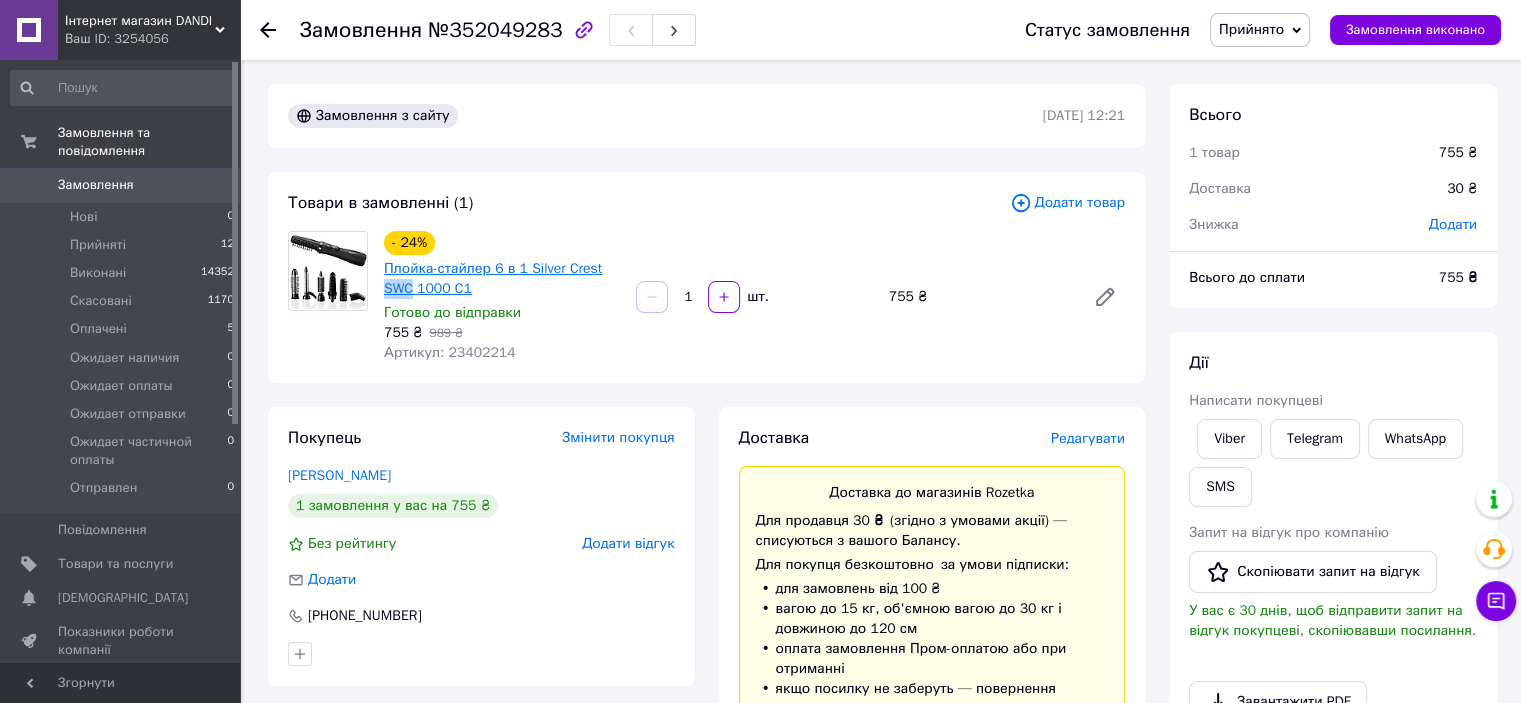 drag, startPoint x: 378, startPoint y: 286, endPoint x: 412, endPoint y: 288, distance: 34.058773 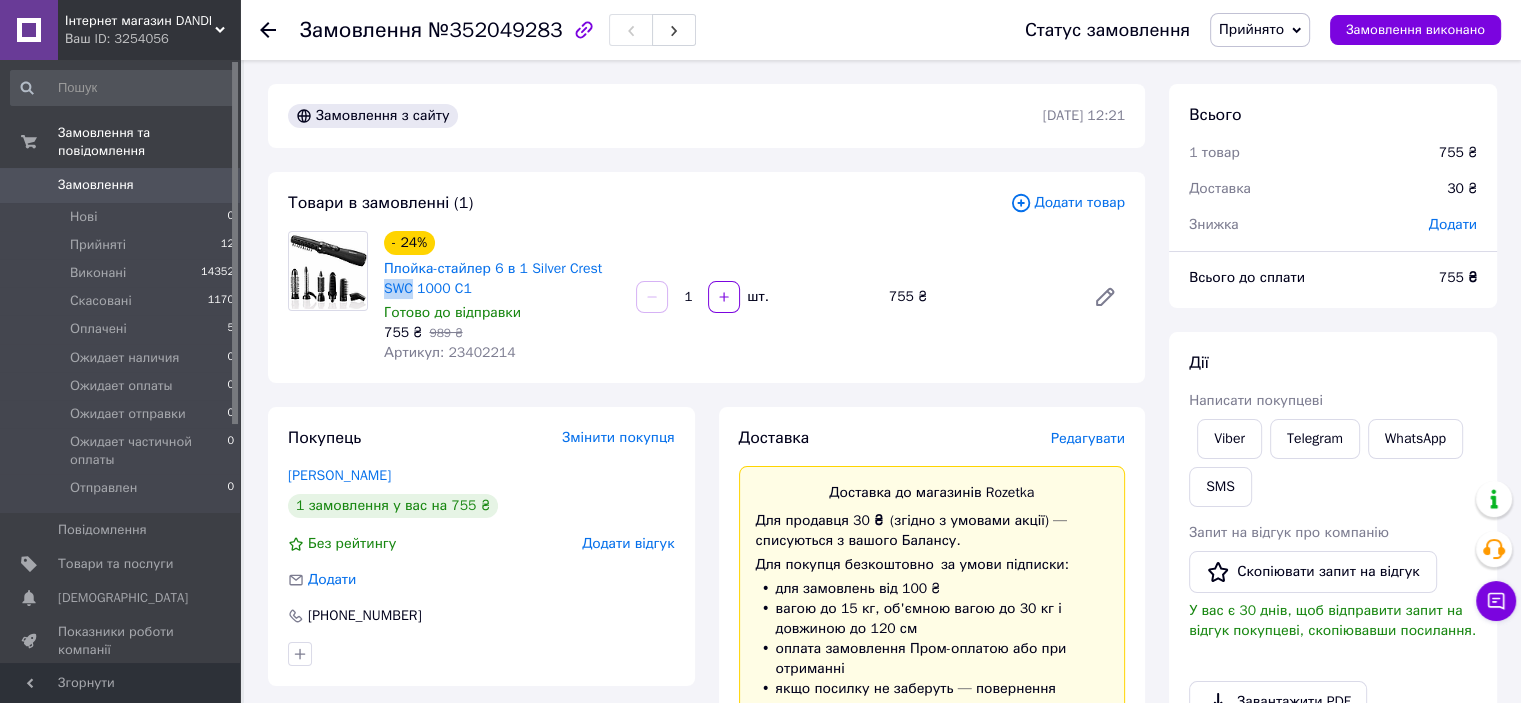 copy on "SWC" 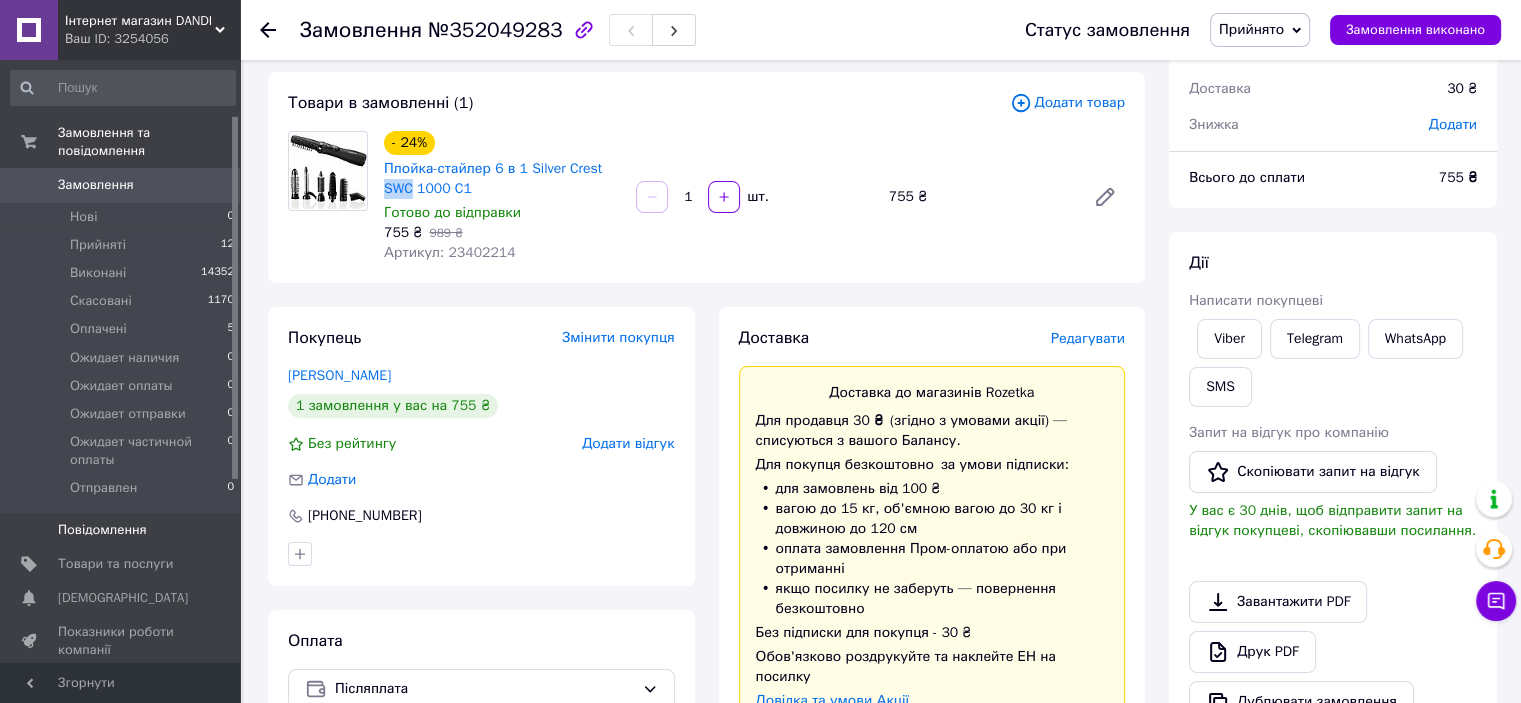 scroll, scrollTop: 300, scrollLeft: 0, axis: vertical 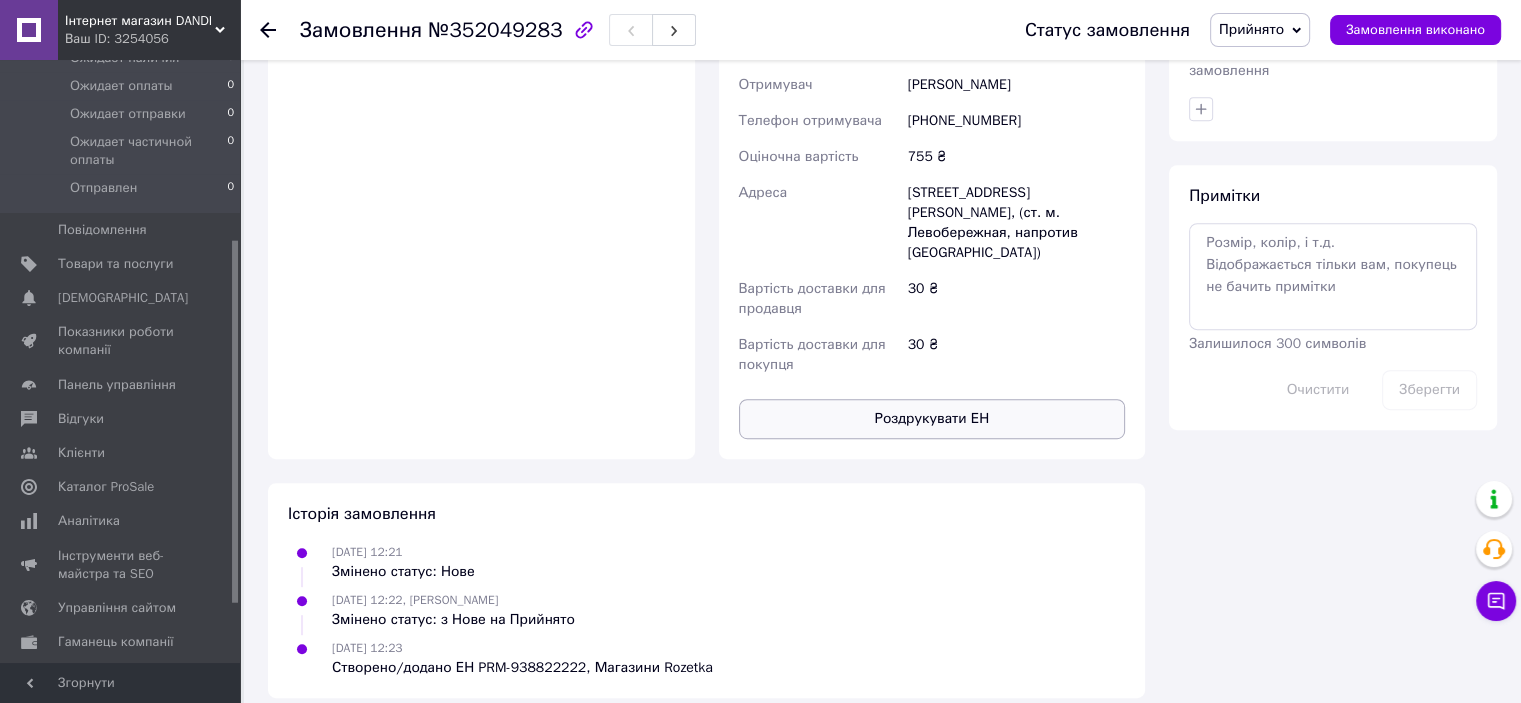 click on "Роздрукувати ЕН" at bounding box center (932, 419) 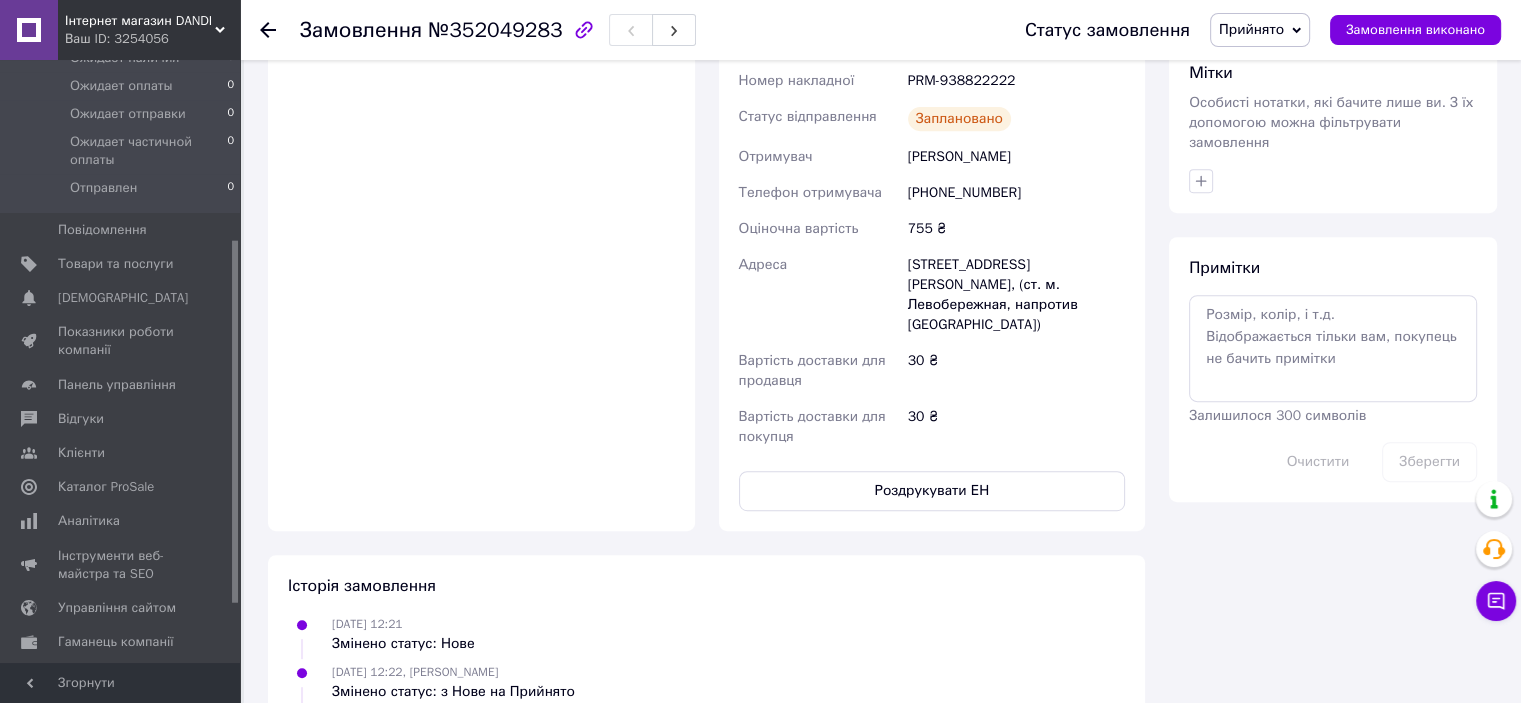 scroll, scrollTop: 797, scrollLeft: 0, axis: vertical 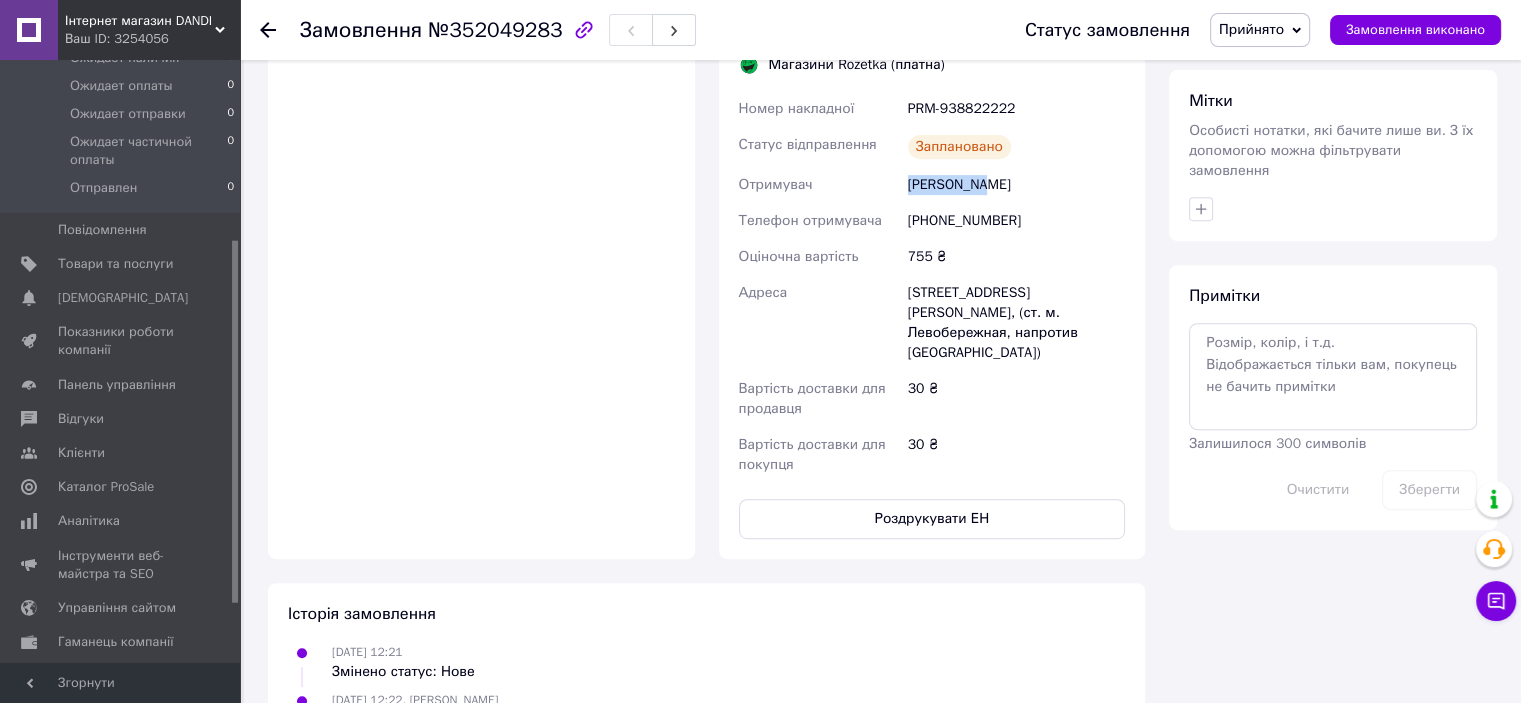 drag, startPoint x: 1000, startPoint y: 171, endPoint x: 909, endPoint y: 164, distance: 91.26884 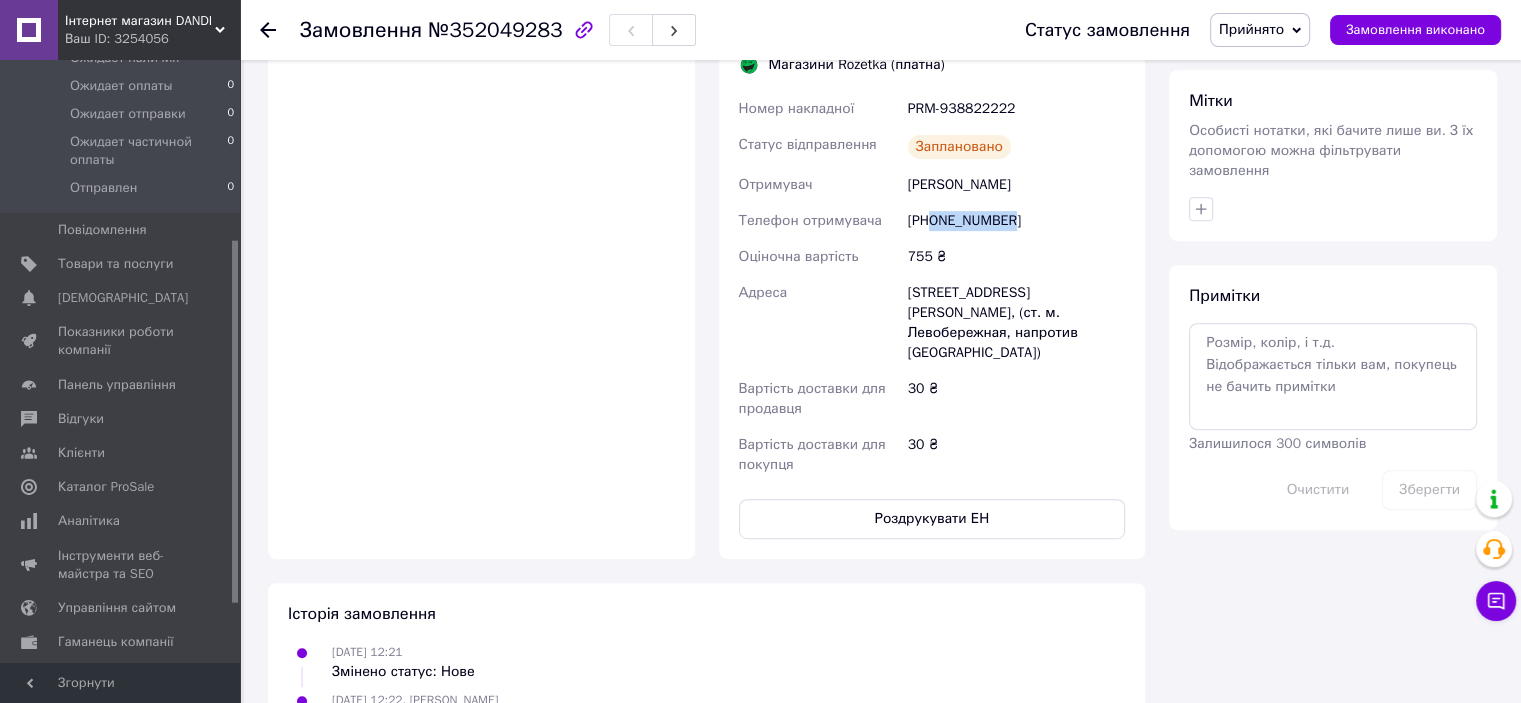drag, startPoint x: 1009, startPoint y: 198, endPoint x: 934, endPoint y: 200, distance: 75.026665 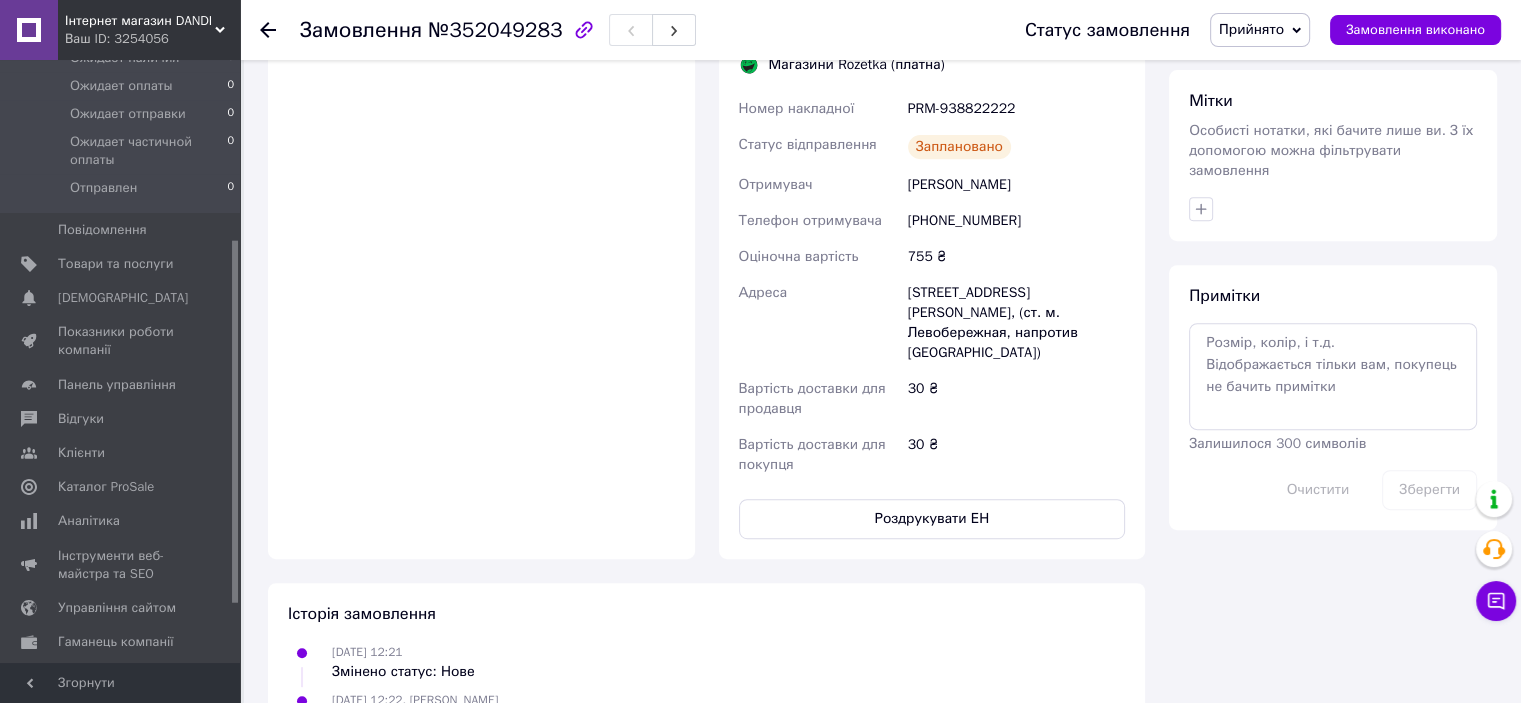 click on "Киев (Киевская обл.), Евгения Сверстюка ул., 19, (ст. м. Левобережная, напротив ЖК Галактика)" at bounding box center (1016, 323) 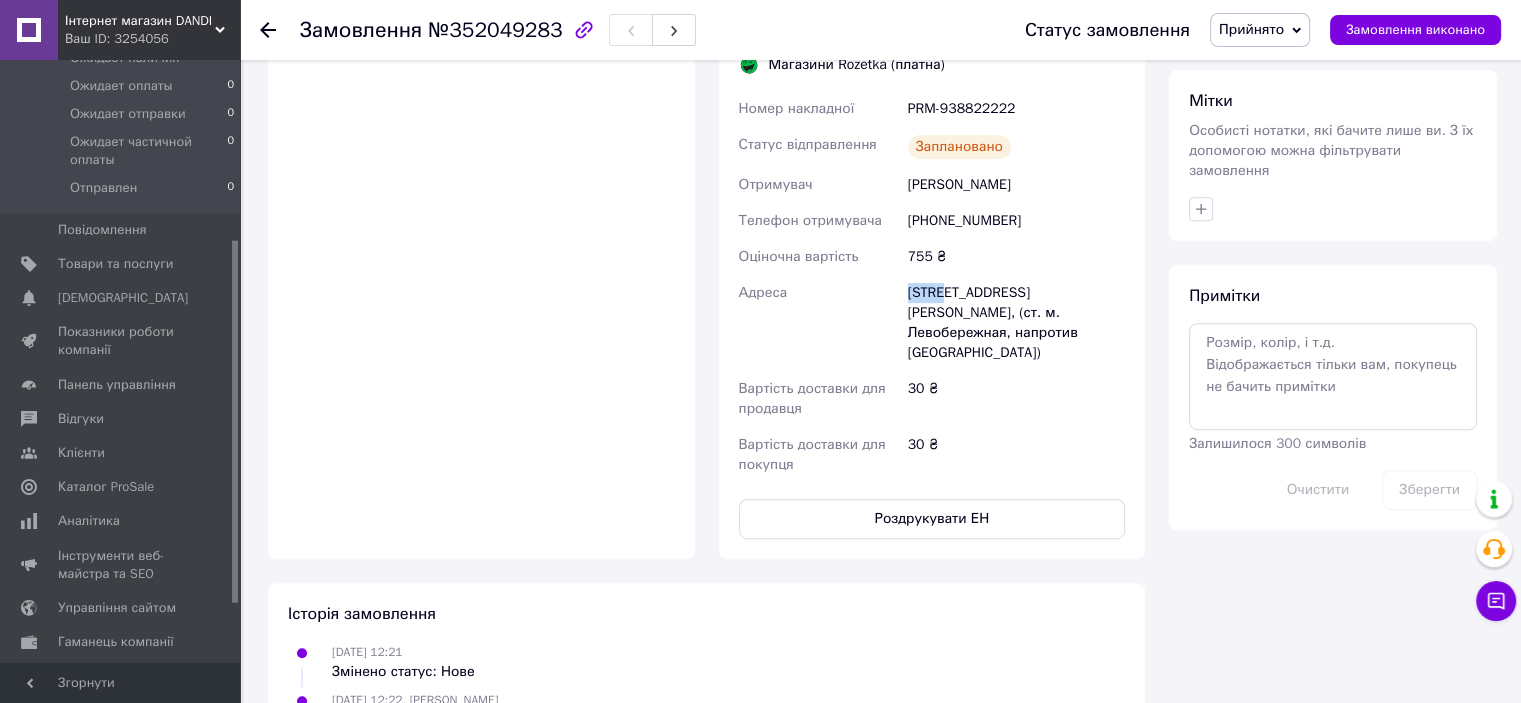 click on "Киев (Киевская обл.), Евгения Сверстюка ул., 19, (ст. м. Левобережная, напротив ЖК Галактика)" at bounding box center [1016, 323] 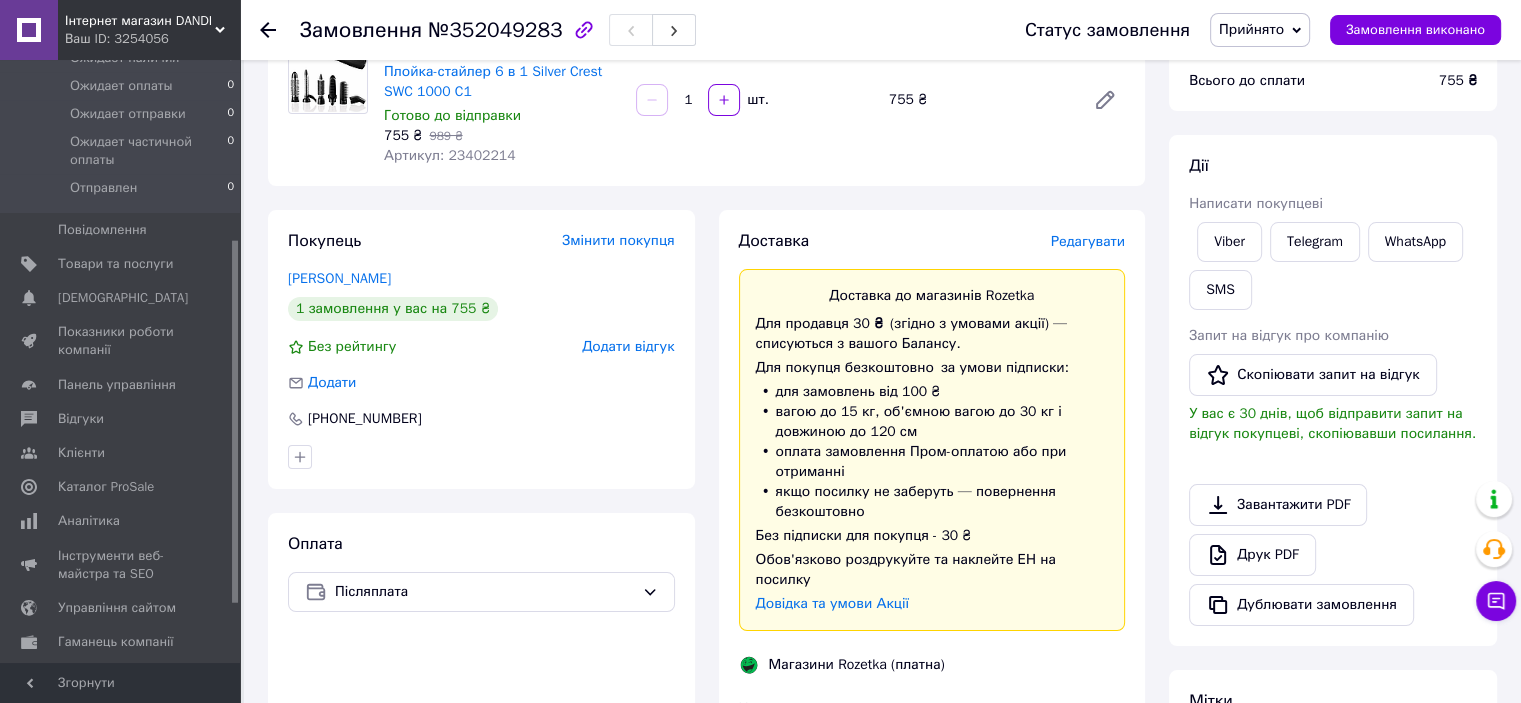 scroll, scrollTop: 97, scrollLeft: 0, axis: vertical 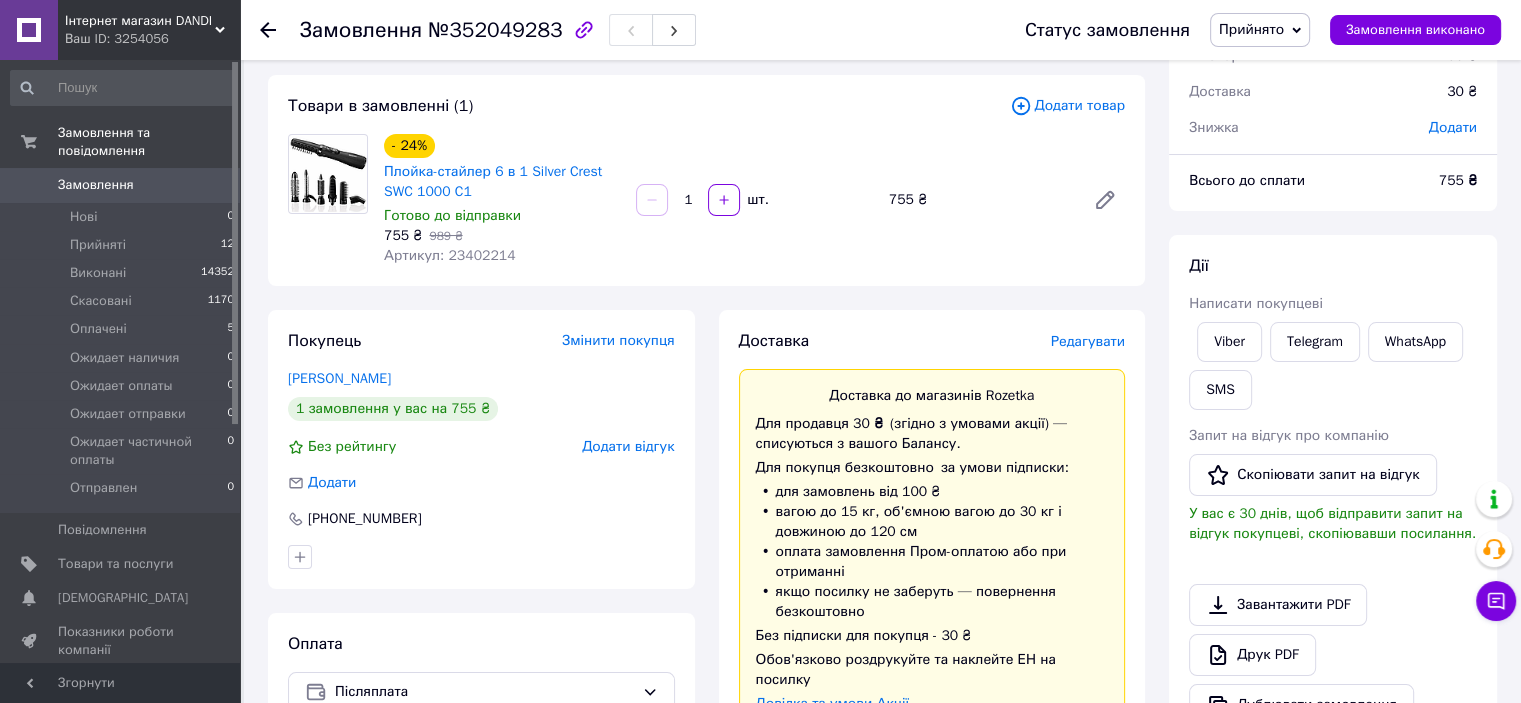 click on "Замовлення 0" at bounding box center (123, 185) 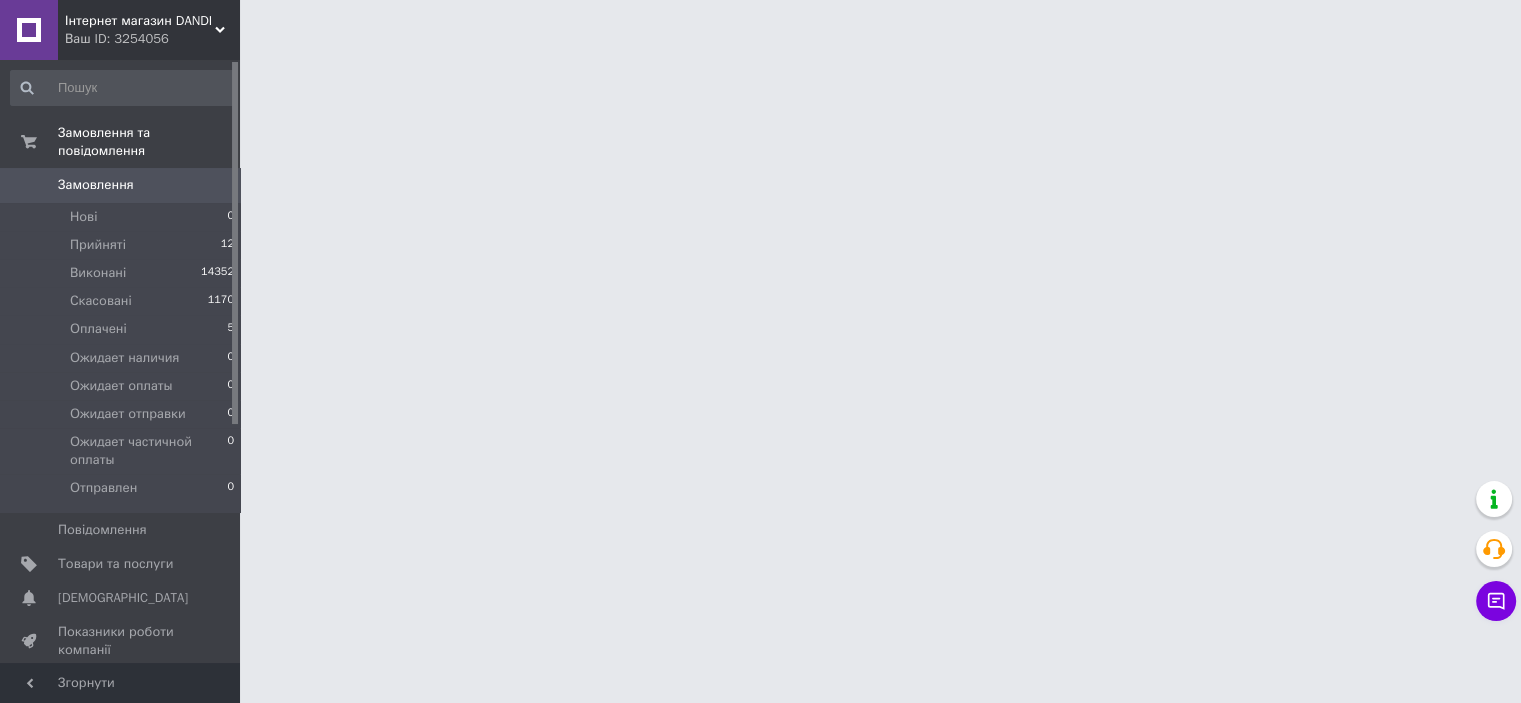 scroll, scrollTop: 0, scrollLeft: 0, axis: both 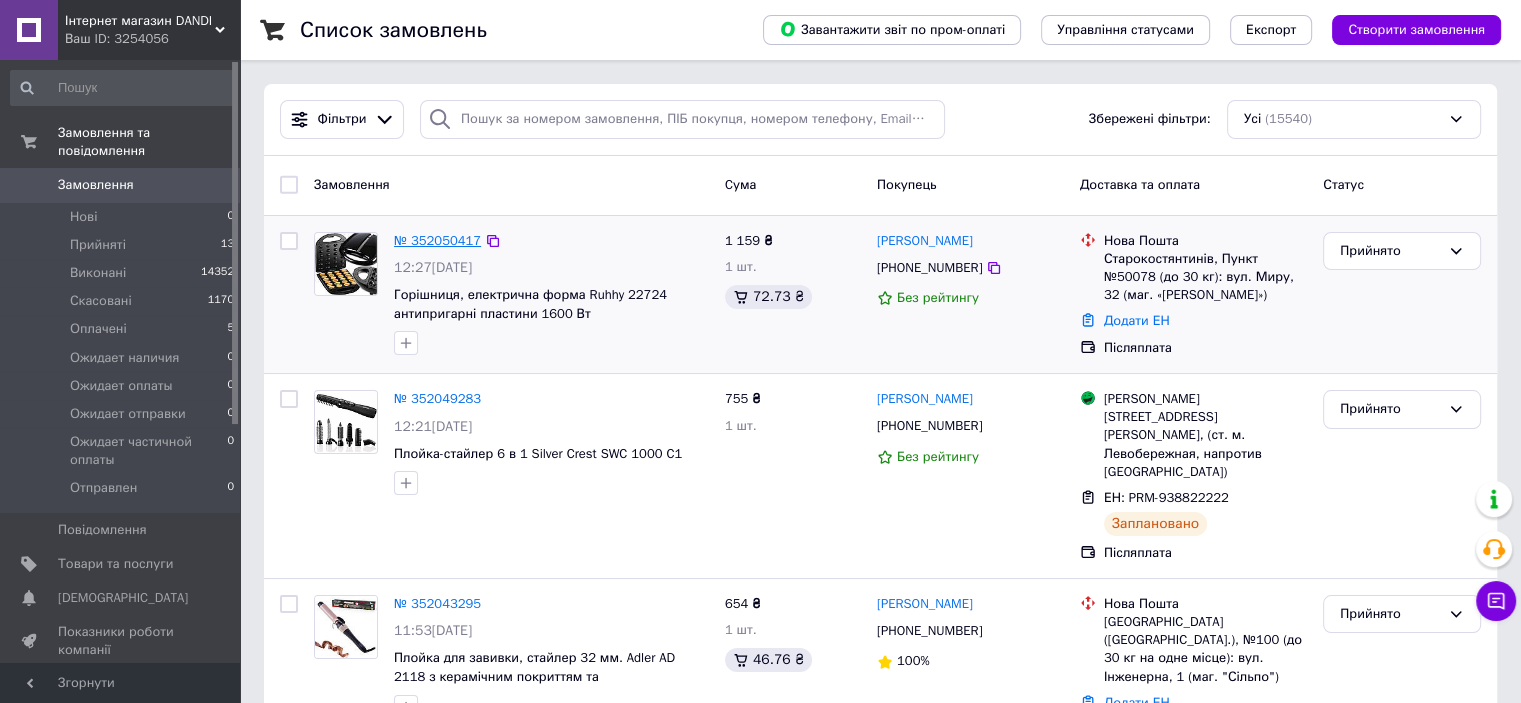 click on "№ 352050417" at bounding box center [437, 240] 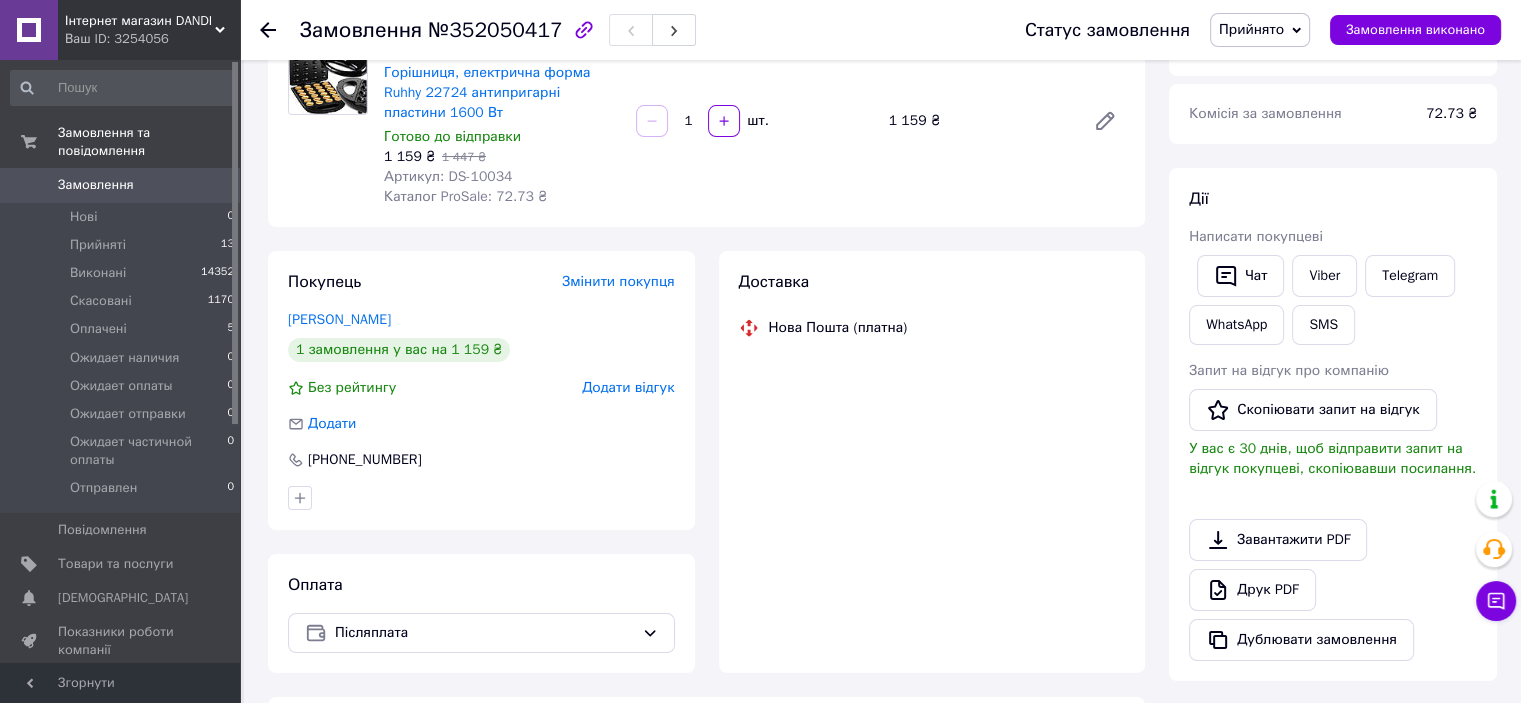 scroll, scrollTop: 200, scrollLeft: 0, axis: vertical 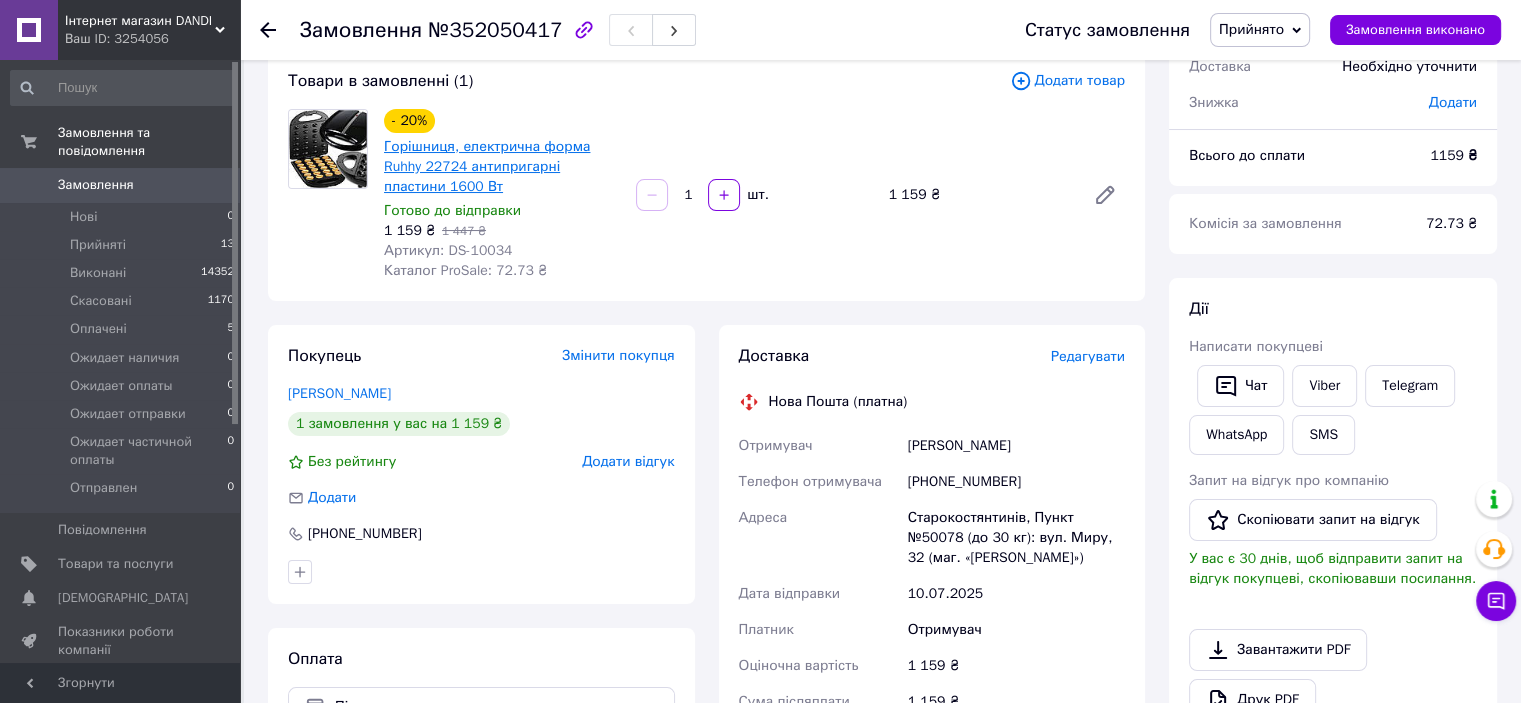 click on "Товари в замовленні (1) Додати товар - 20% Горішниця, електрична форма Ruhhy 22724 антипригарні пластини 1600 Вт Готово до відправки 1 159 ₴   1 447 ₴ Артикул: DS-10034 Каталог ProSale: 72.73 ₴  1   шт. 1 159 ₴" at bounding box center [706, 175] 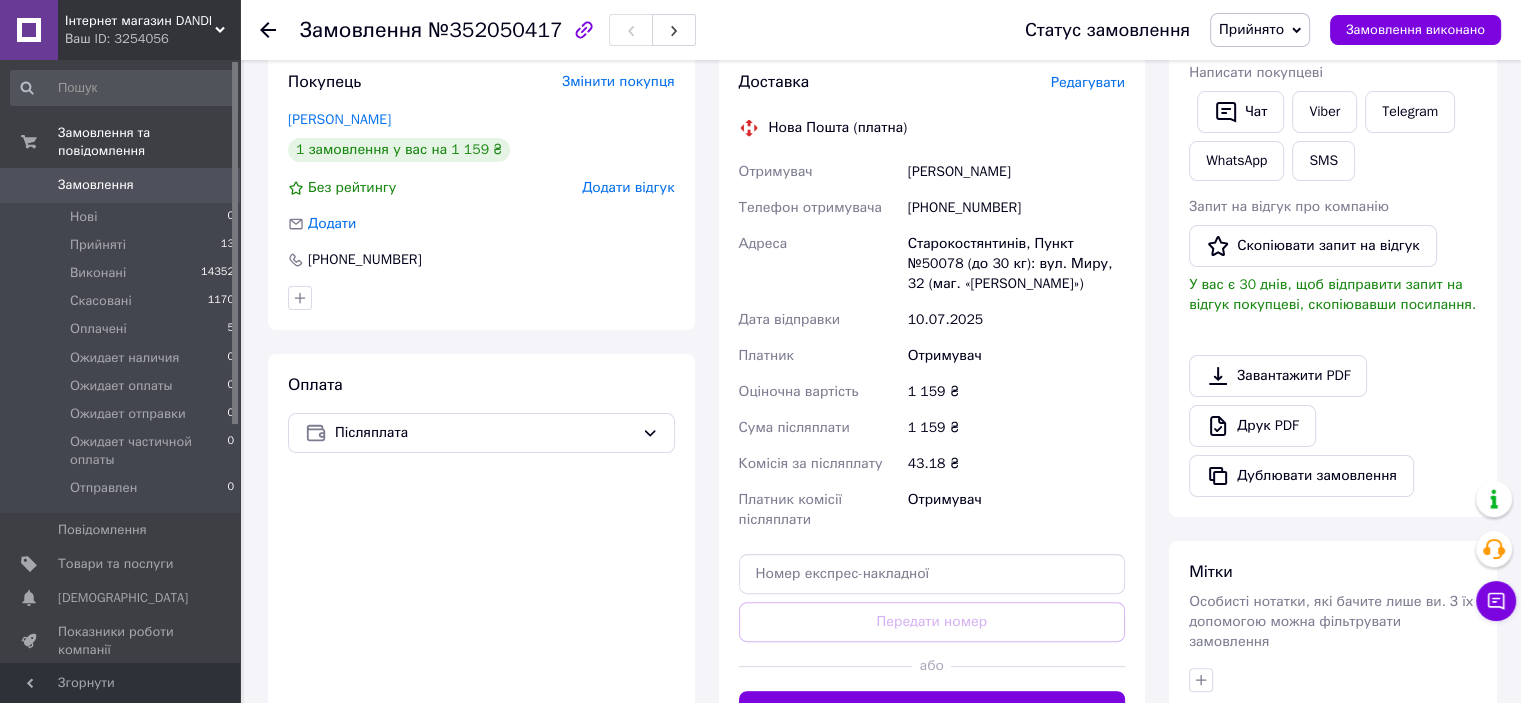 scroll, scrollTop: 400, scrollLeft: 0, axis: vertical 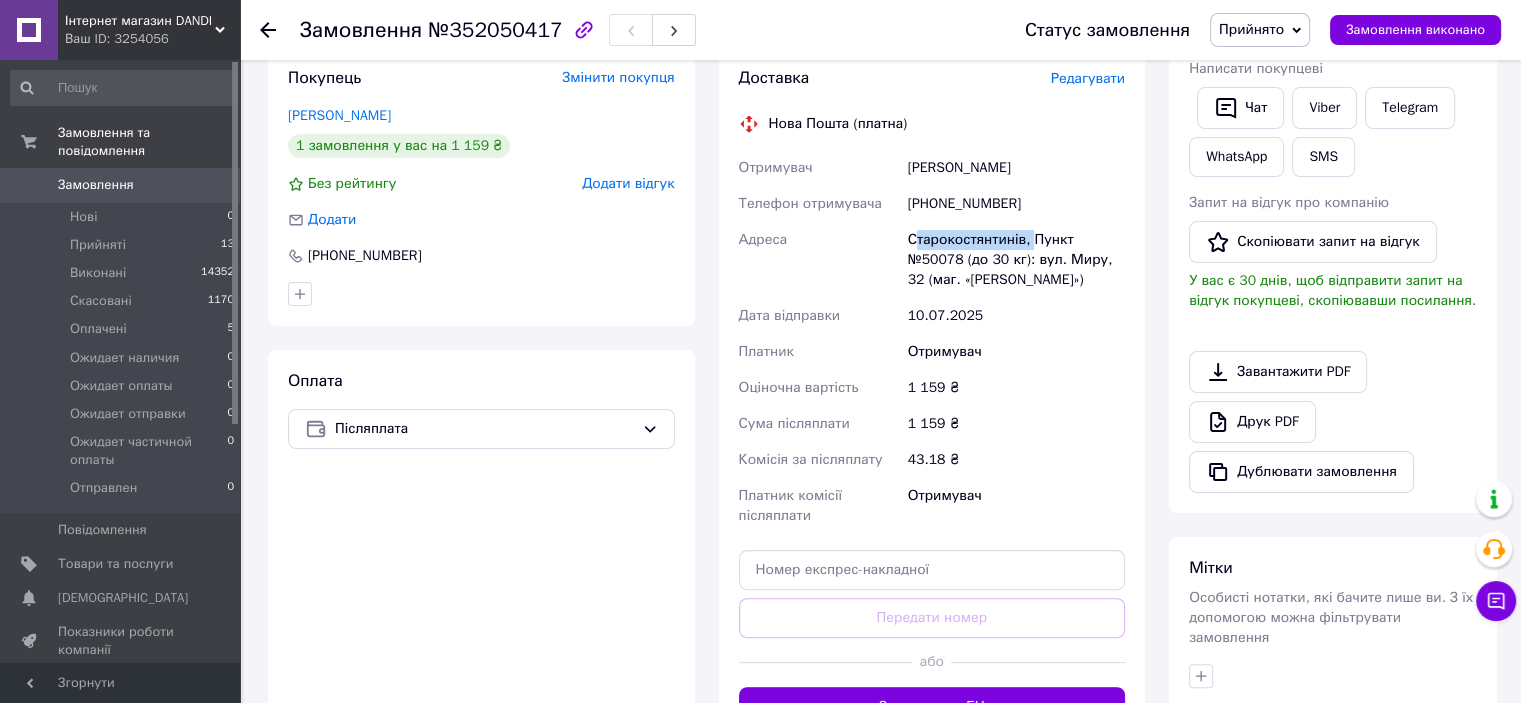 drag, startPoint x: 912, startPoint y: 238, endPoint x: 1032, endPoint y: 238, distance: 120 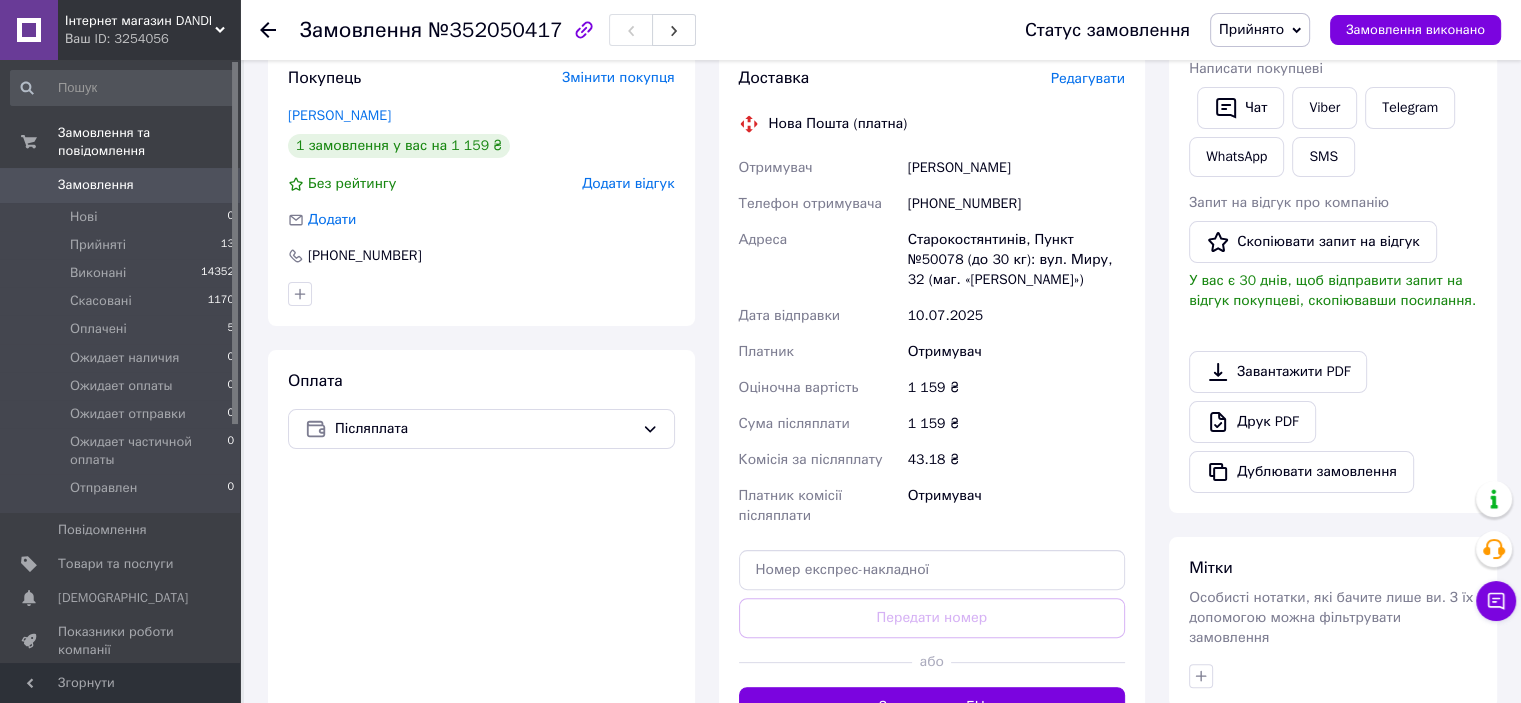 click on "Старокостянтинів, Пункт №50078 (до 30 кг): вул. Миру, 32 (маг. «Ксюша»)" at bounding box center (1016, 260) 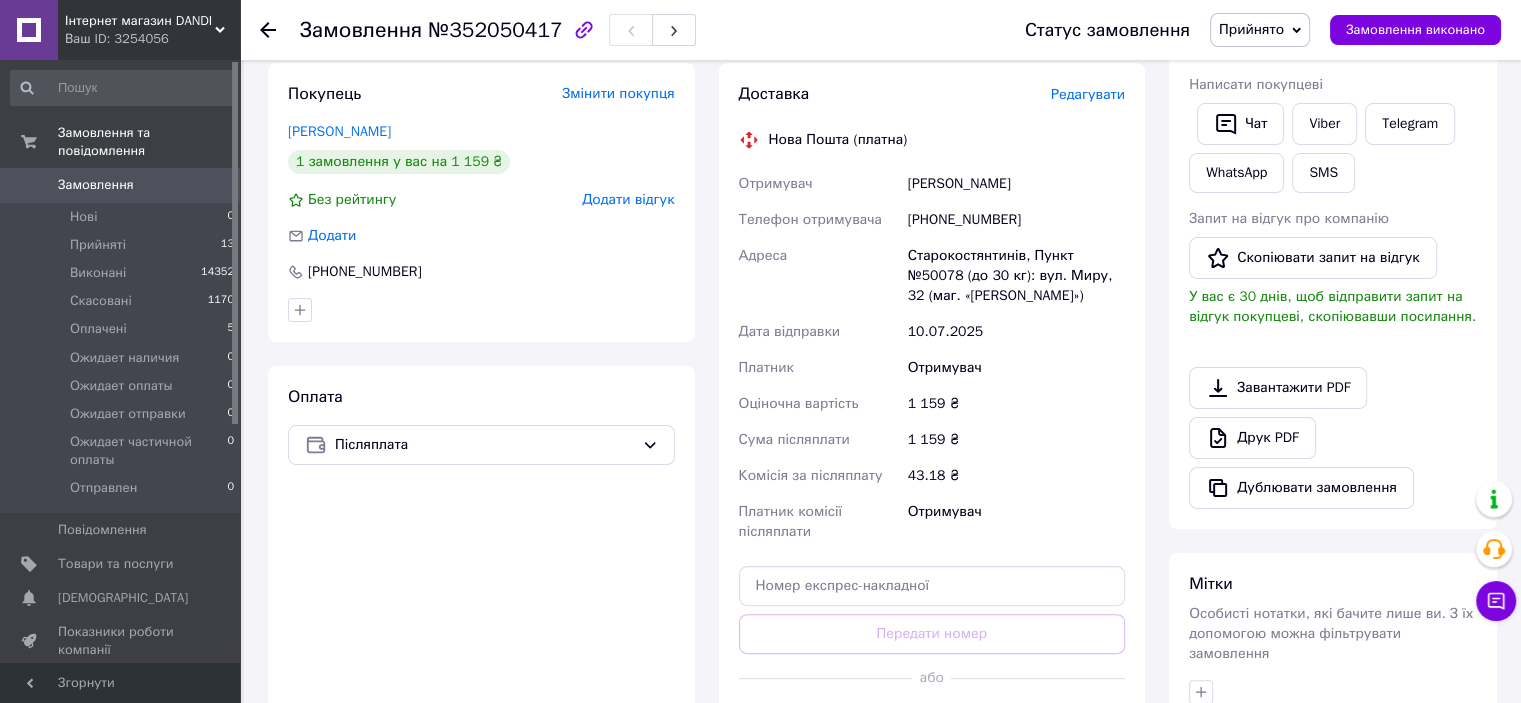 scroll, scrollTop: 395, scrollLeft: 0, axis: vertical 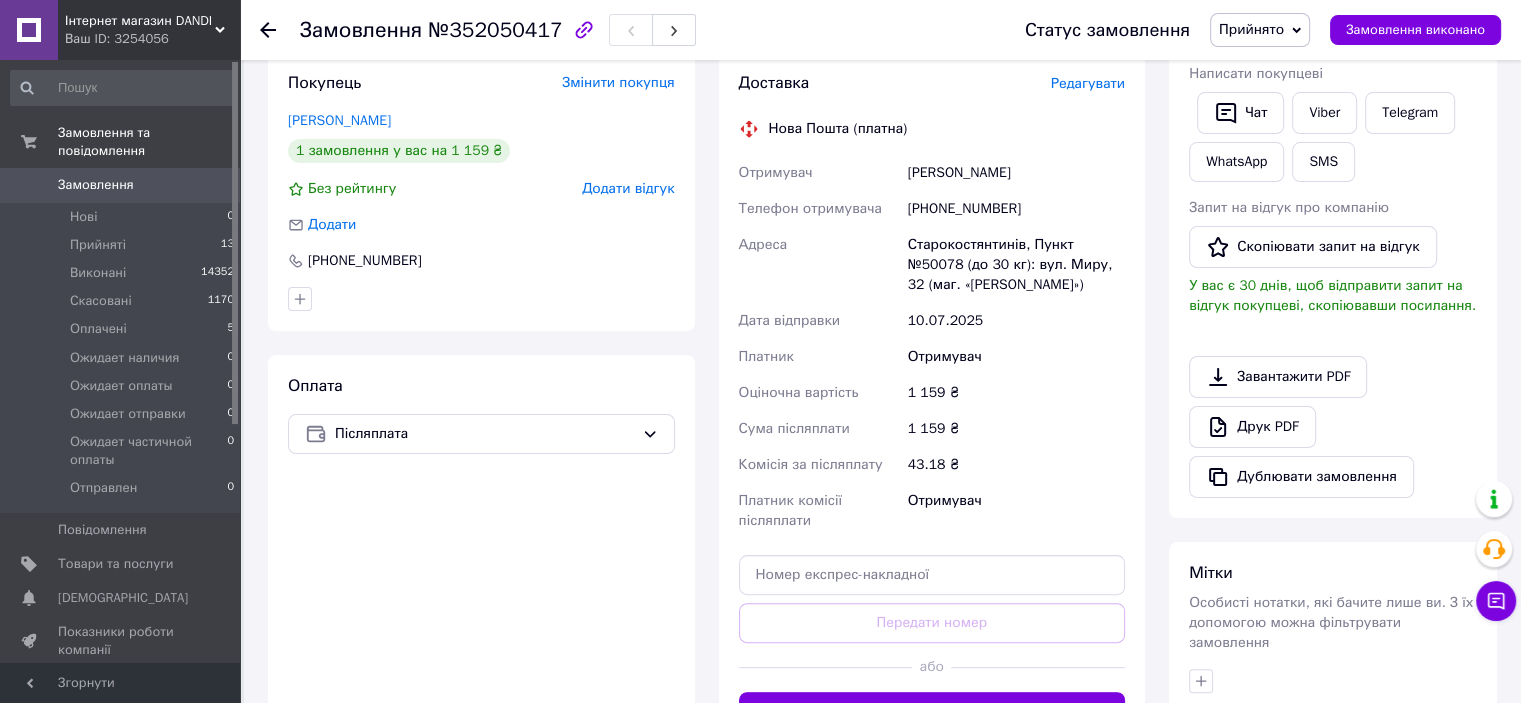 drag, startPoint x: 1023, startPoint y: 183, endPoint x: 908, endPoint y: 174, distance: 115.35164 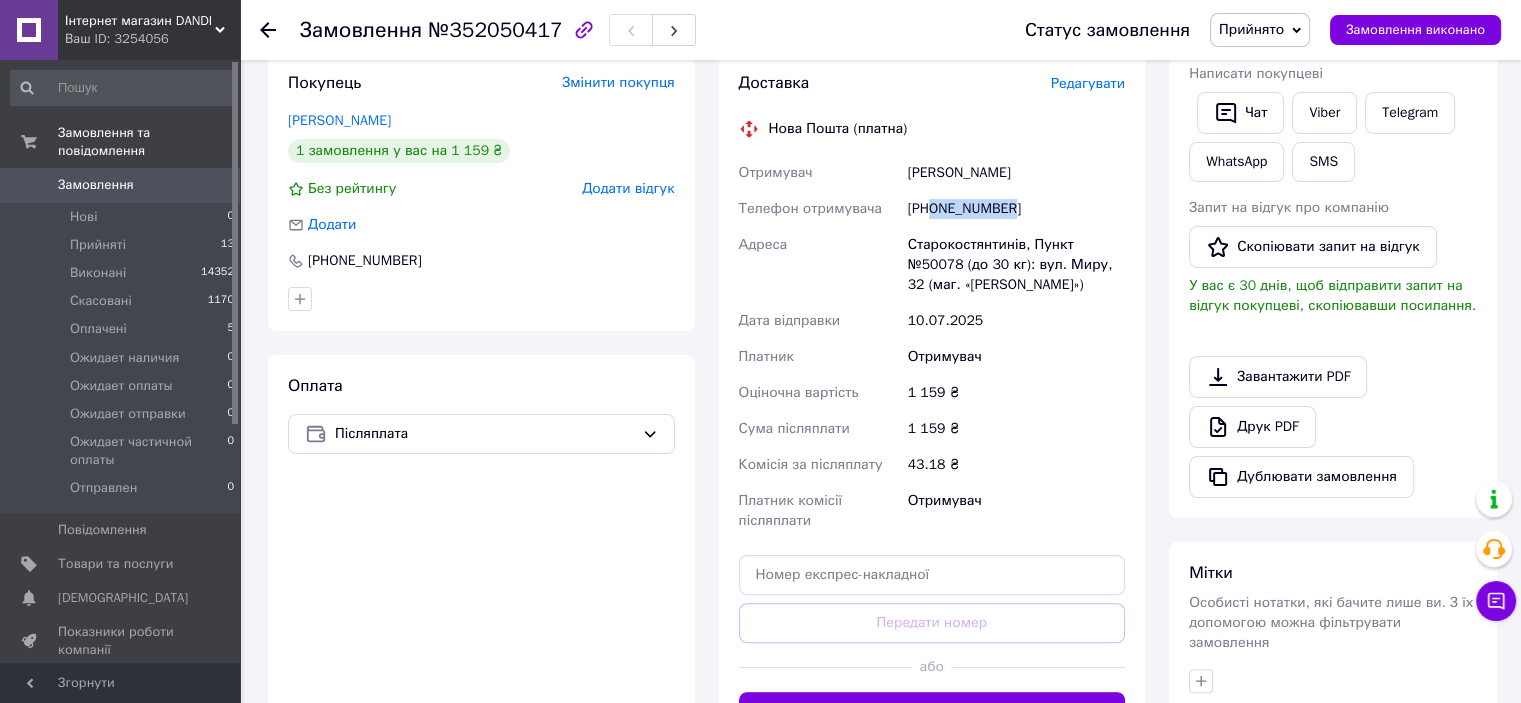 drag, startPoint x: 1024, startPoint y: 207, endPoint x: 932, endPoint y: 210, distance: 92.0489 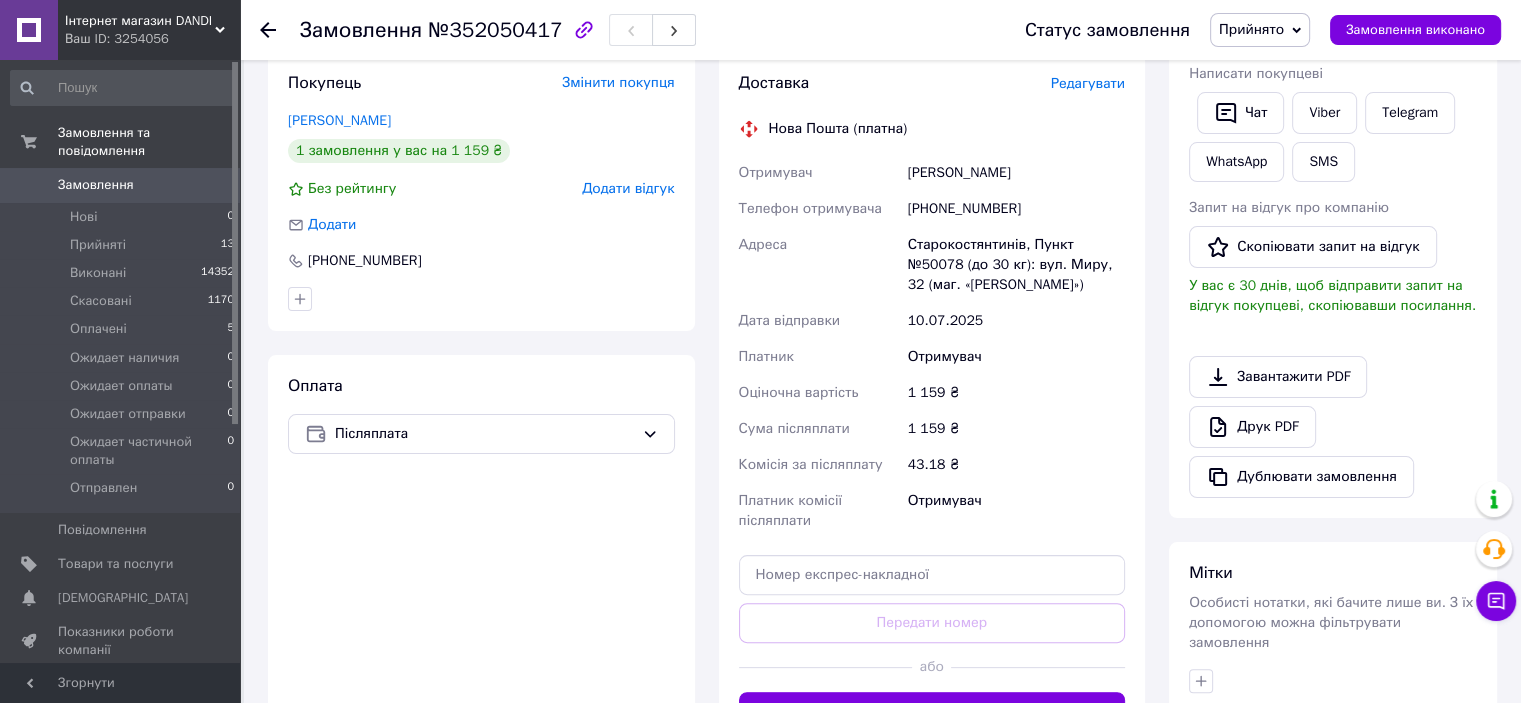 click on "Старокостянтинів, Пункт №50078 (до 30 кг): вул. Миру, 32 (маг. «Ксюша»)" at bounding box center (1016, 265) 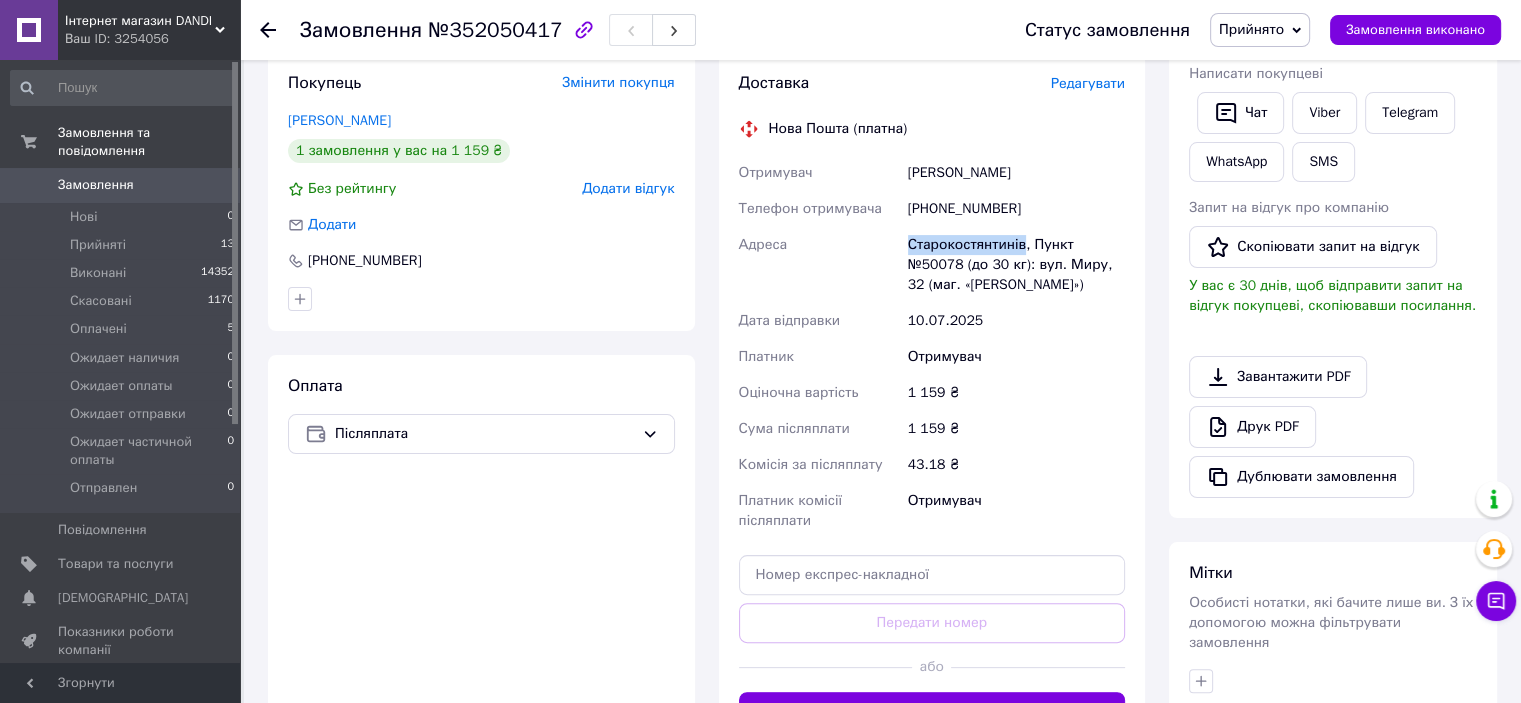 click on "Старокостянтинів, Пункт №50078 (до 30 кг): вул. Миру, 32 (маг. «Ксюша»)" at bounding box center [1016, 265] 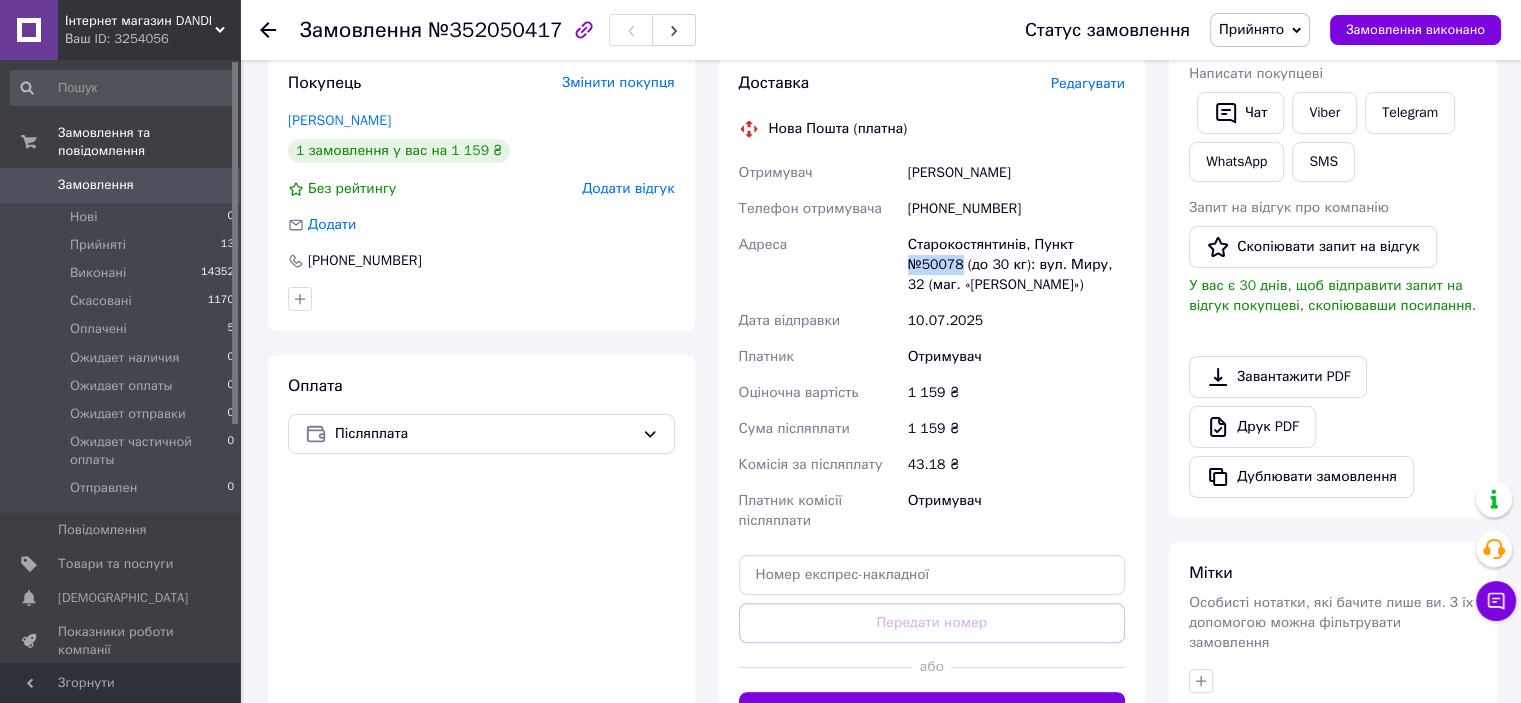 drag, startPoint x: 1121, startPoint y: 251, endPoint x: 1066, endPoint y: 244, distance: 55.443665 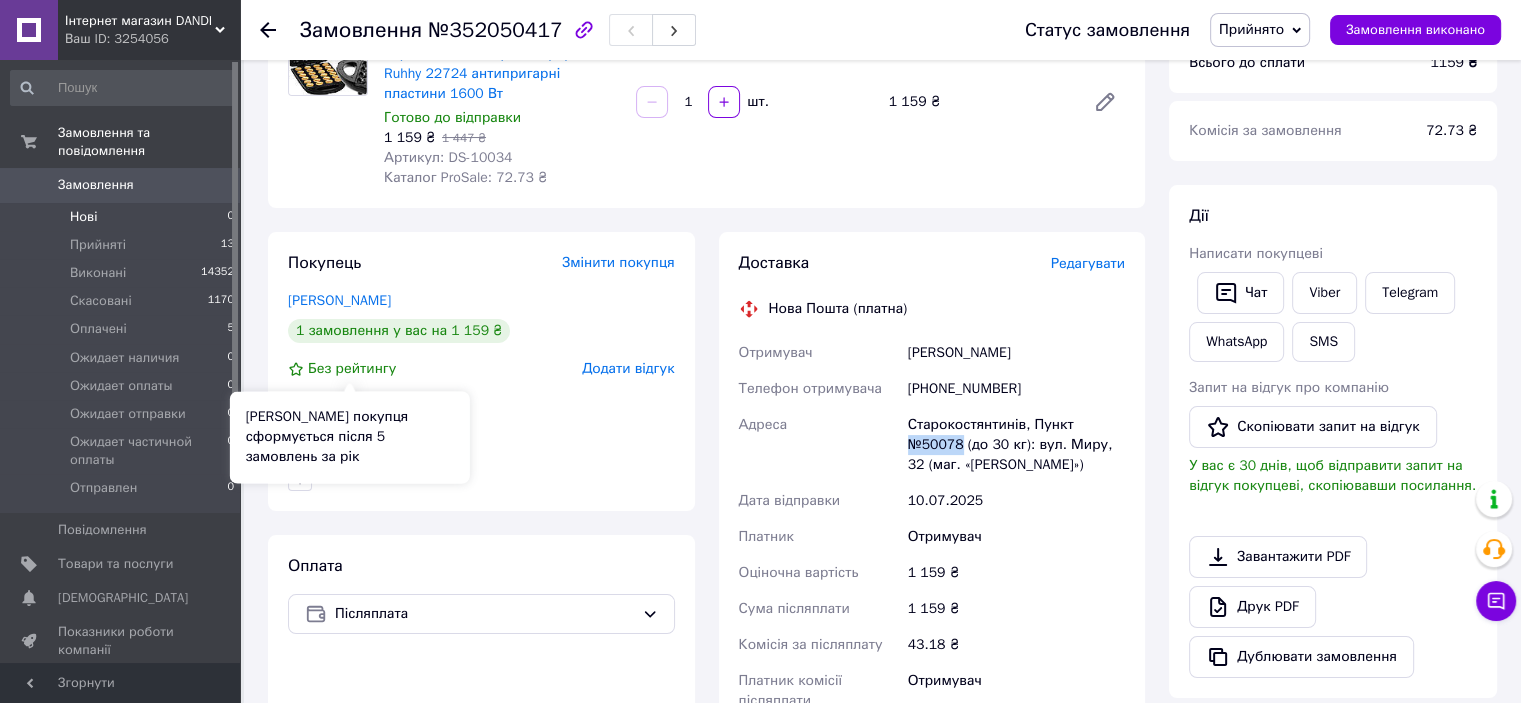 scroll, scrollTop: 195, scrollLeft: 0, axis: vertical 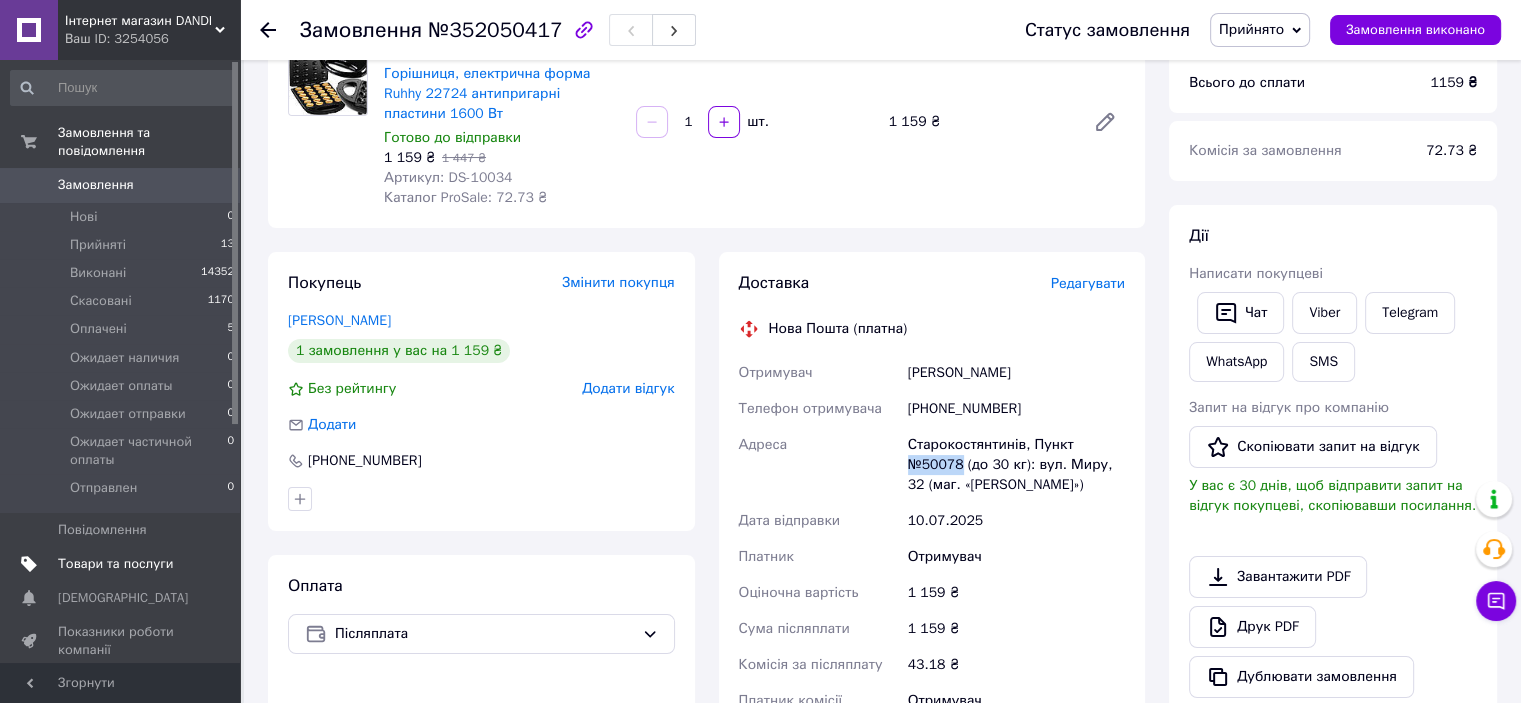 click on "Товари та послуги" at bounding box center [115, 564] 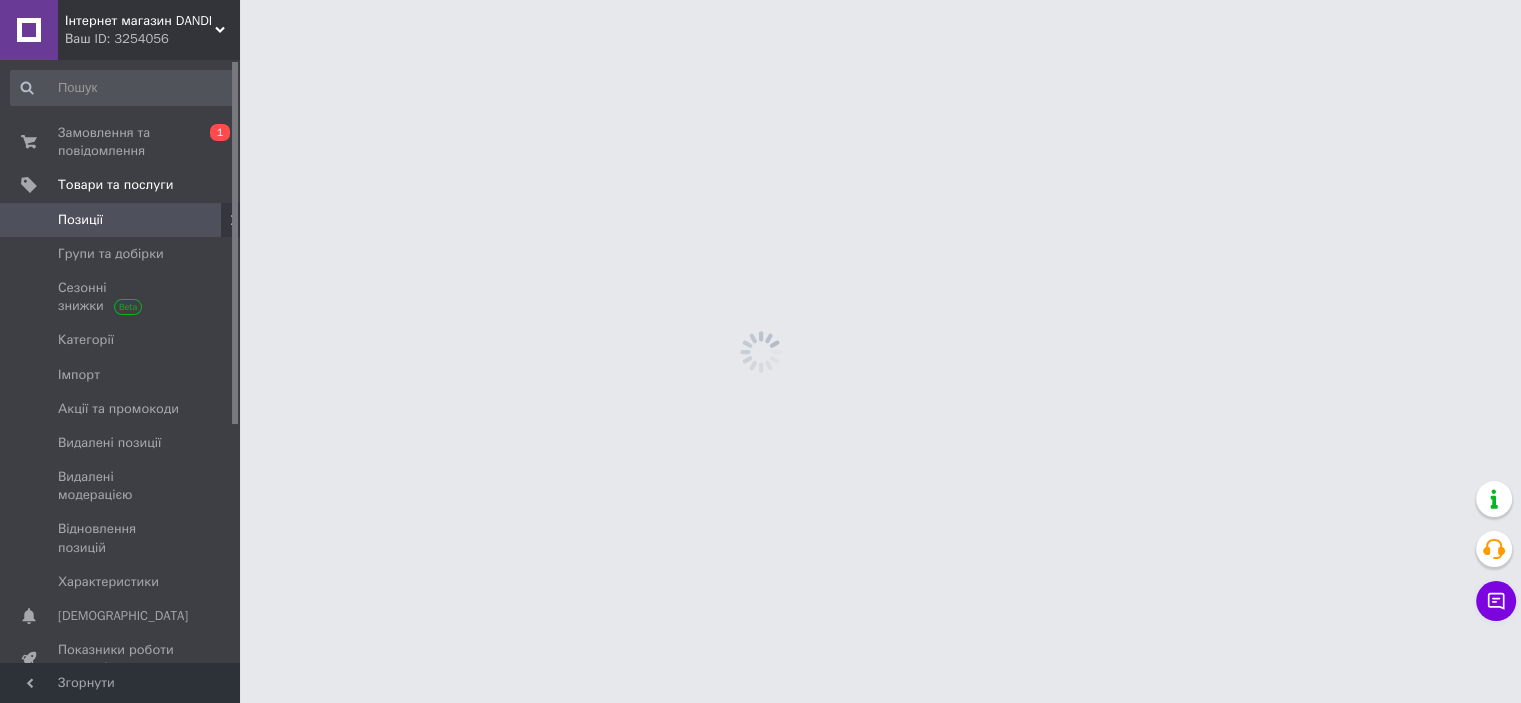 scroll, scrollTop: 0, scrollLeft: 0, axis: both 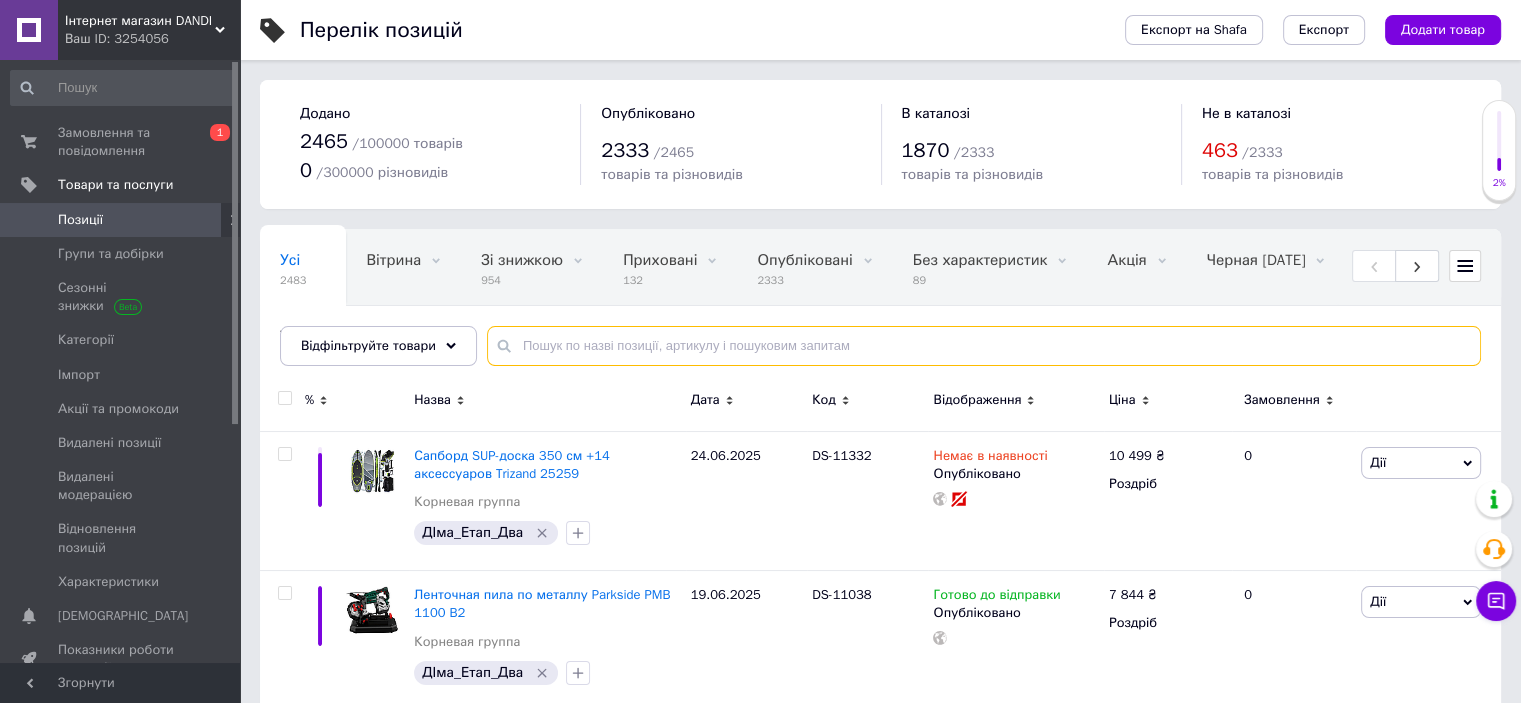 click at bounding box center (984, 346) 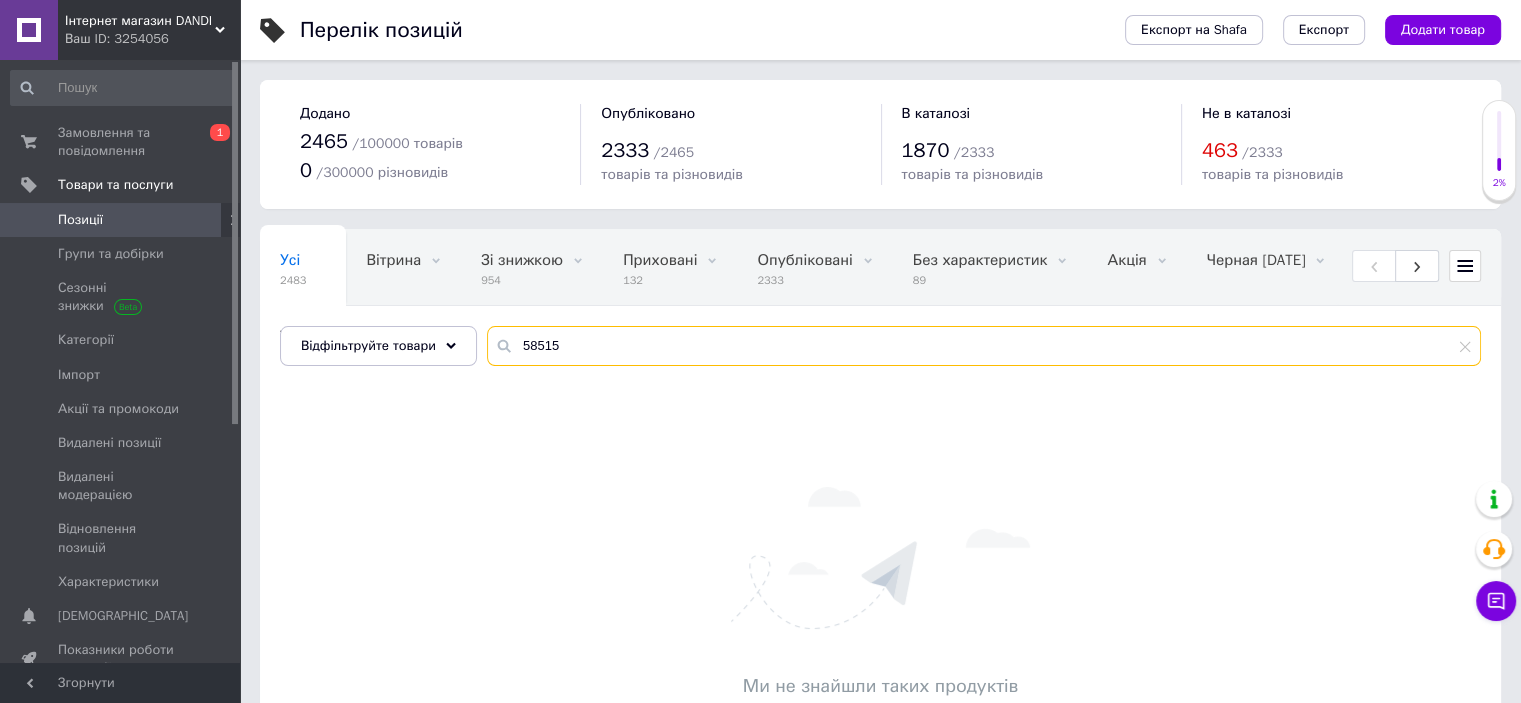 click on "58515" at bounding box center [984, 346] 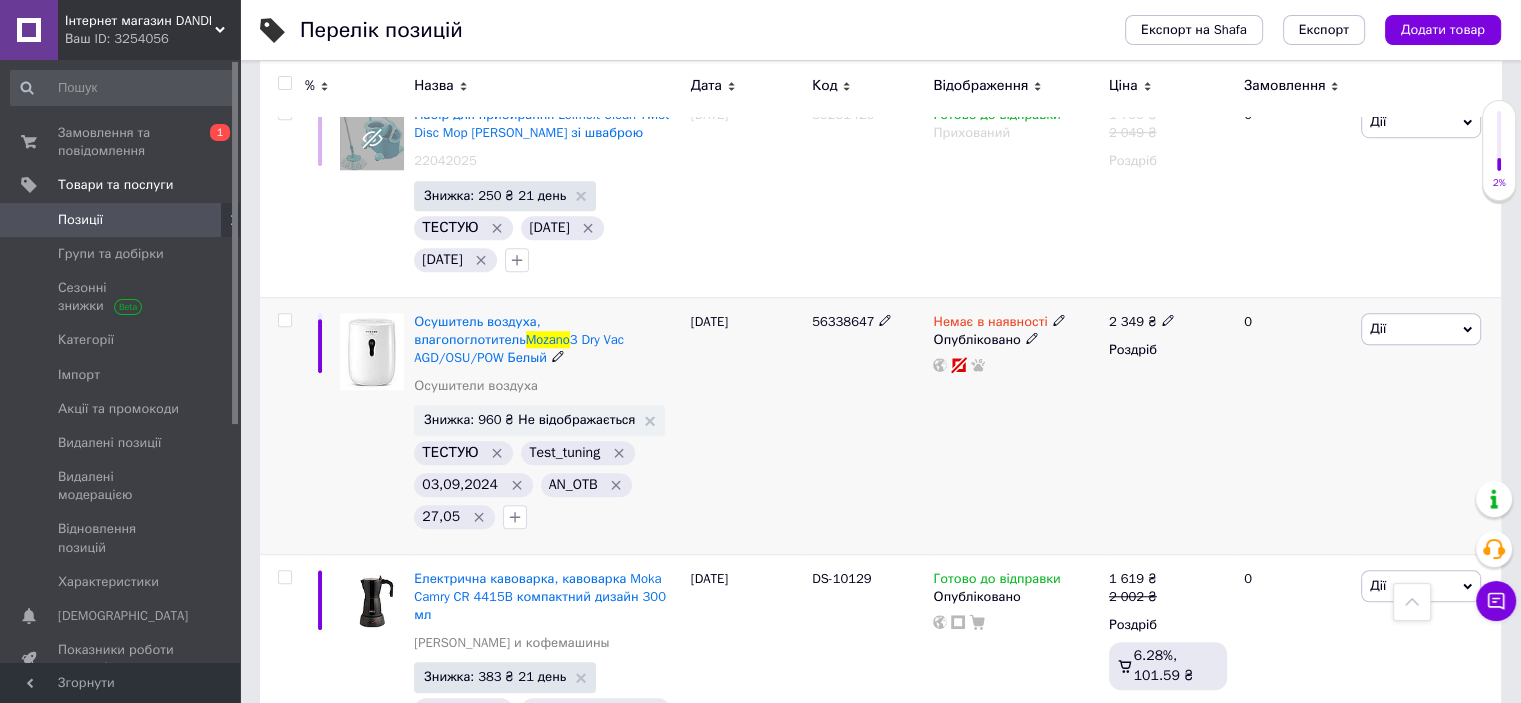 scroll, scrollTop: 1700, scrollLeft: 0, axis: vertical 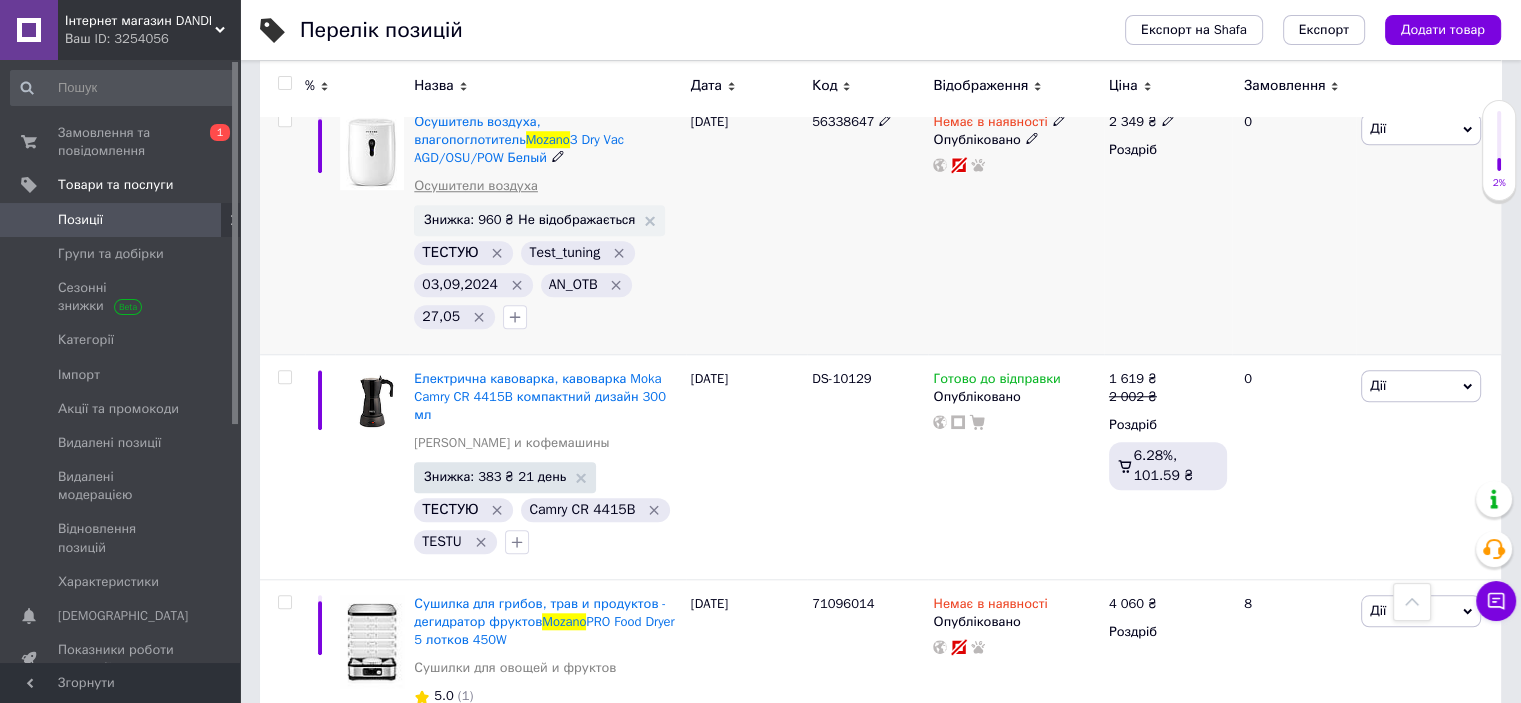 type on "mozano" 